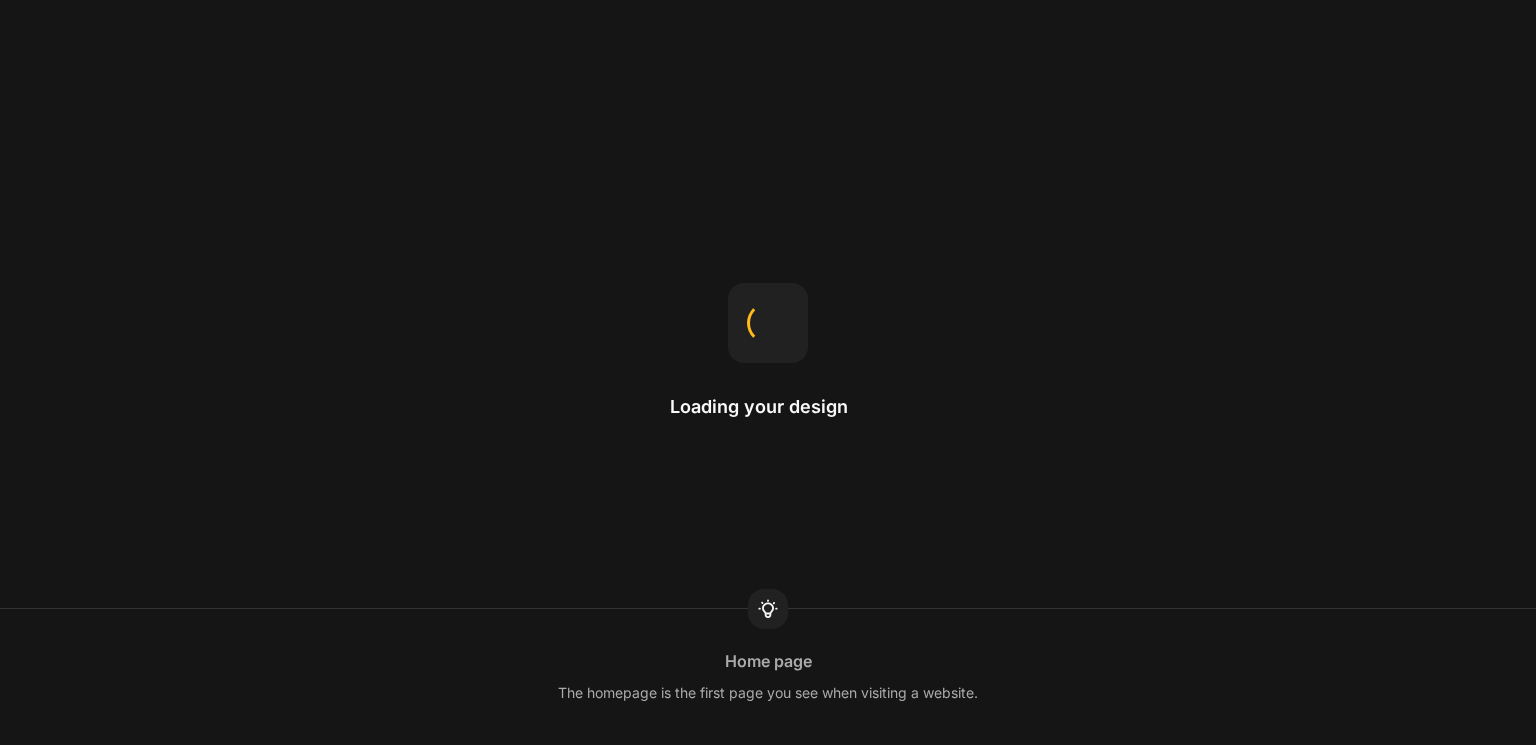scroll, scrollTop: 0, scrollLeft: 0, axis: both 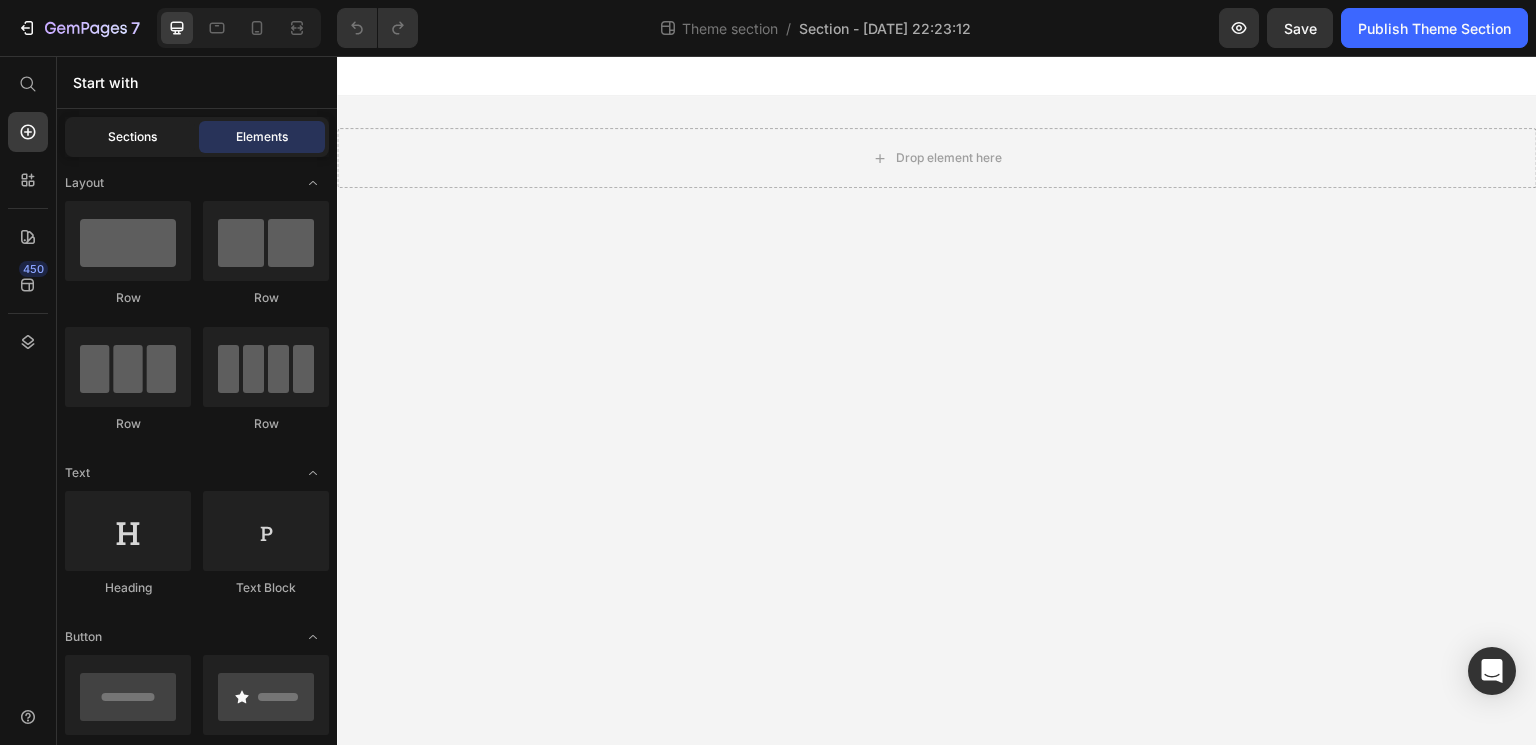 click on "Sections" at bounding box center [132, 137] 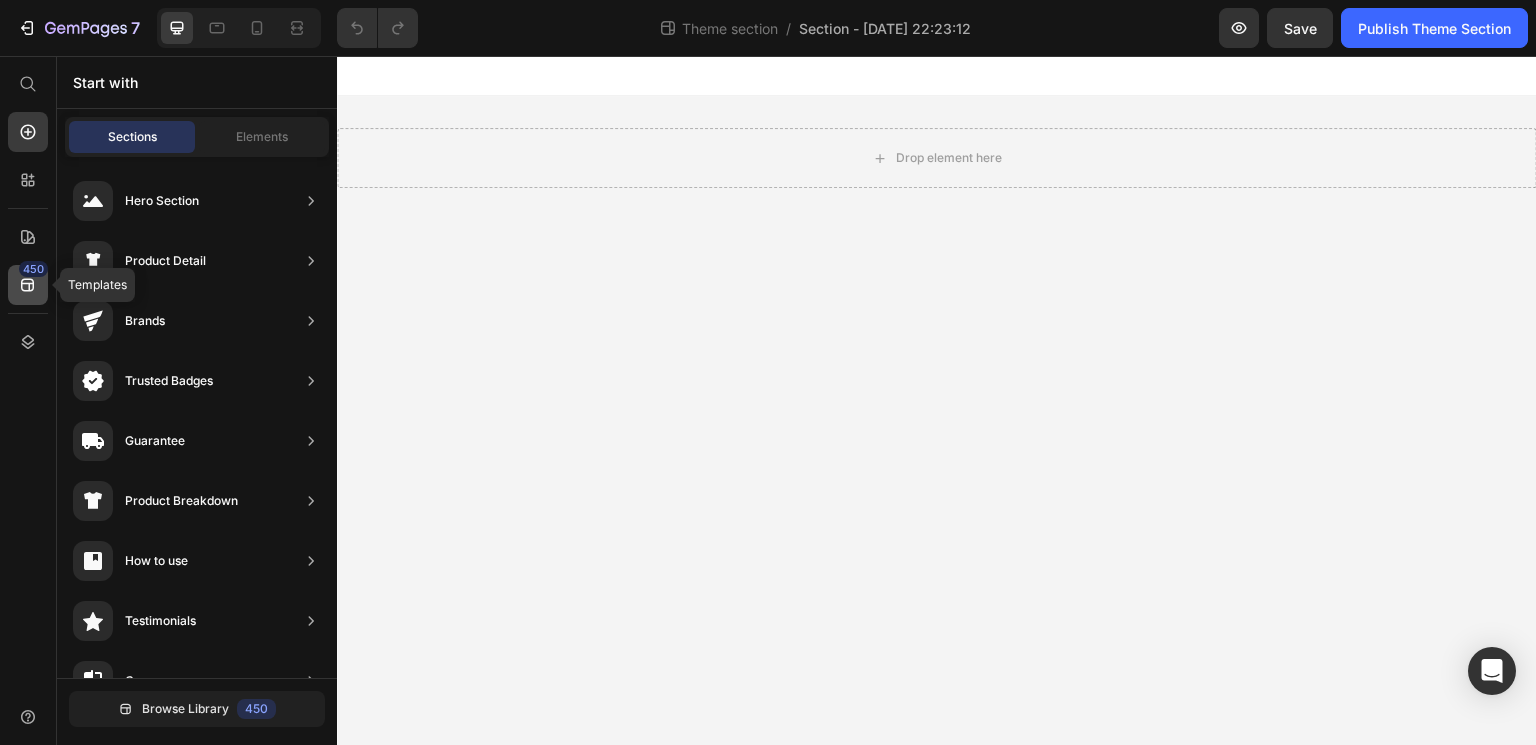 click 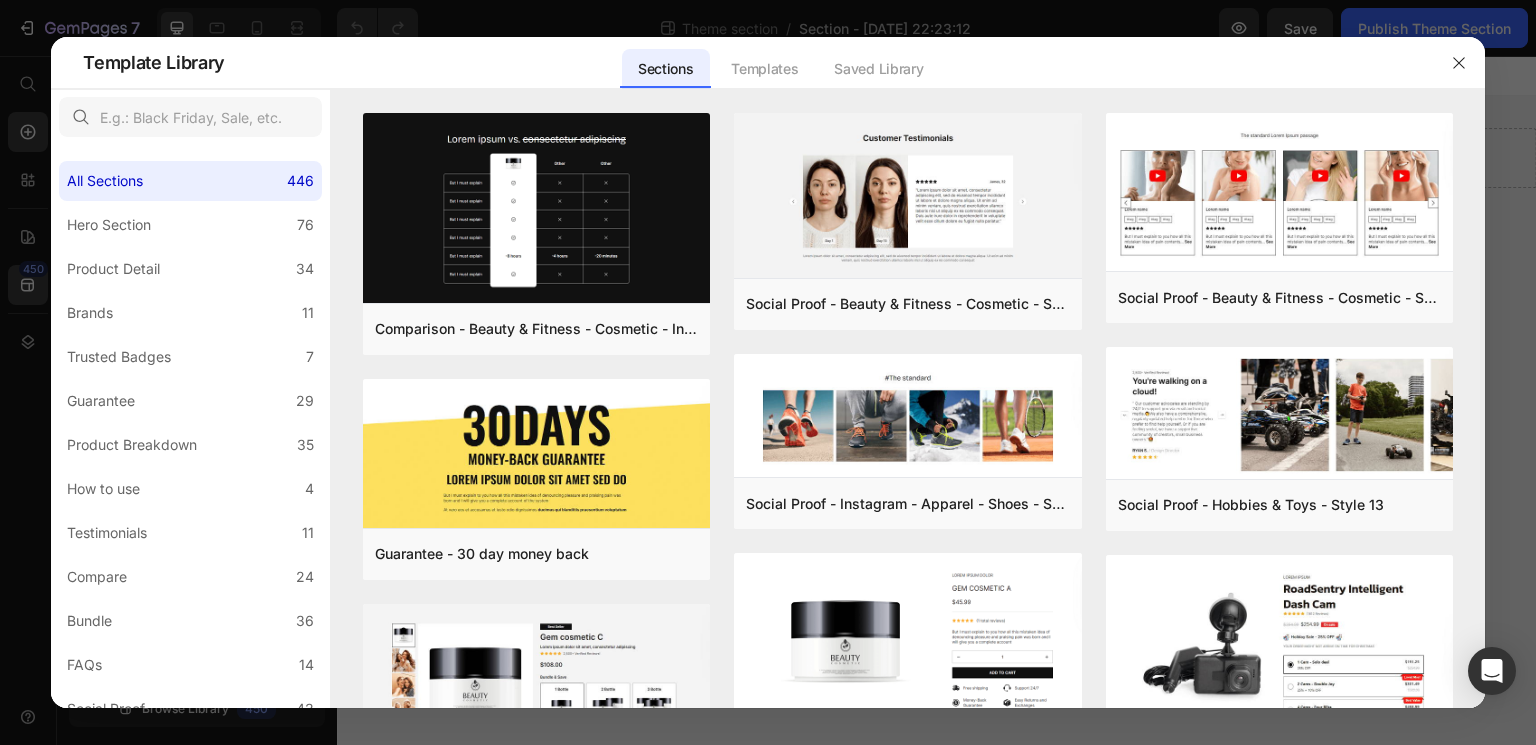 click at bounding box center (768, 372) 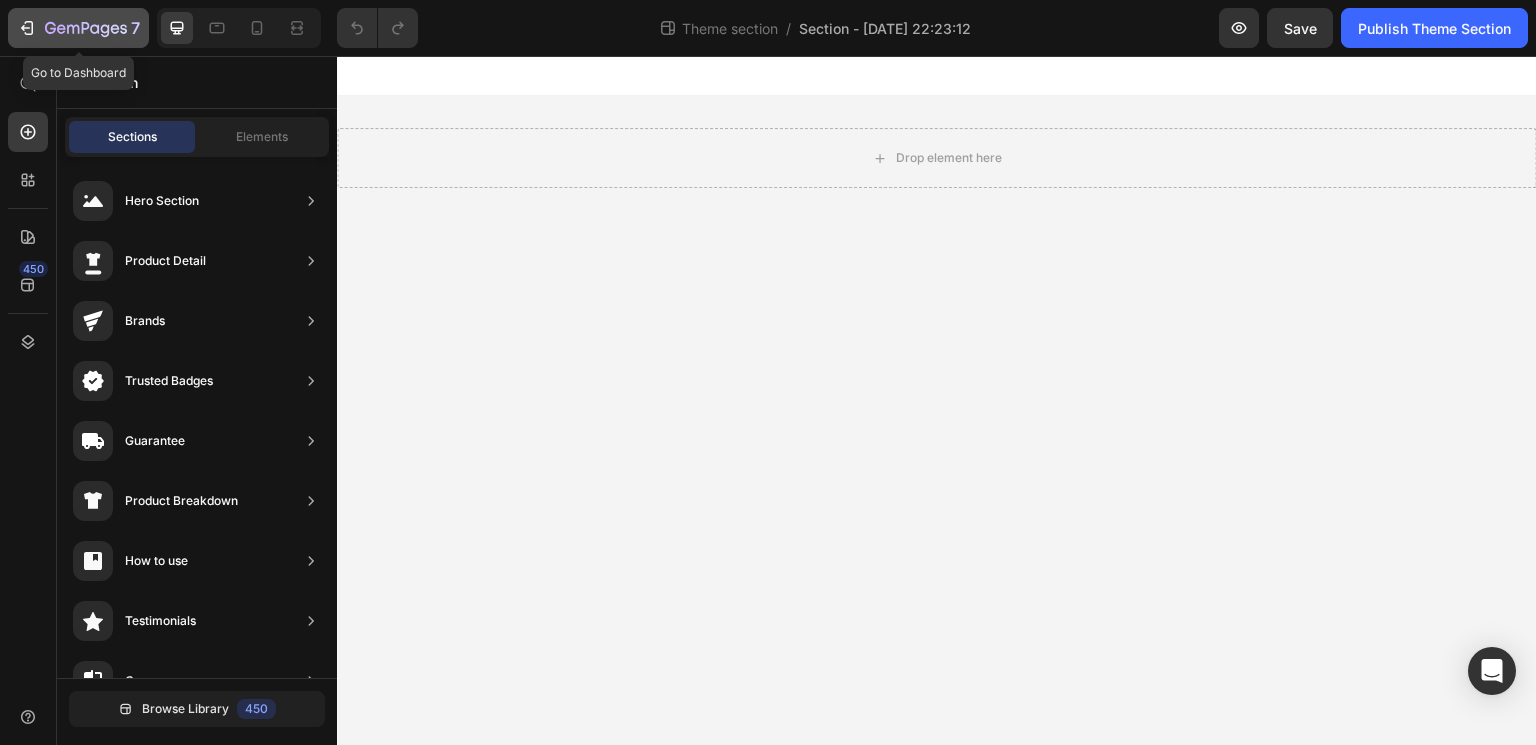 click 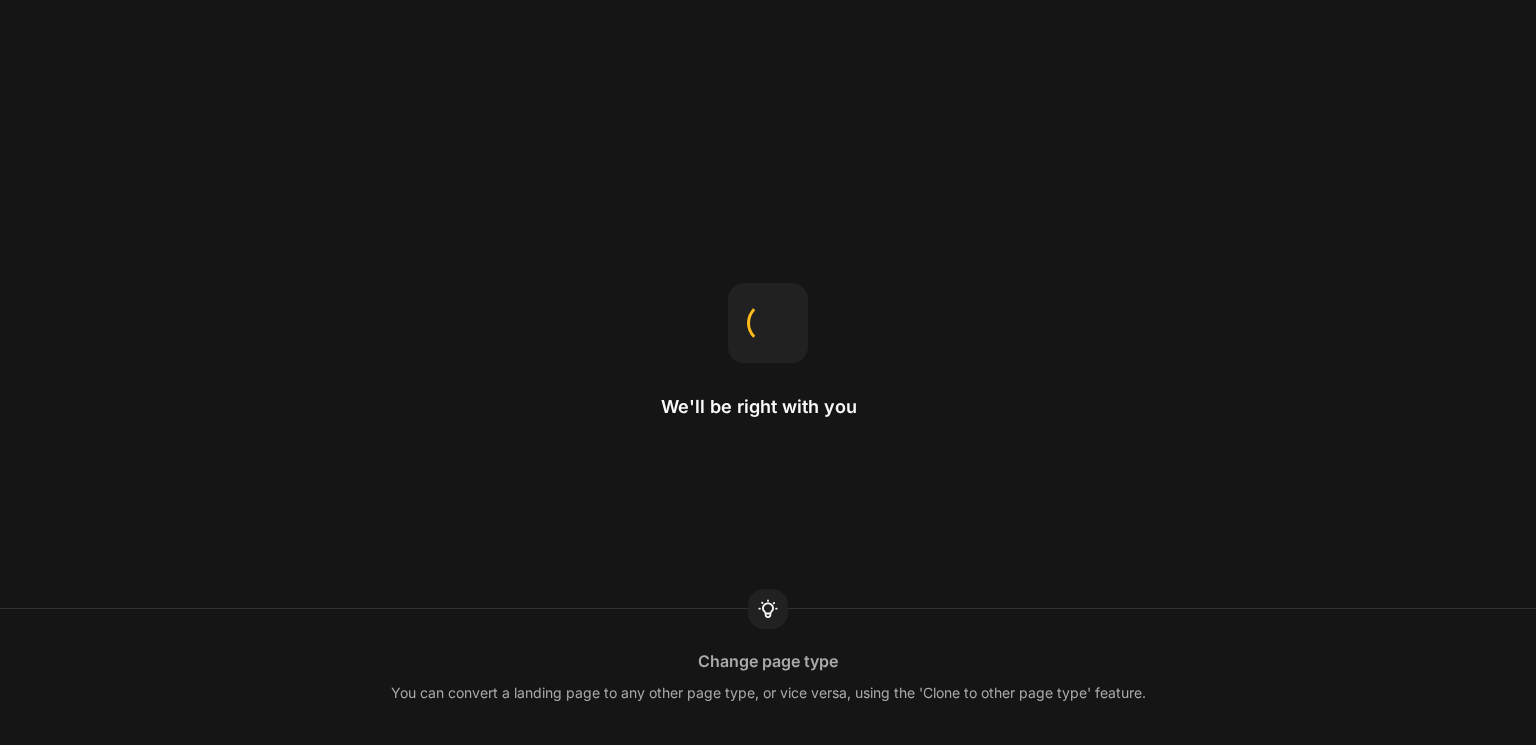 scroll, scrollTop: 0, scrollLeft: 0, axis: both 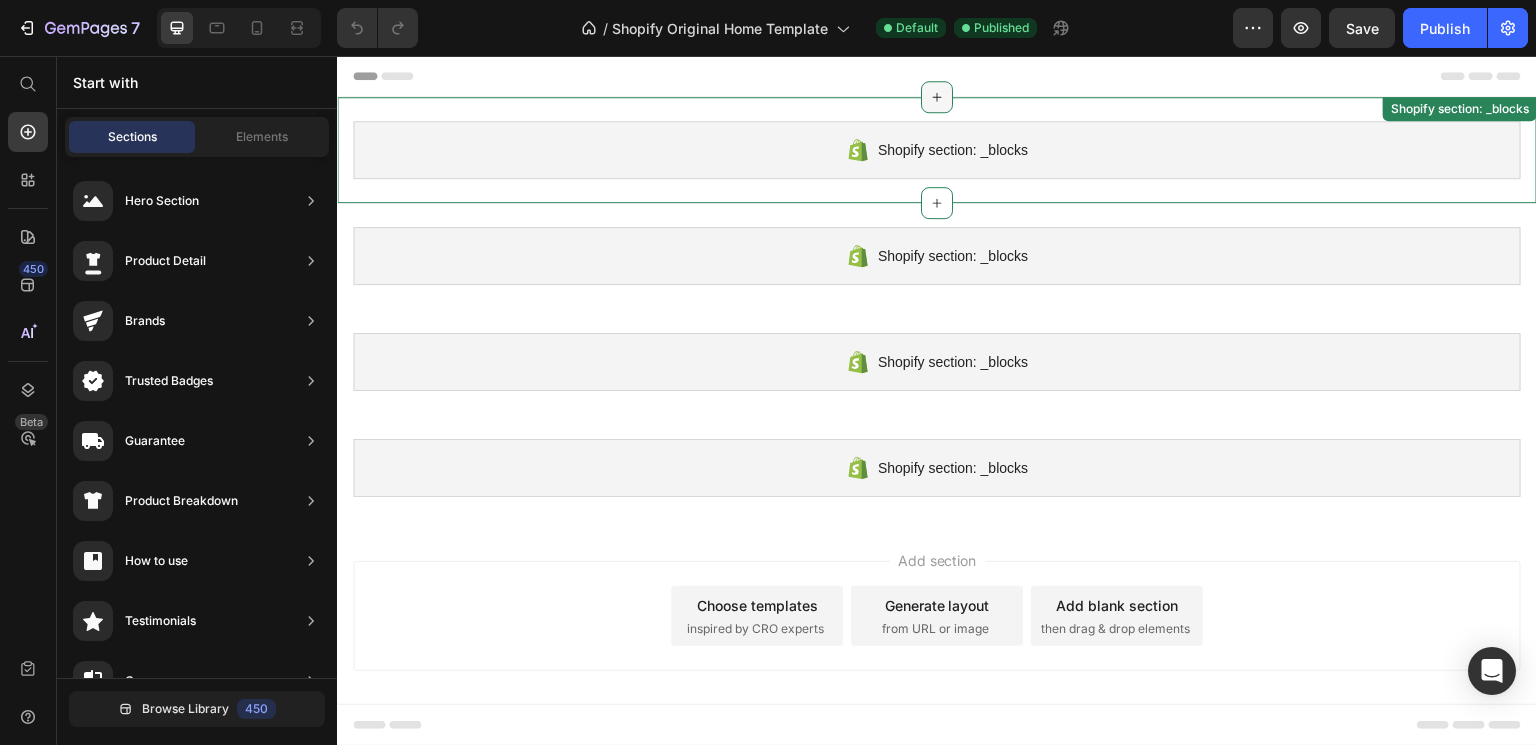 click 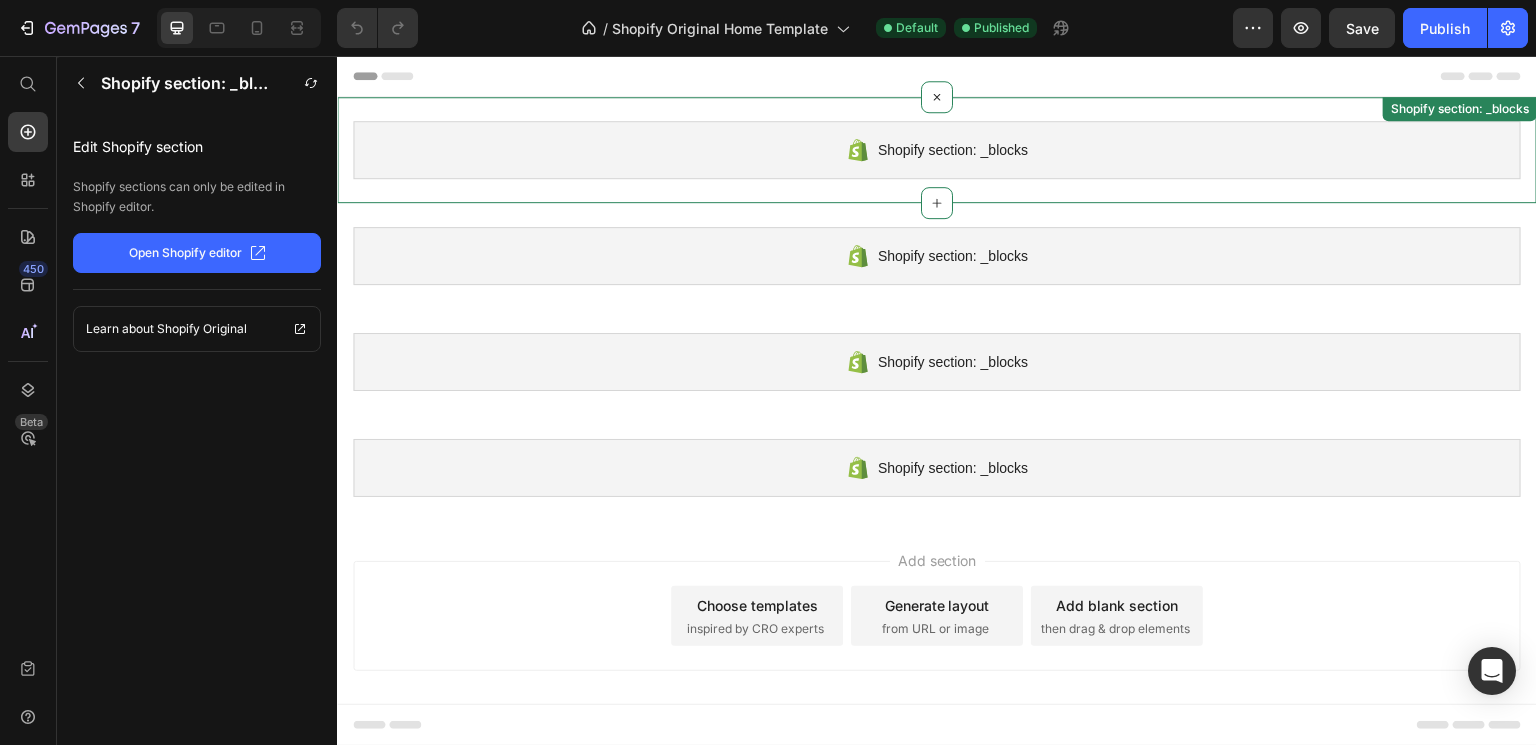click on "Shopify section: _blocks Shopify section: _blocks" at bounding box center (937, 150) 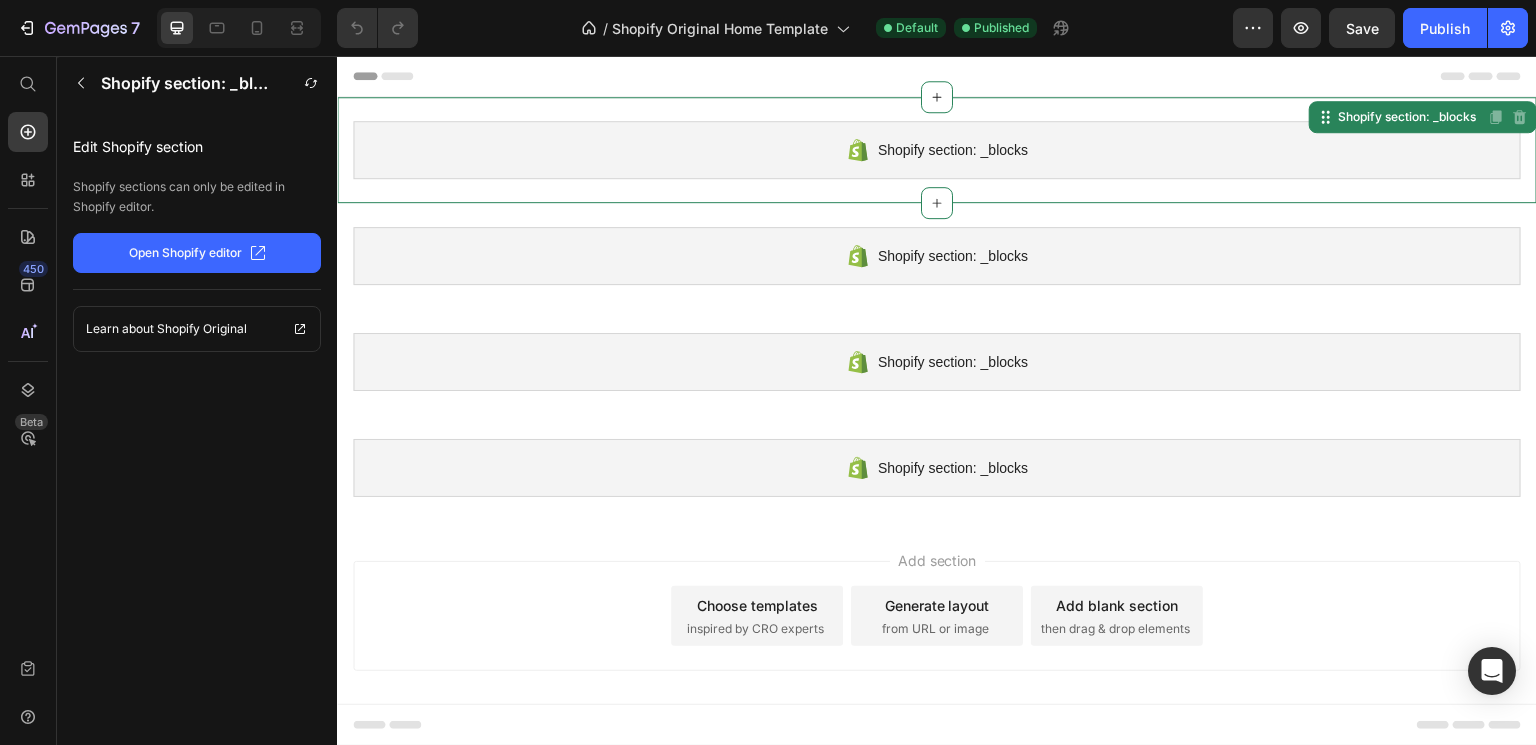 click on "Open Shopify editor" 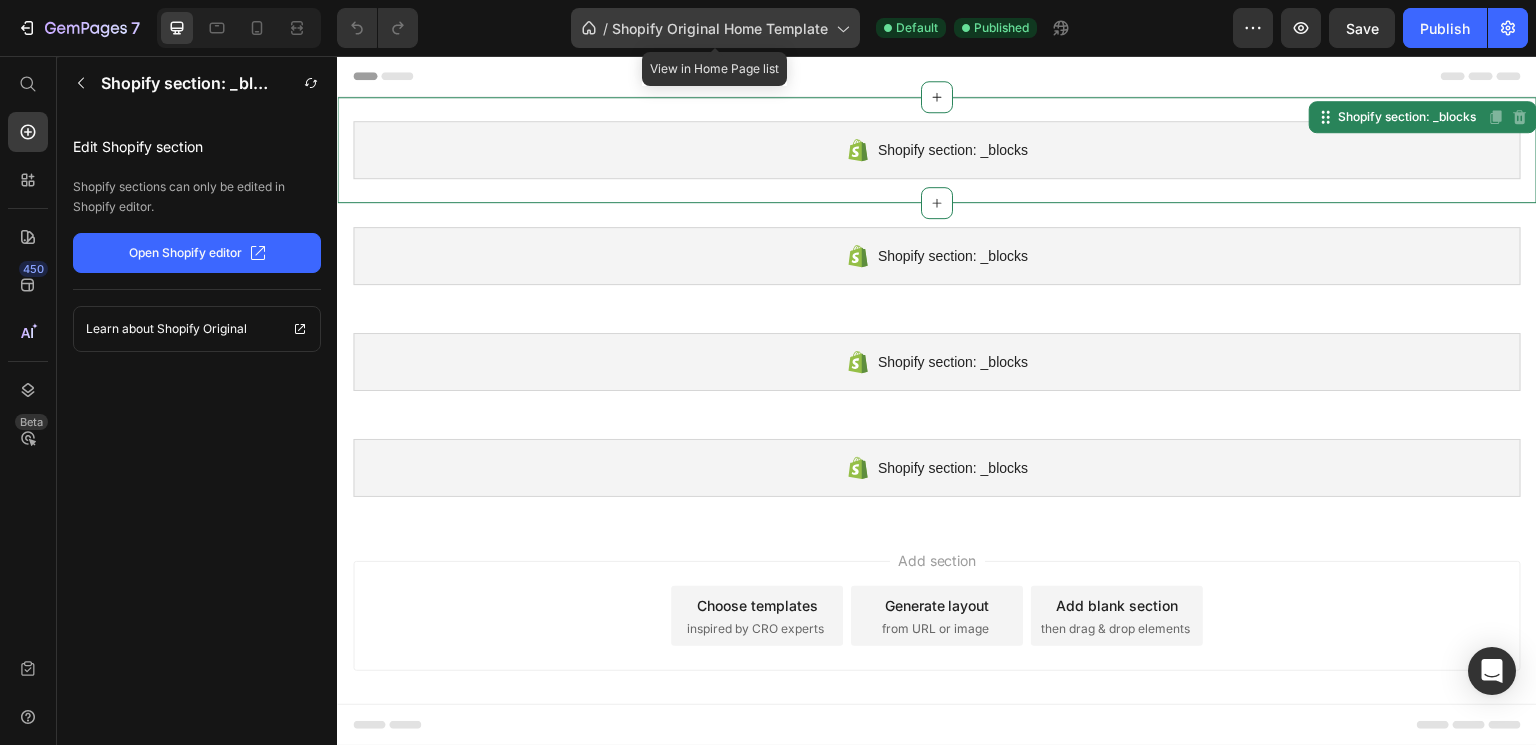 click on "/  Shopify Original Home Template" 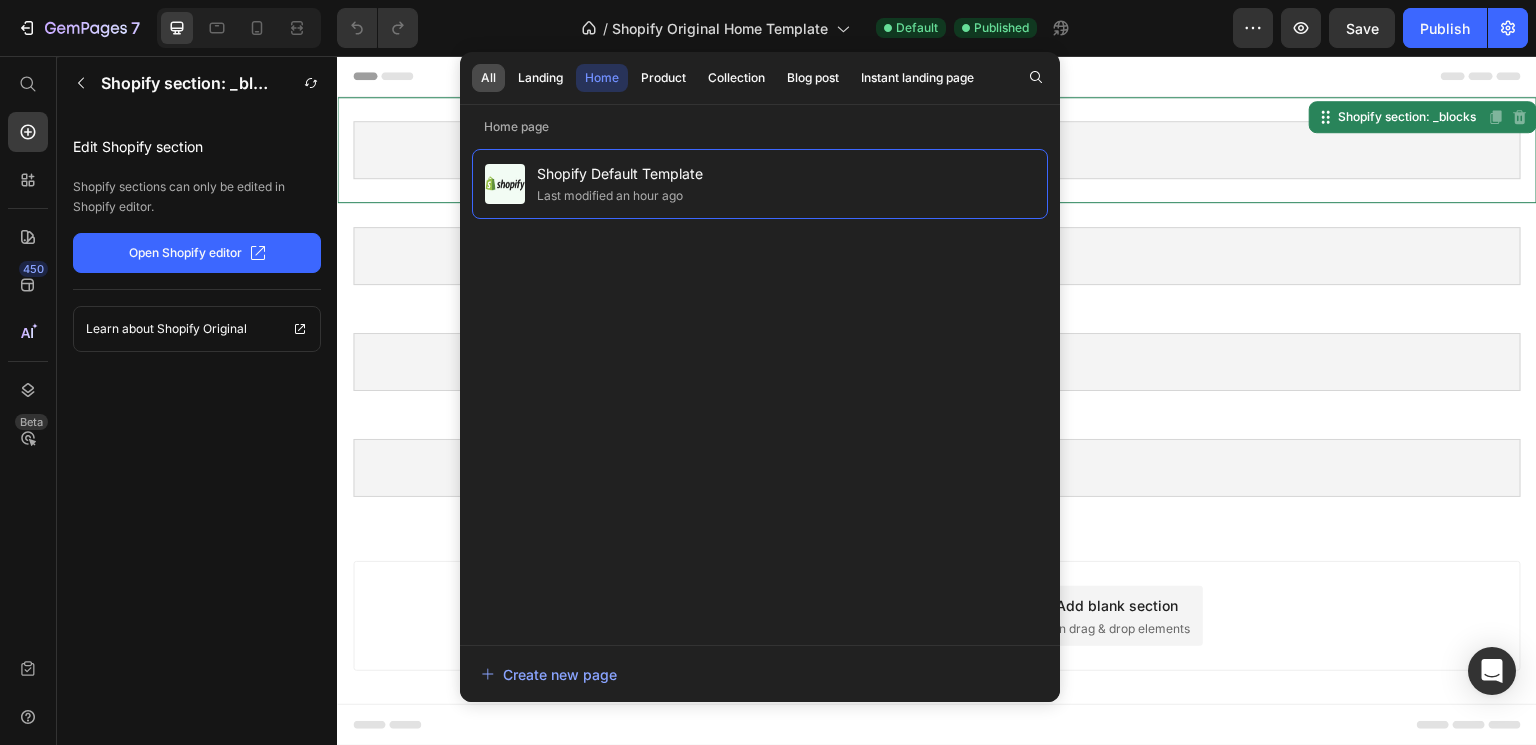 click on "All" at bounding box center [488, 78] 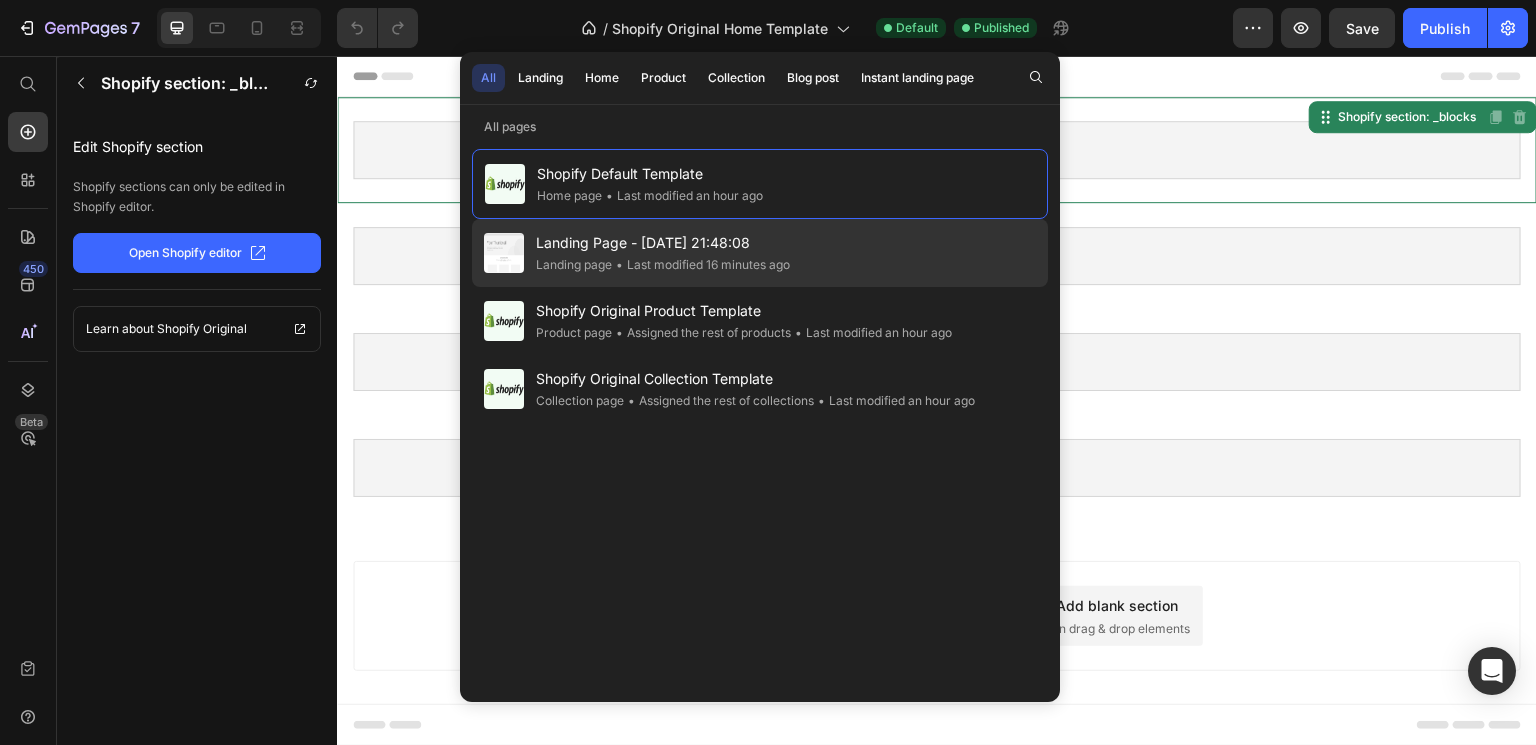 click on "Landing Page - Jul 9, 21:48:08" at bounding box center [663, 243] 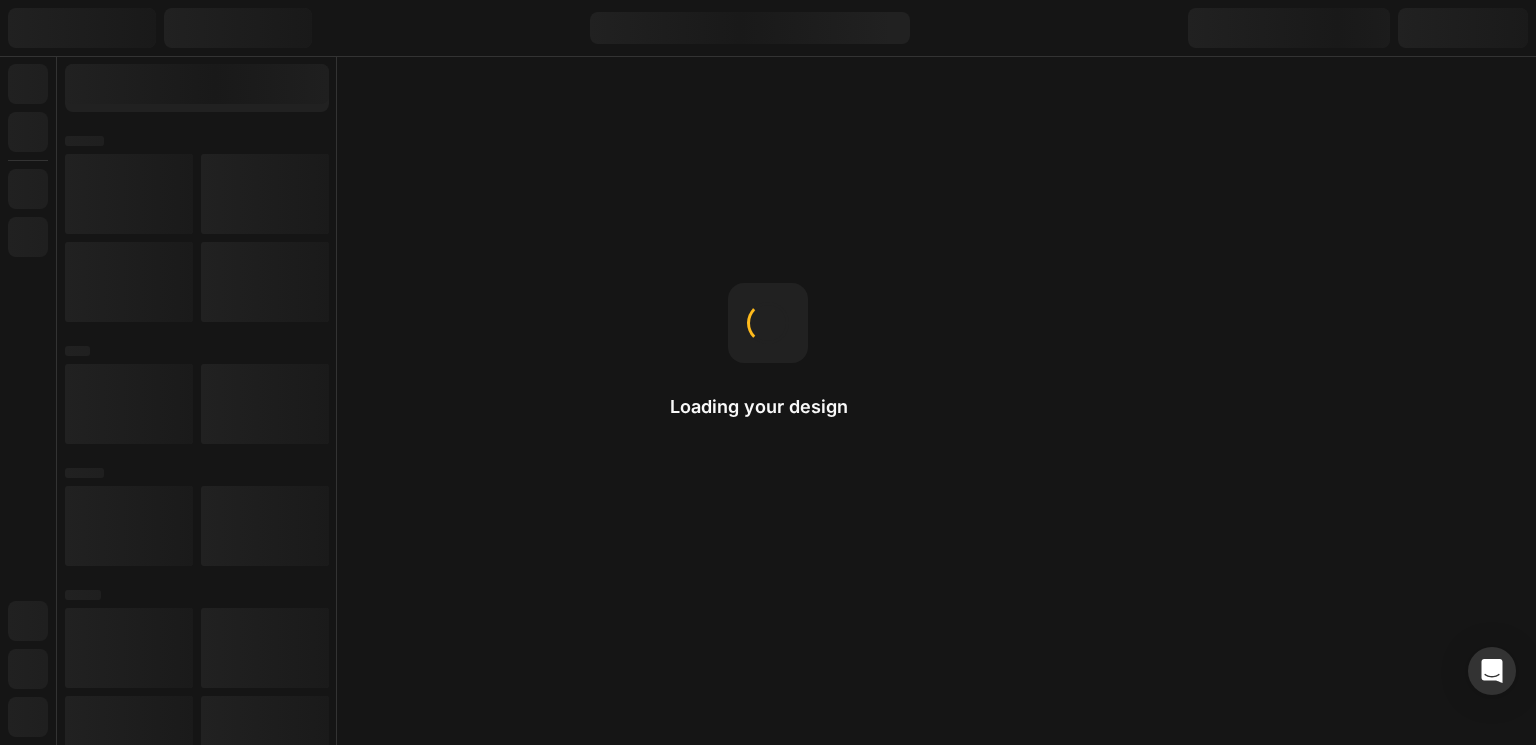 scroll, scrollTop: 0, scrollLeft: 0, axis: both 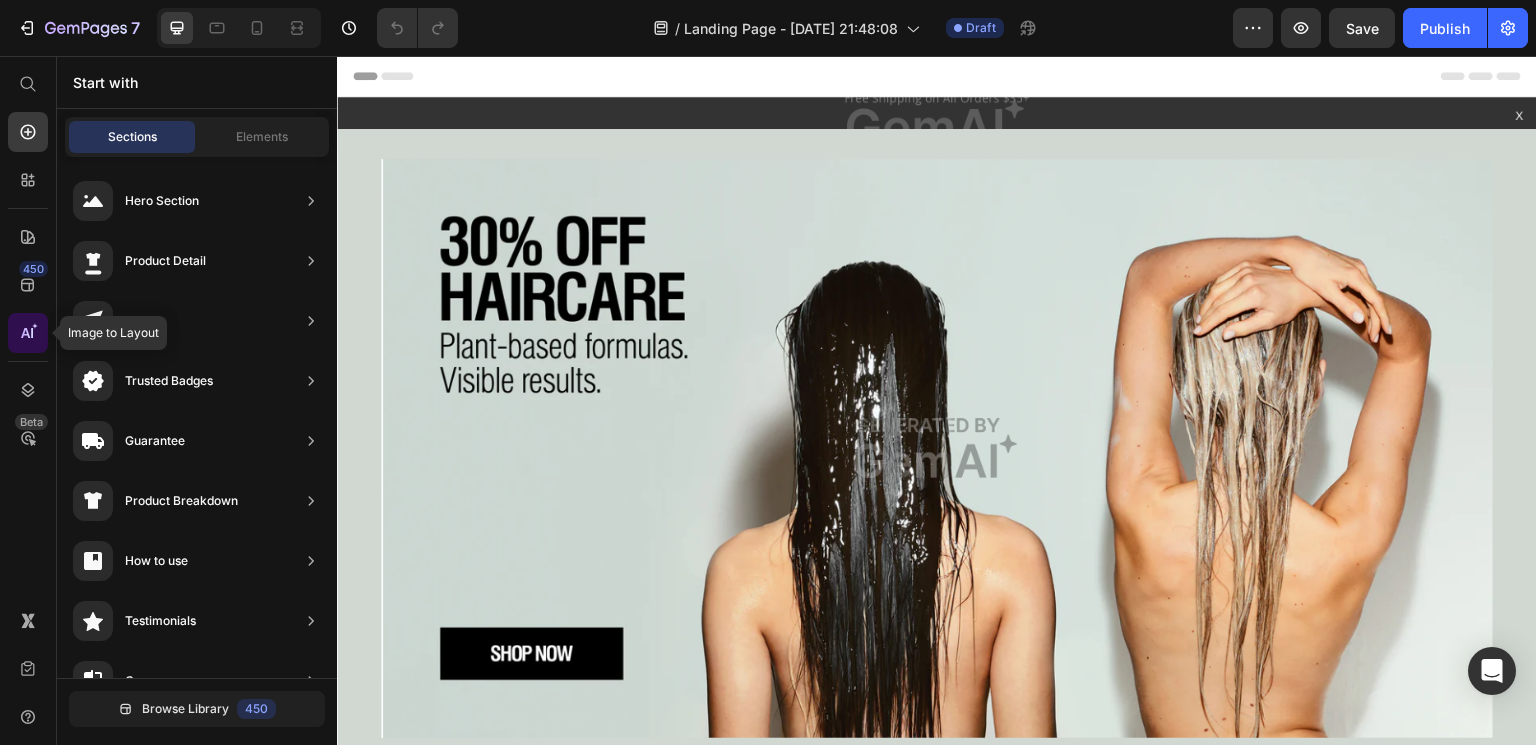 click 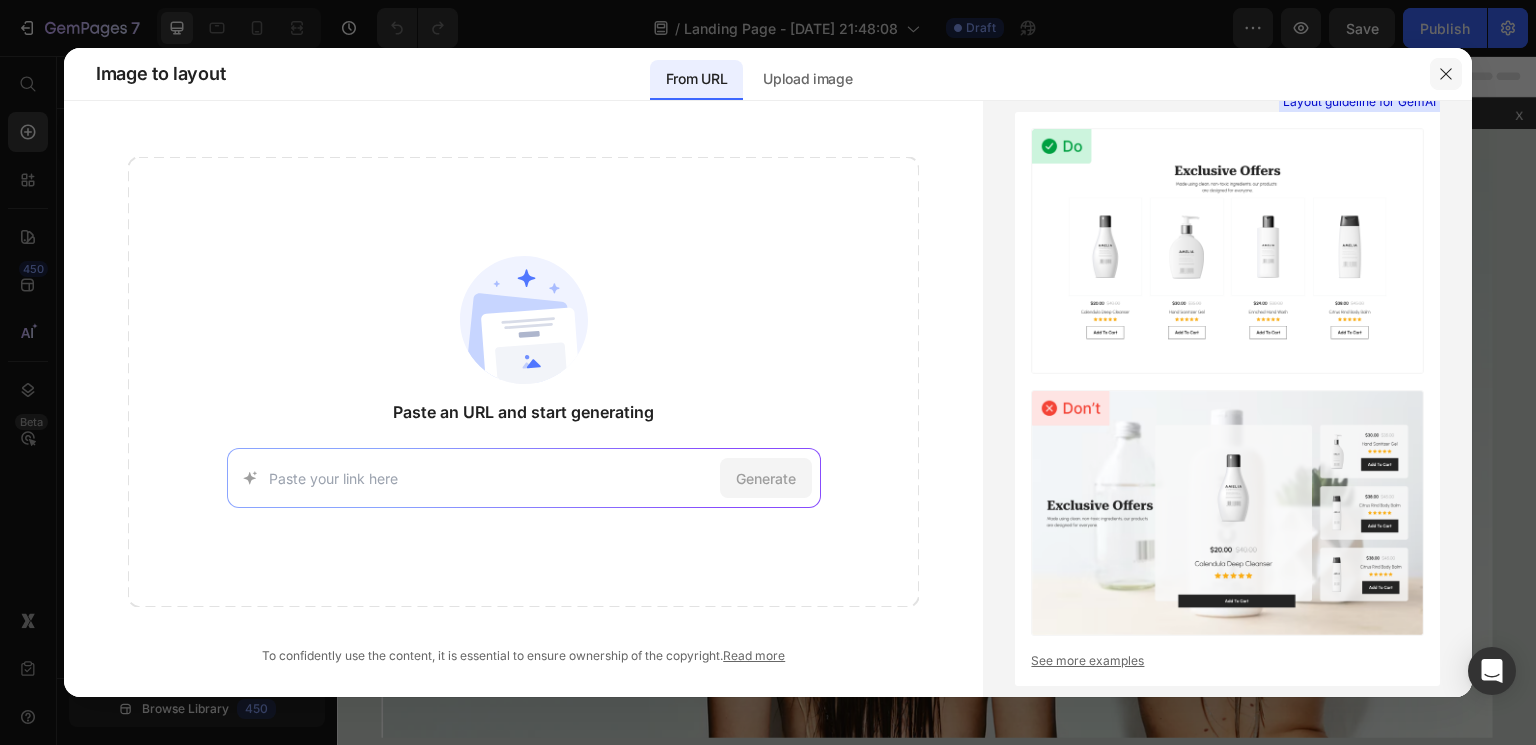 click at bounding box center (1446, 74) 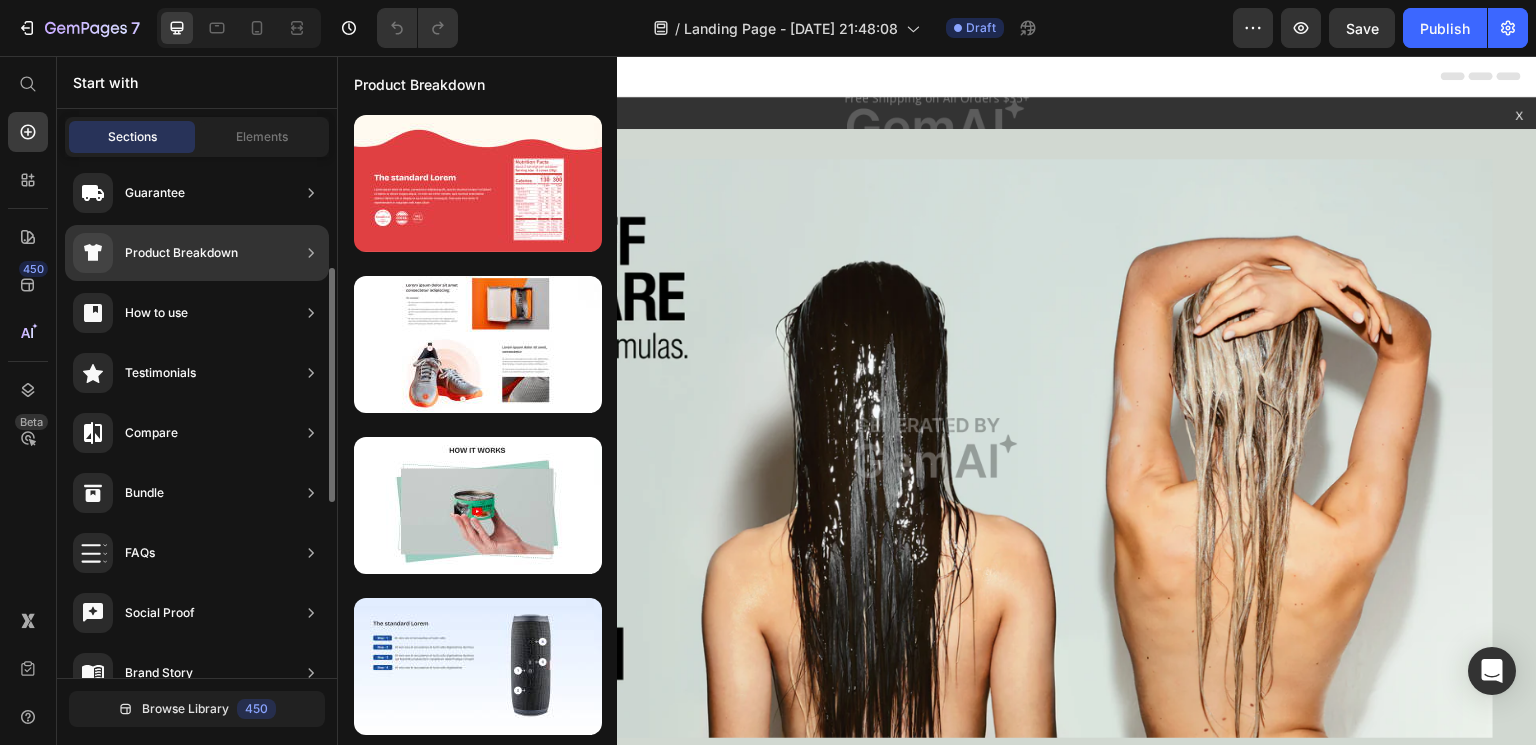scroll, scrollTop: 0, scrollLeft: 0, axis: both 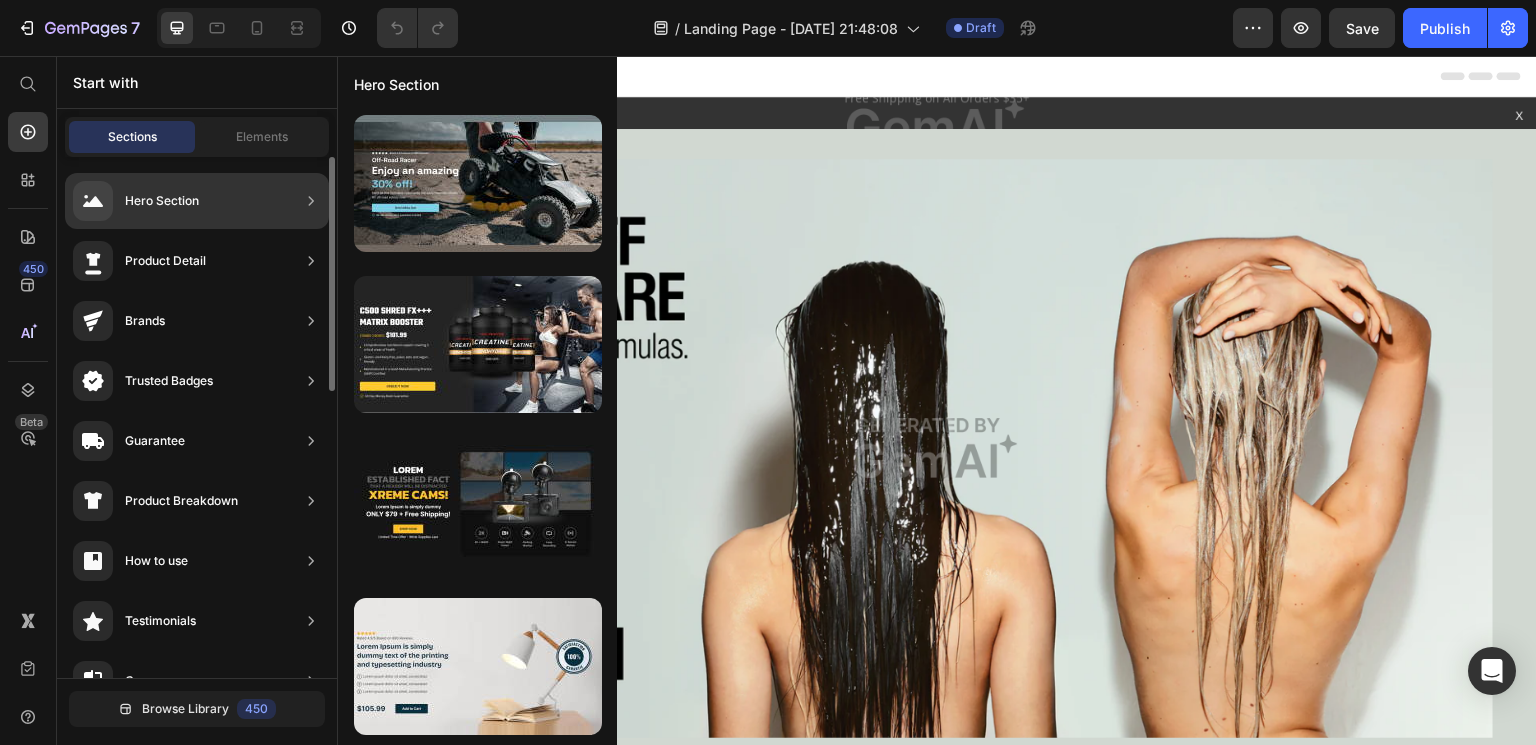 click on "Hero Section" 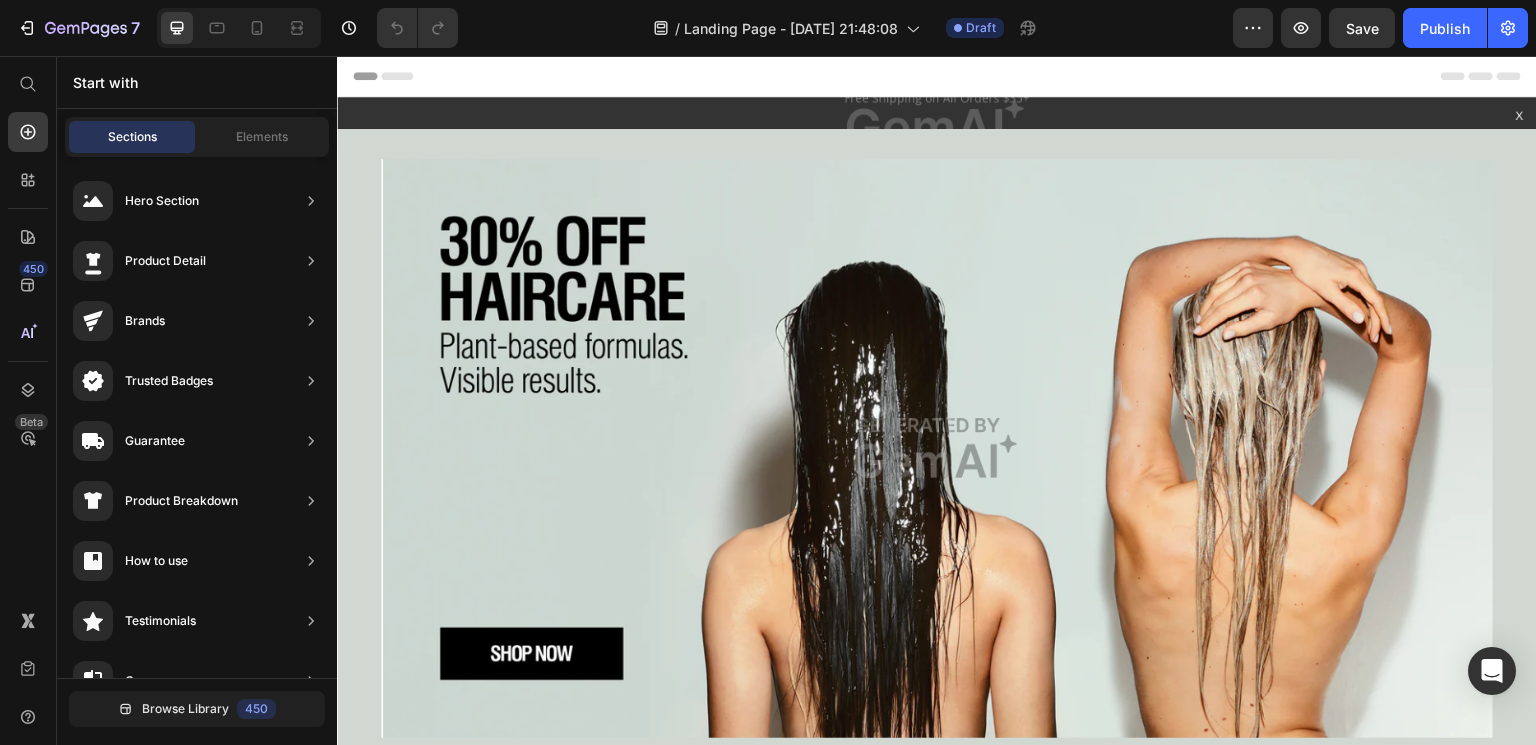 click on "Start with" at bounding box center [197, 82] 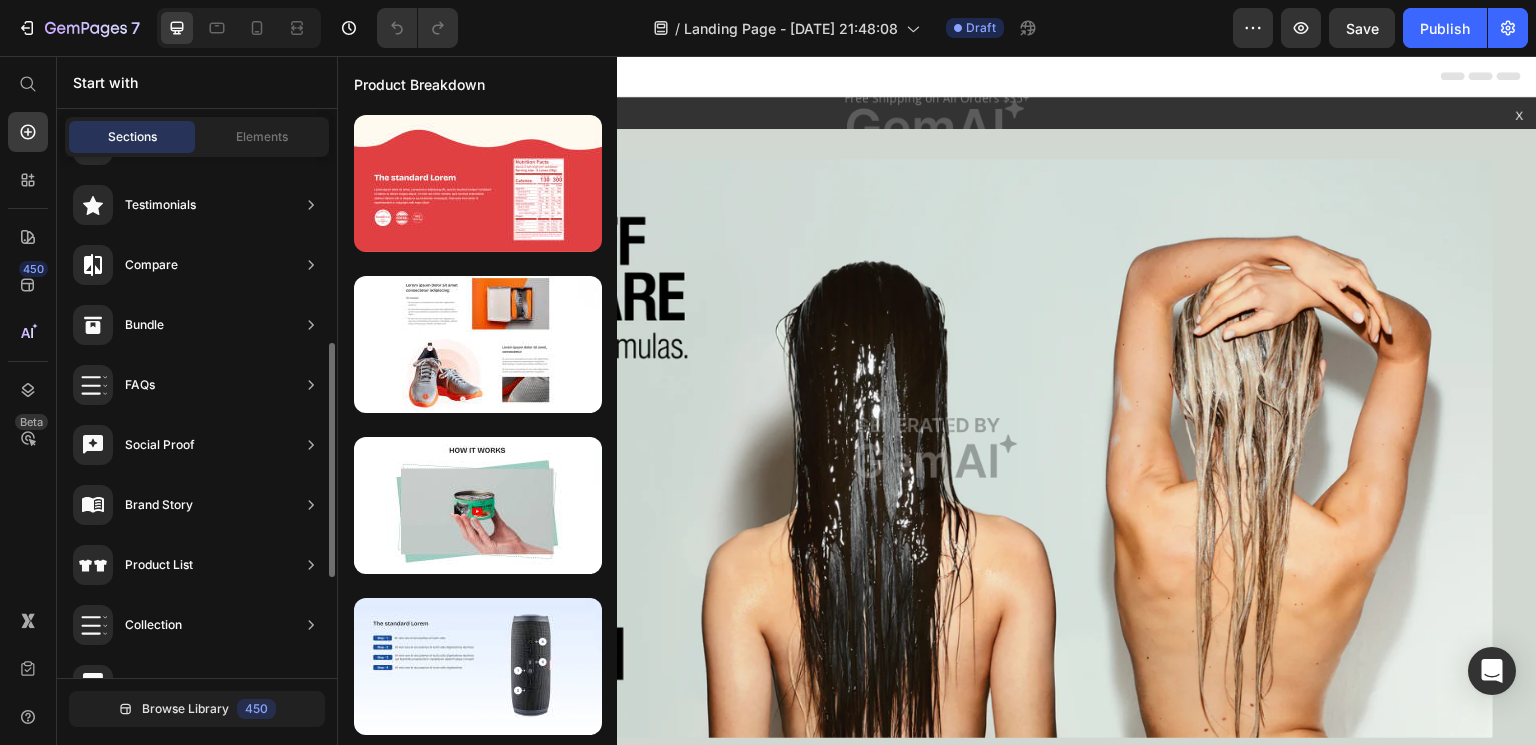 scroll, scrollTop: 638, scrollLeft: 0, axis: vertical 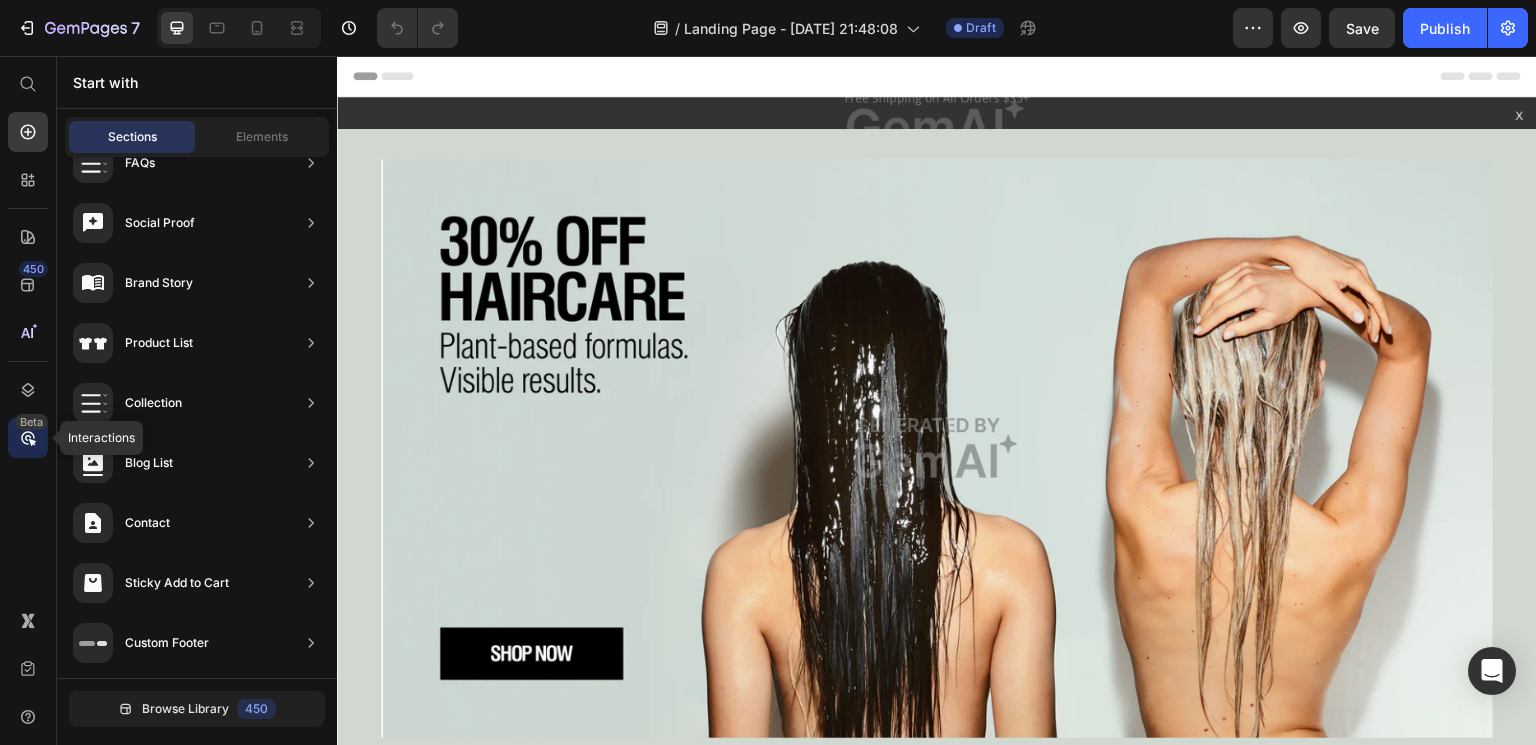 click 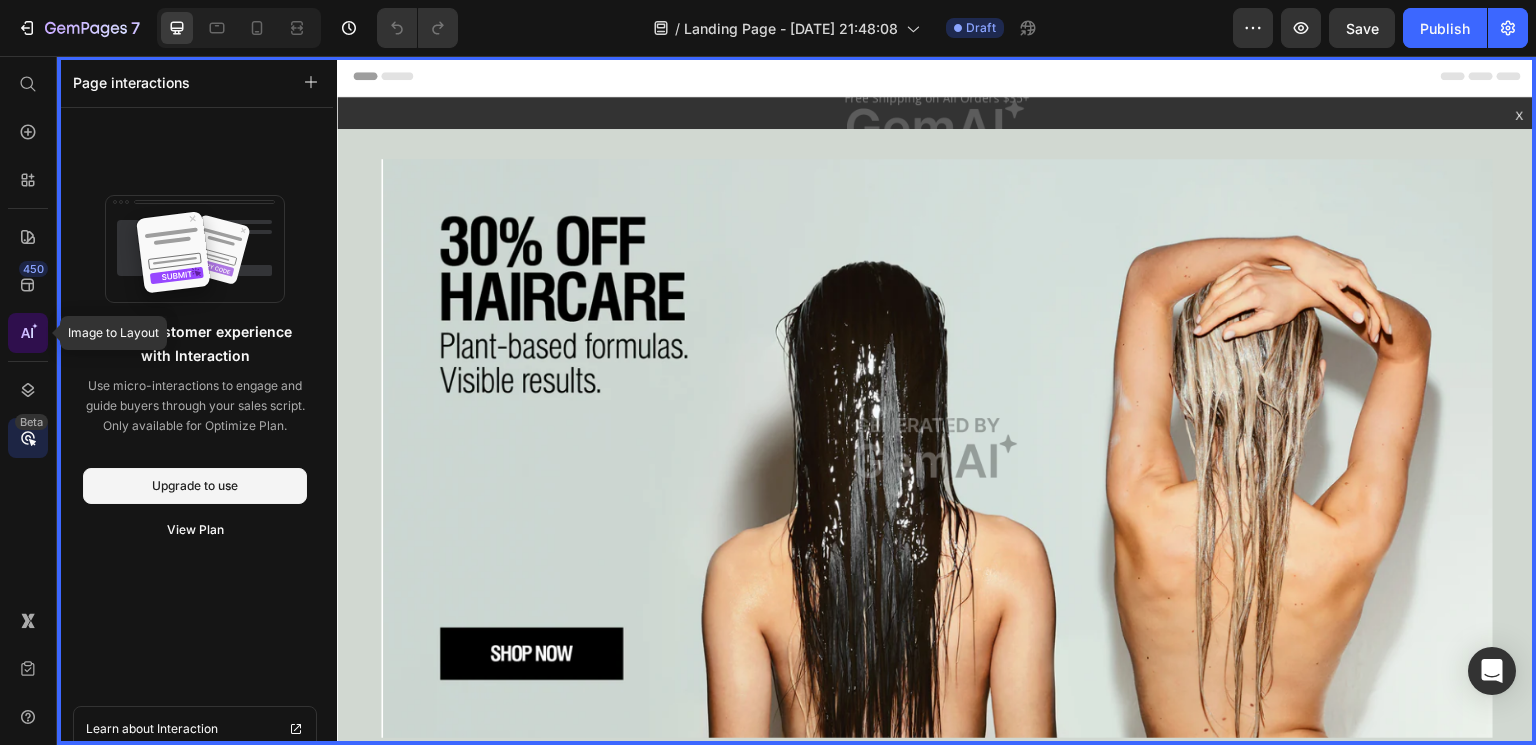 click 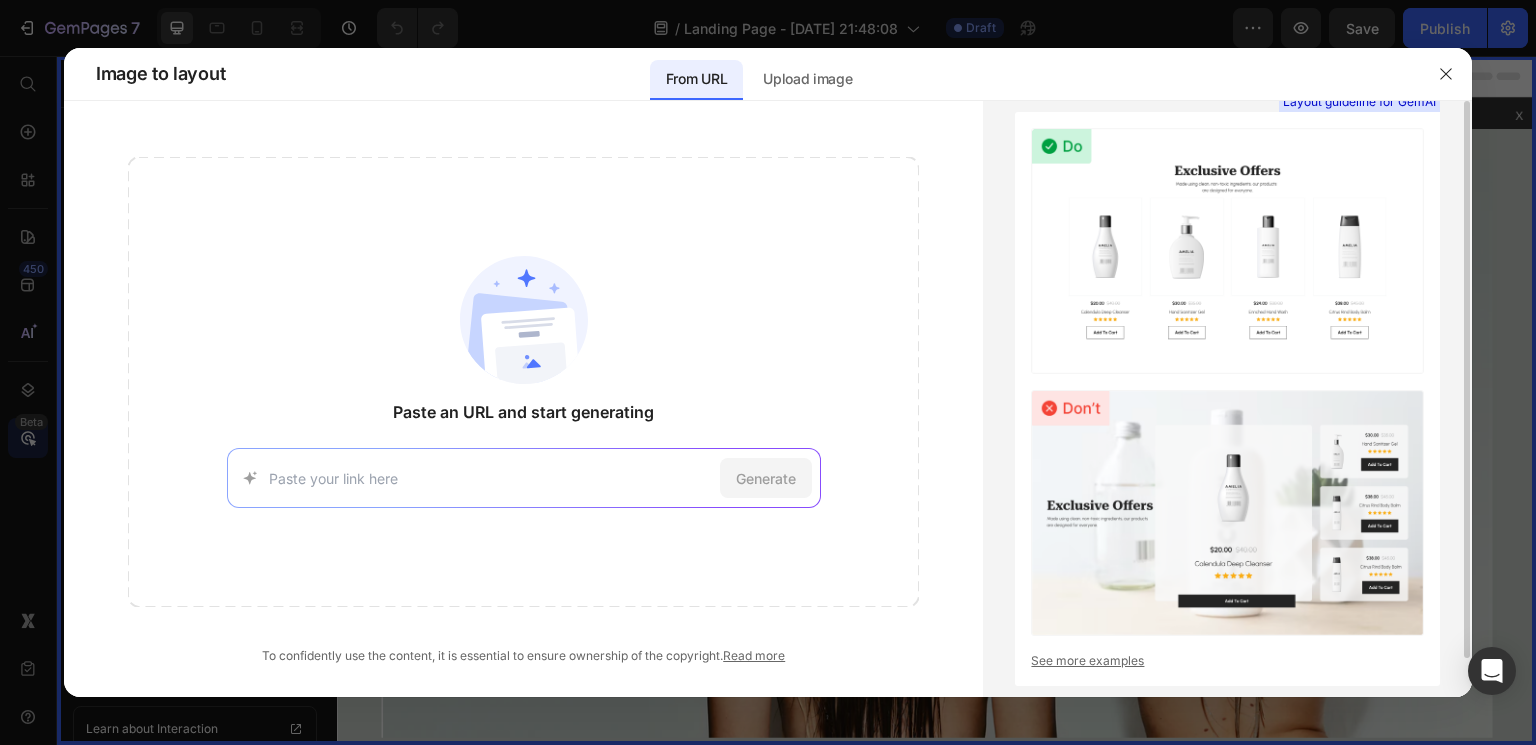 scroll, scrollTop: 40, scrollLeft: 0, axis: vertical 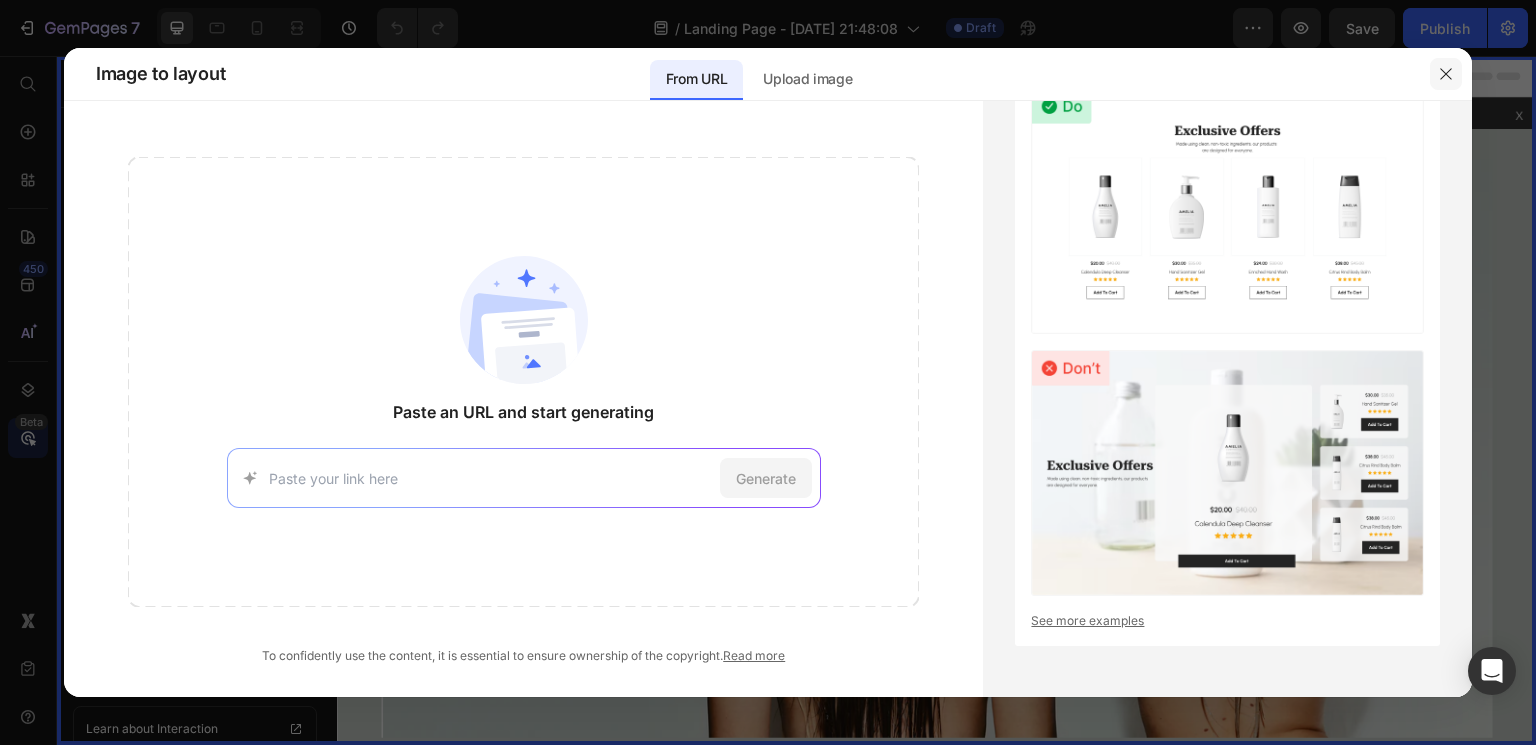 click 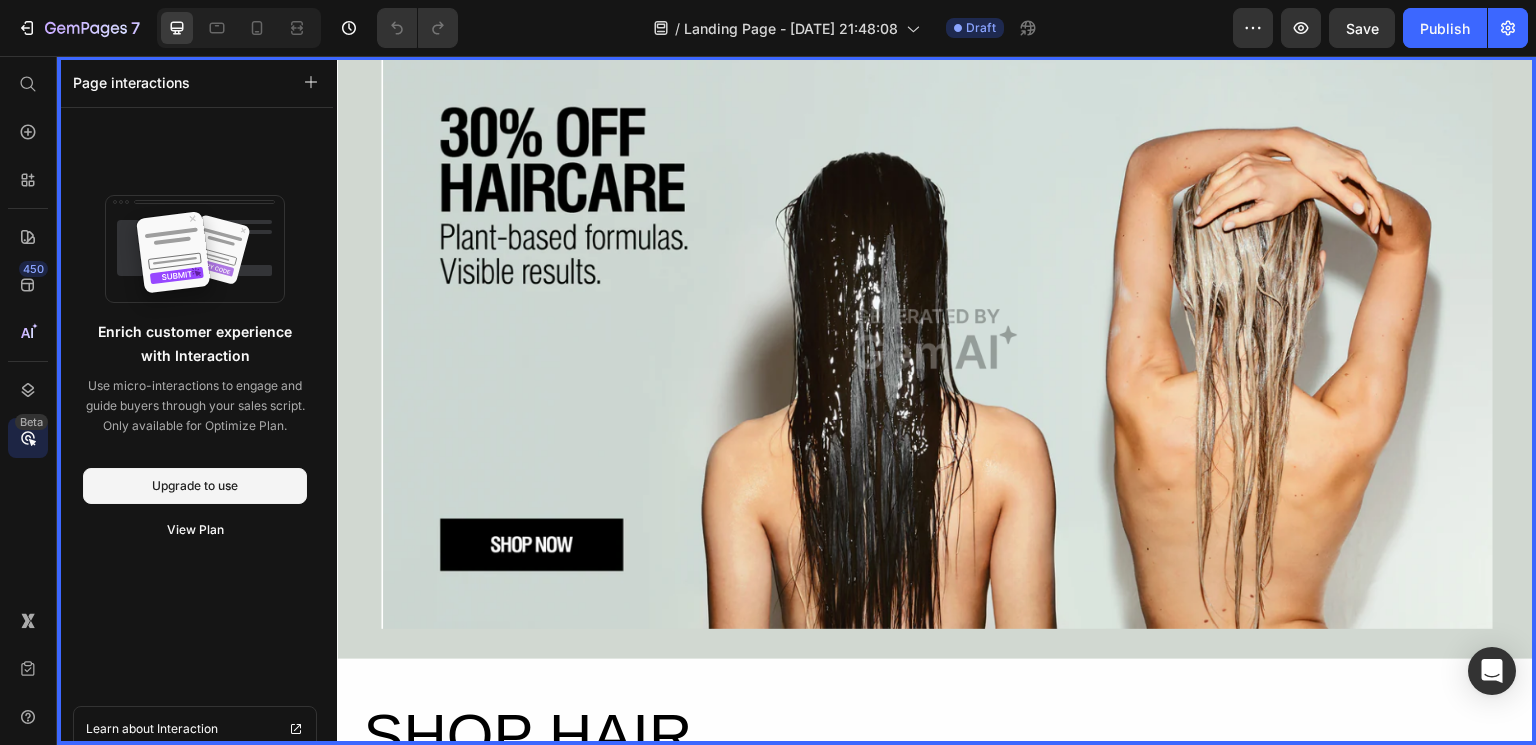 scroll, scrollTop: 112, scrollLeft: 0, axis: vertical 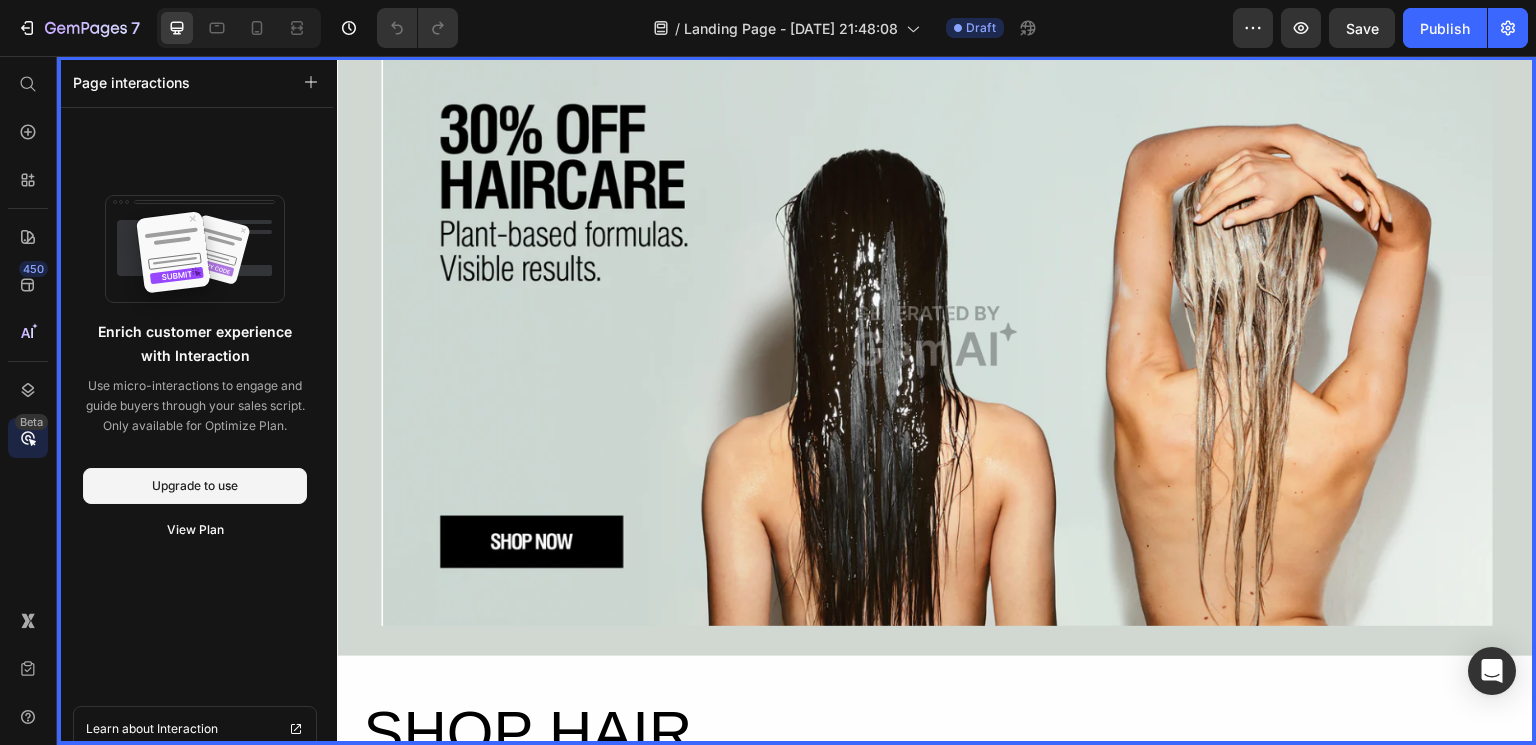 click at bounding box center [937, 401] 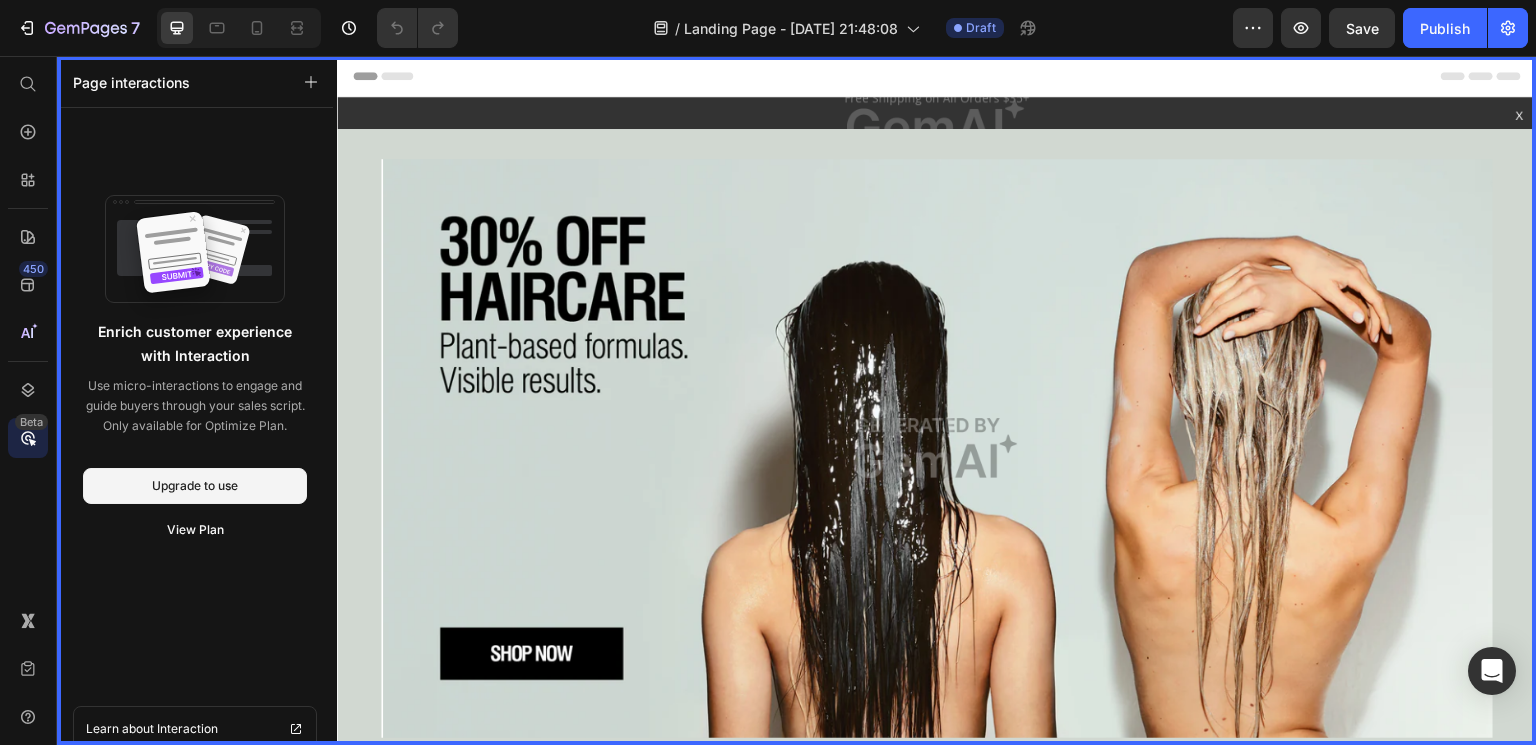 click at bounding box center (937, 401) 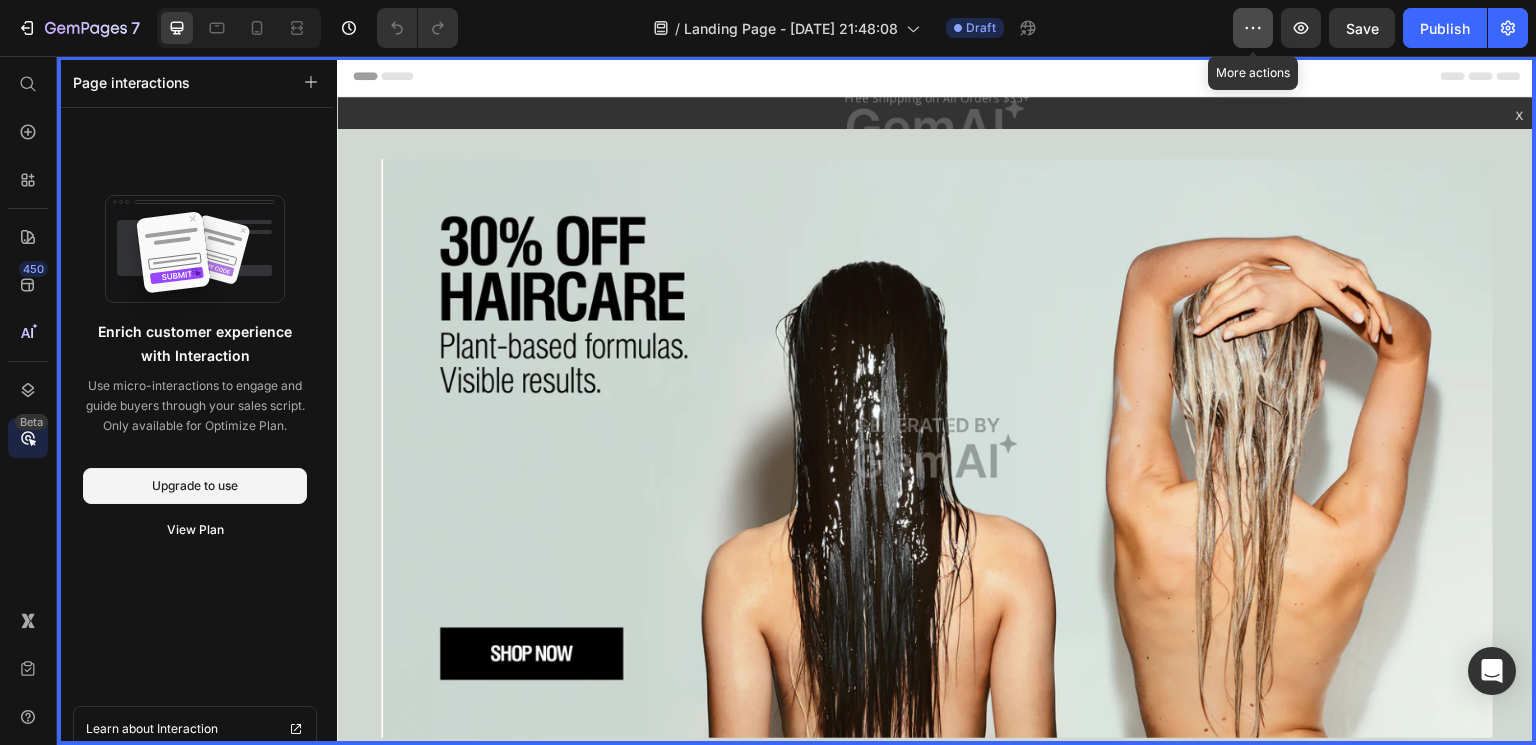click 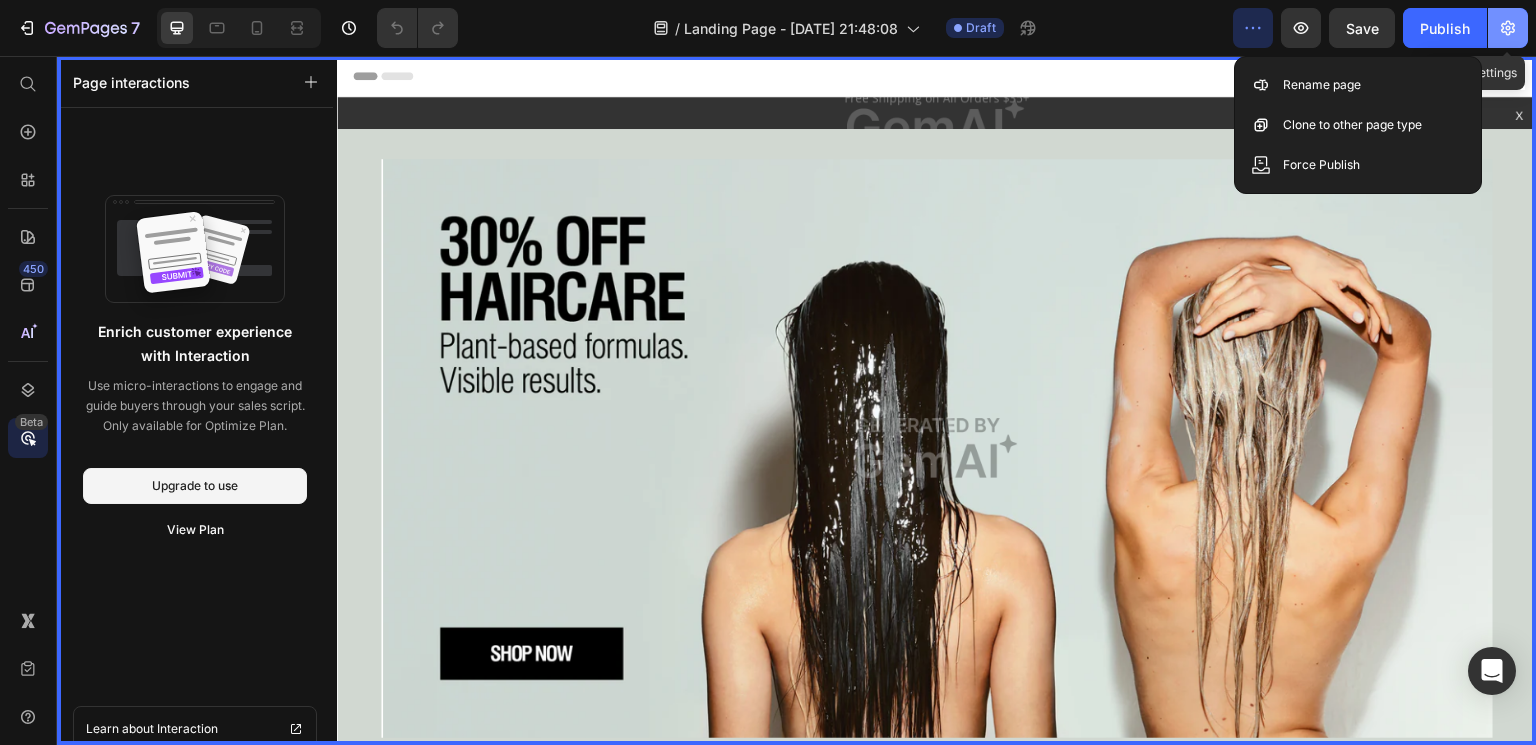 click 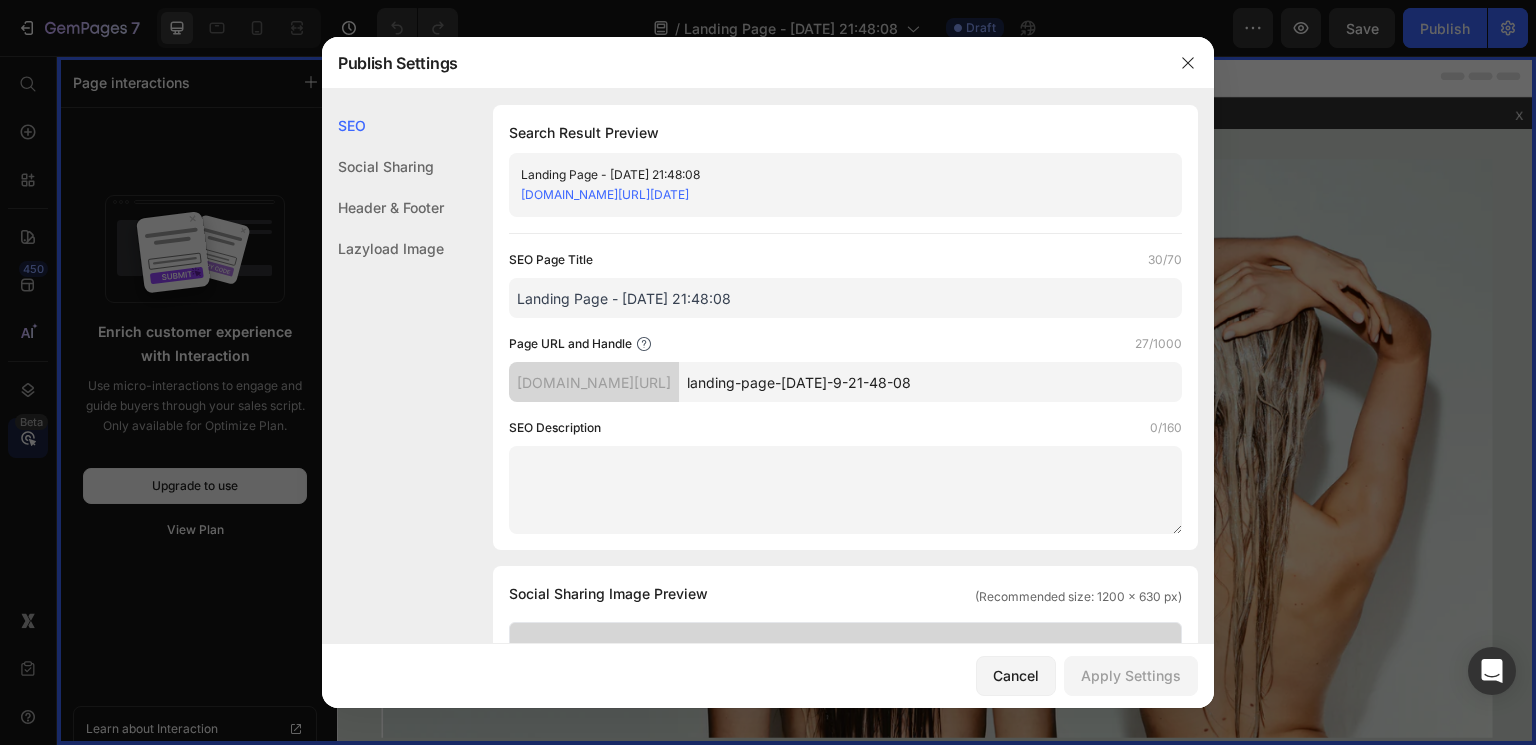 click on "Header & Footer" 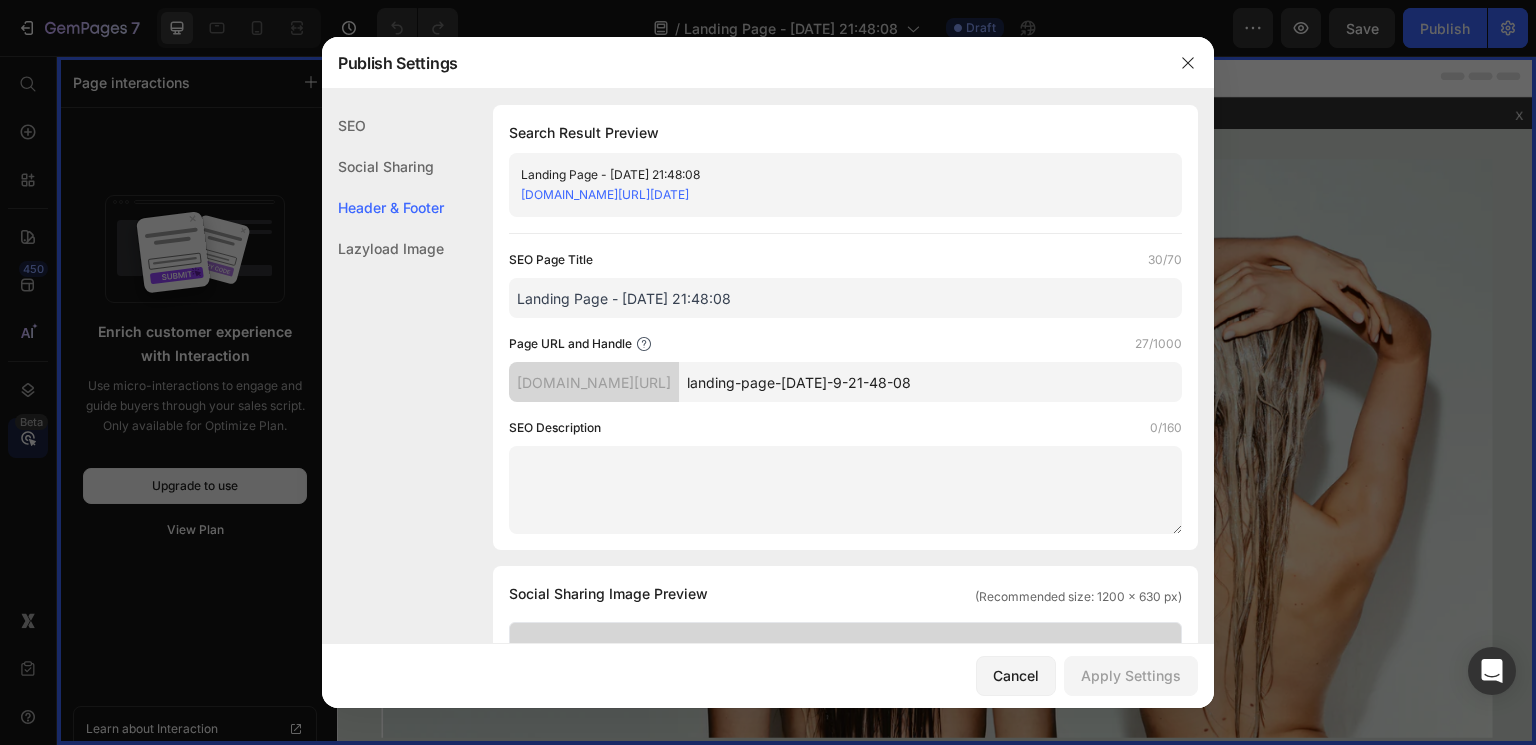 scroll, scrollTop: 936, scrollLeft: 0, axis: vertical 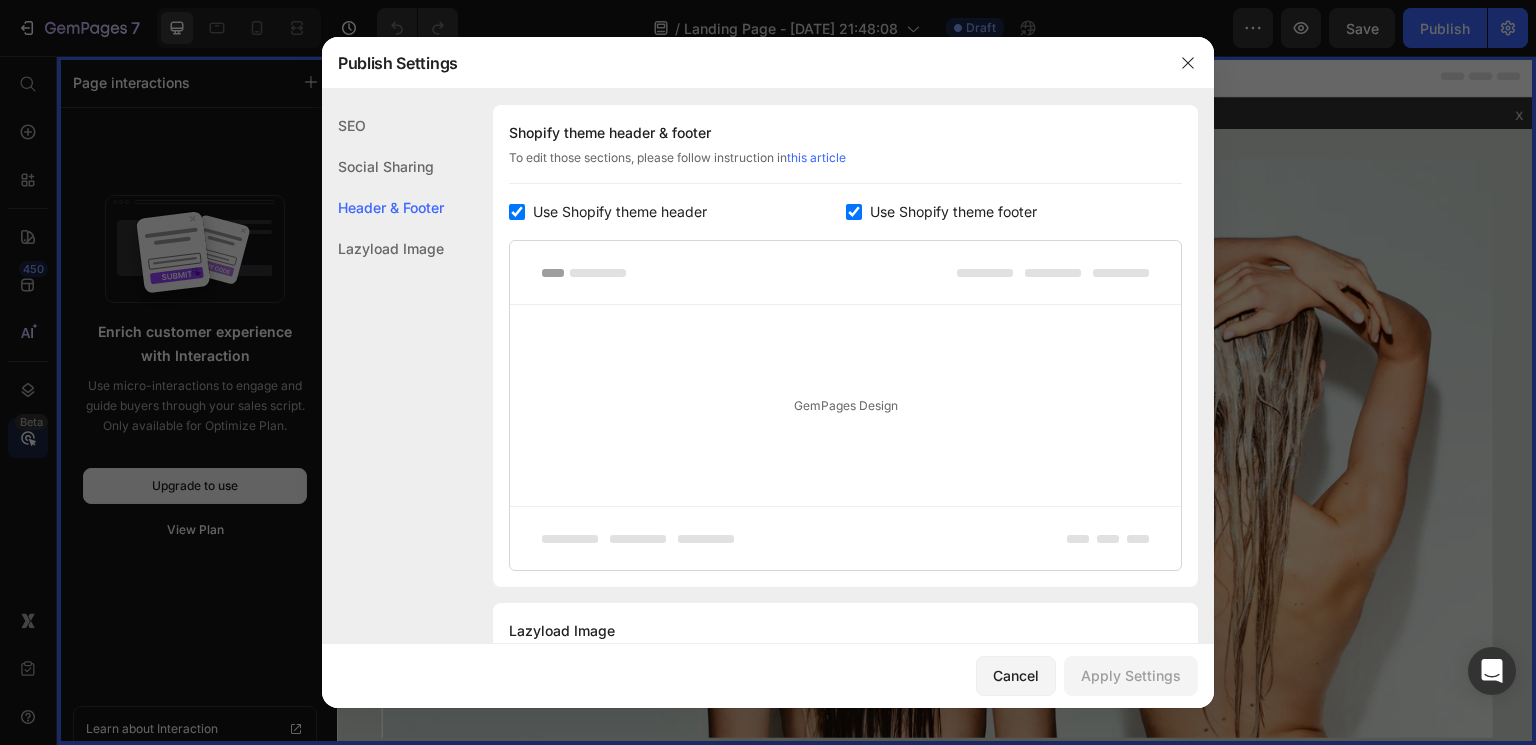 click on "Lazyload Image" 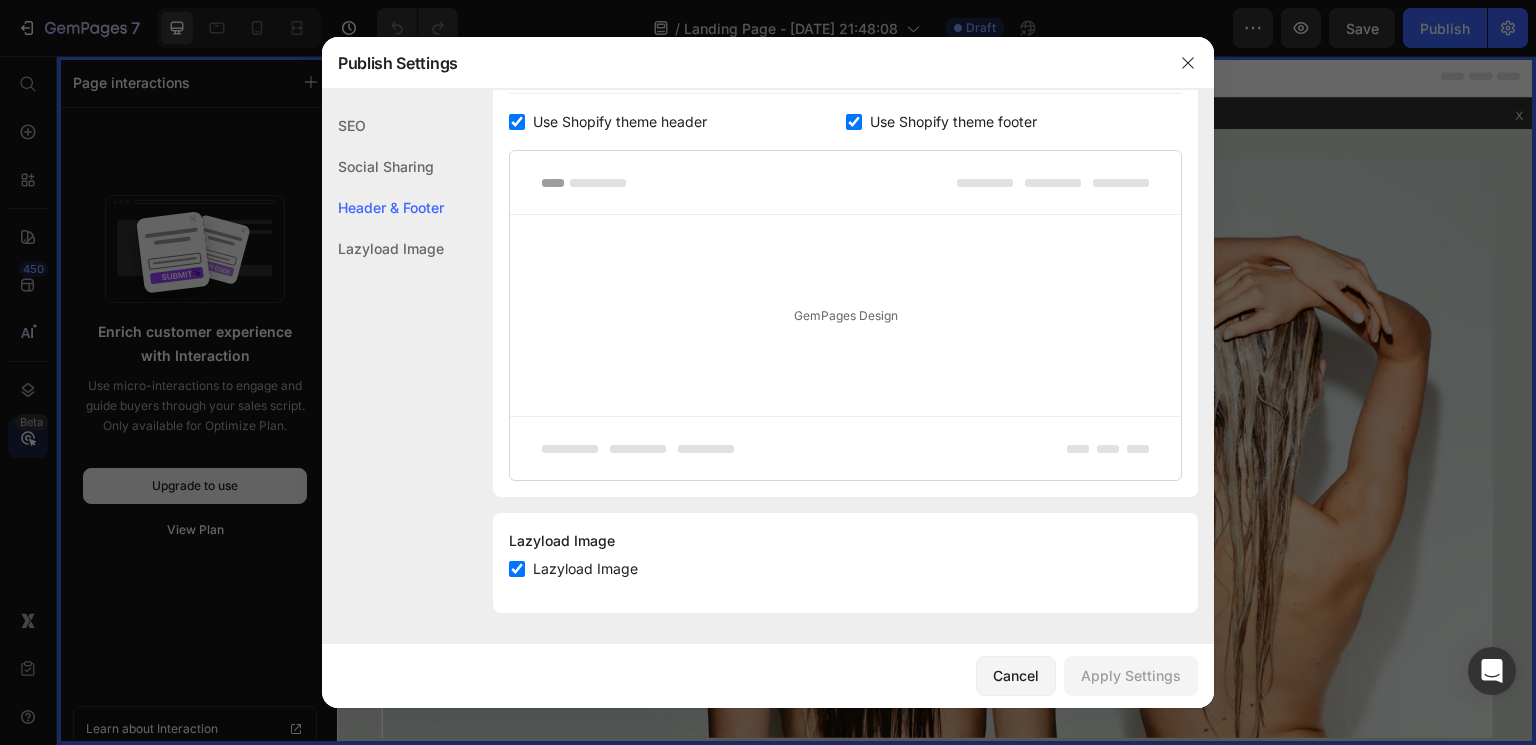 click on "Social Sharing" 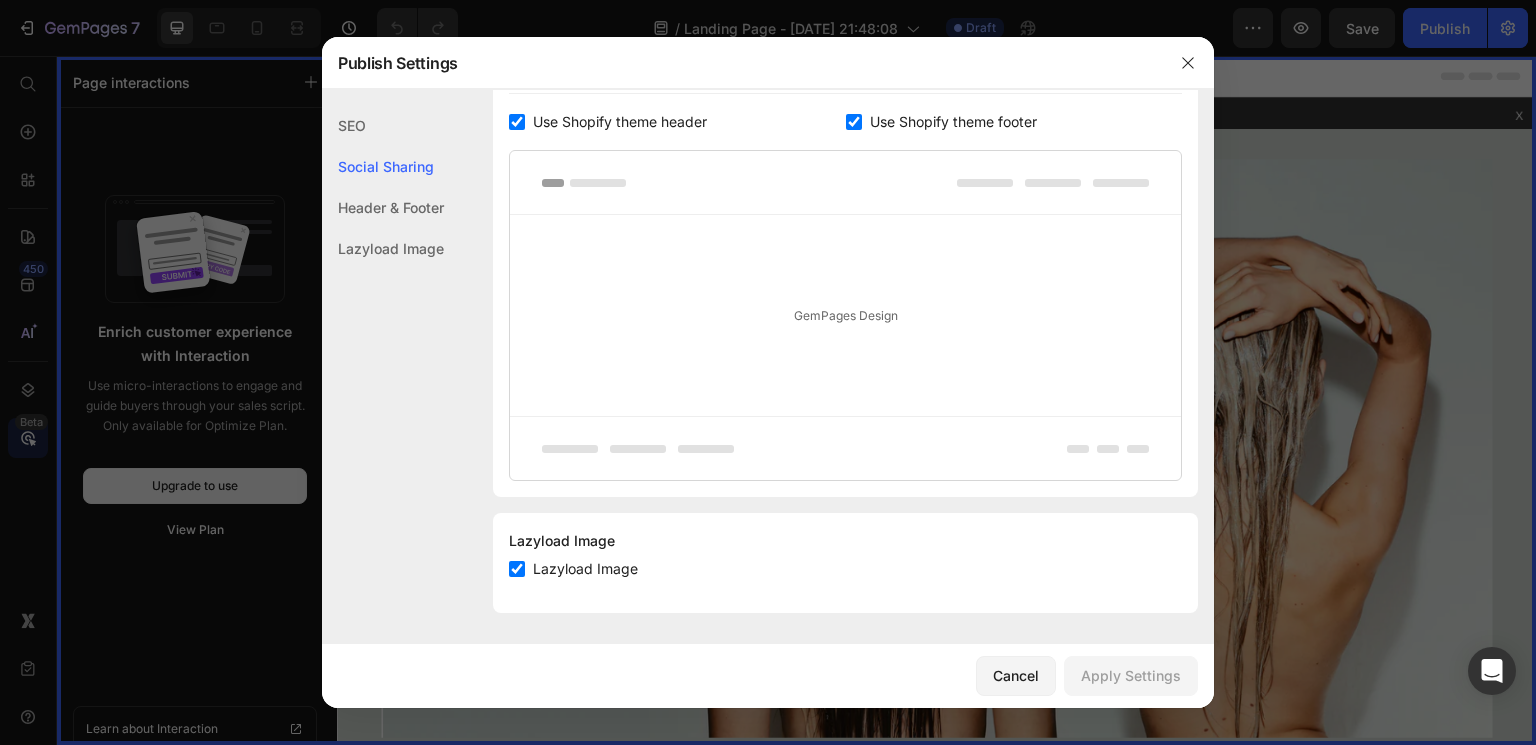 scroll, scrollTop: 457, scrollLeft: 0, axis: vertical 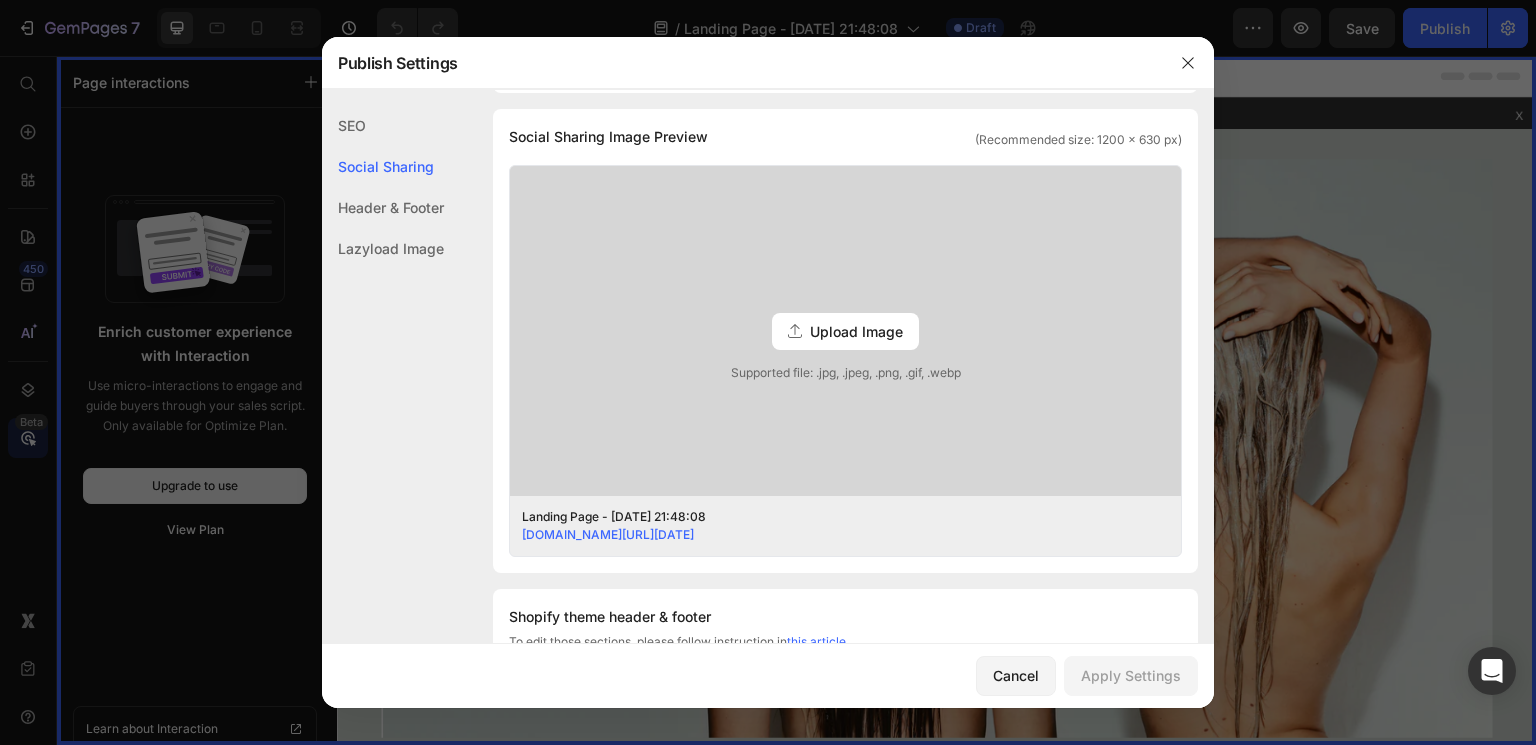 click on "SEO" 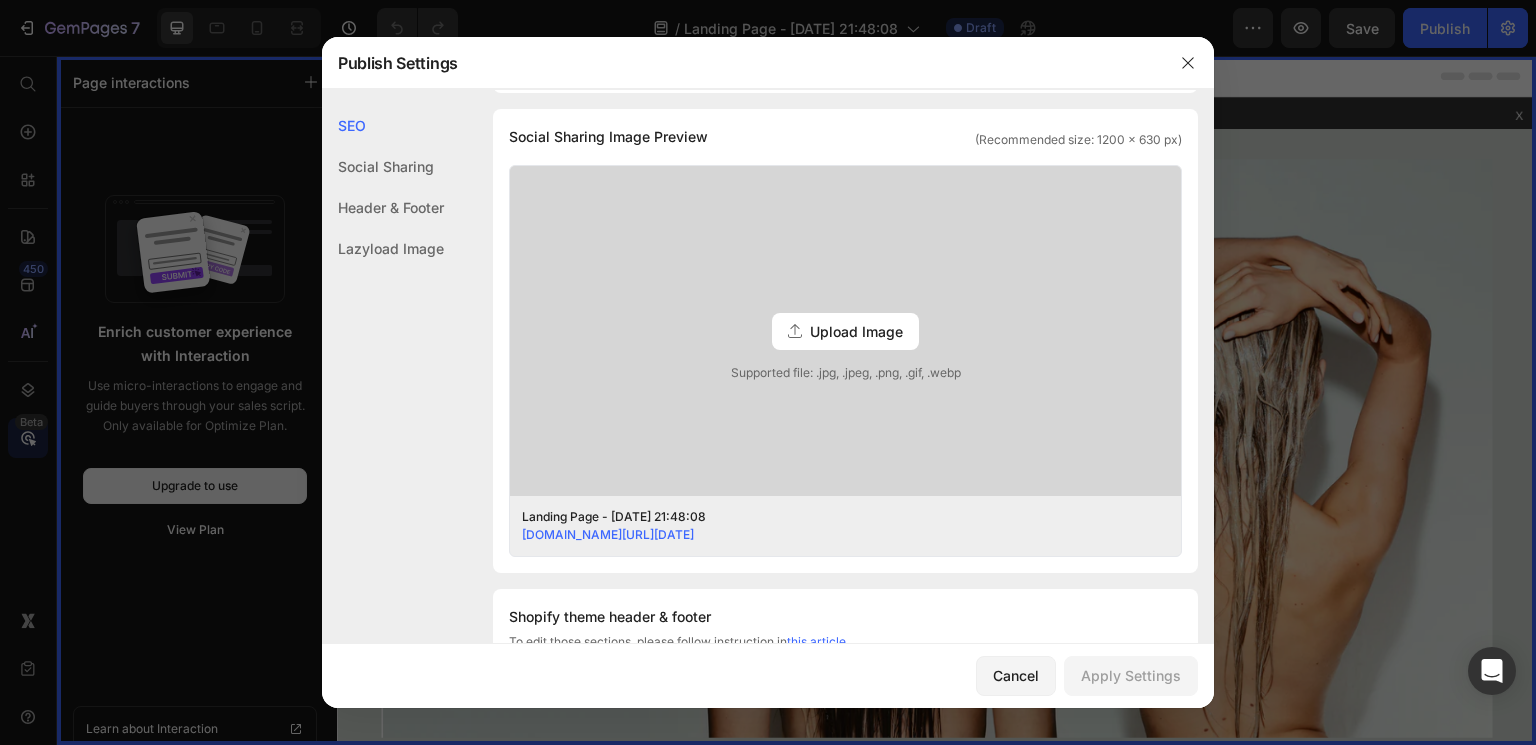 scroll, scrollTop: 0, scrollLeft: 0, axis: both 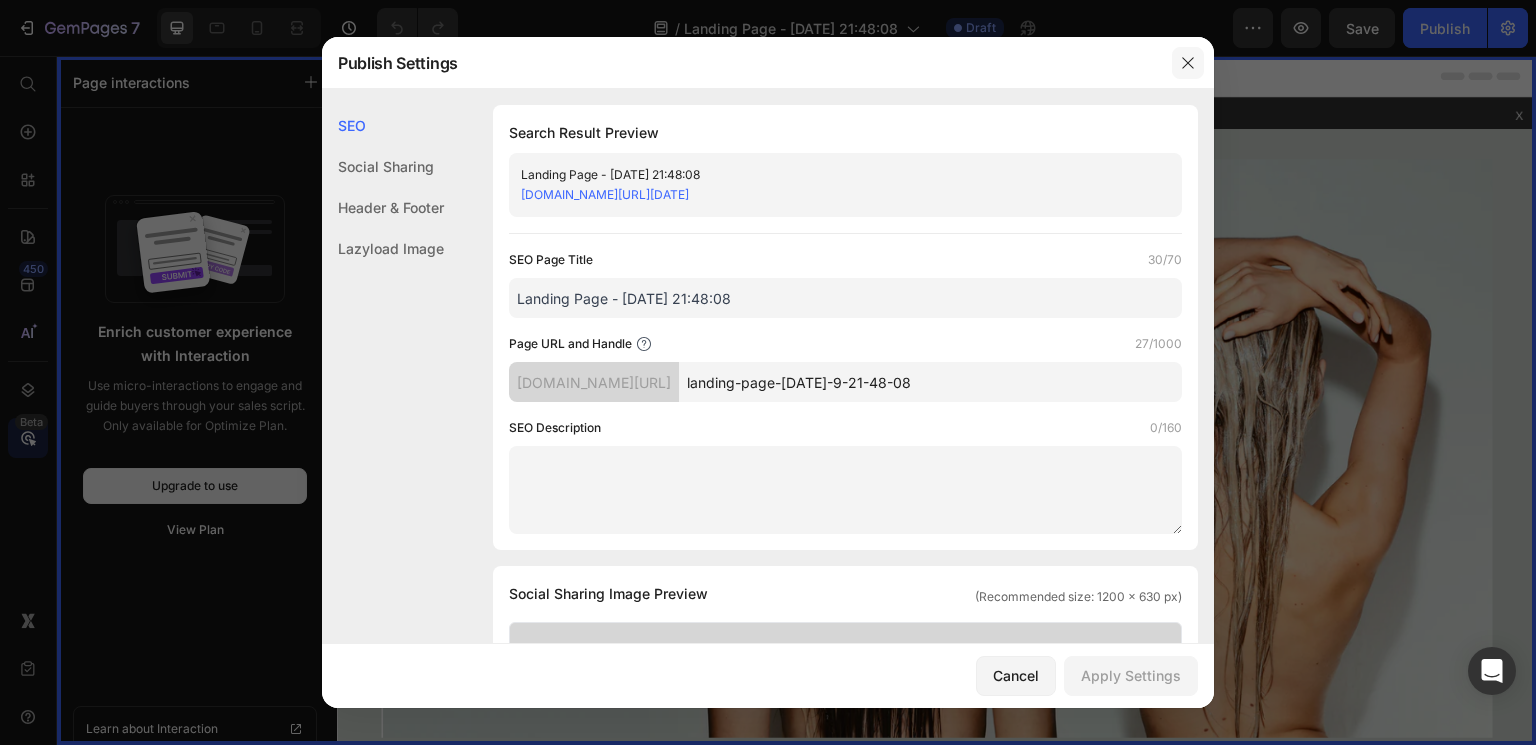 click at bounding box center (1188, 63) 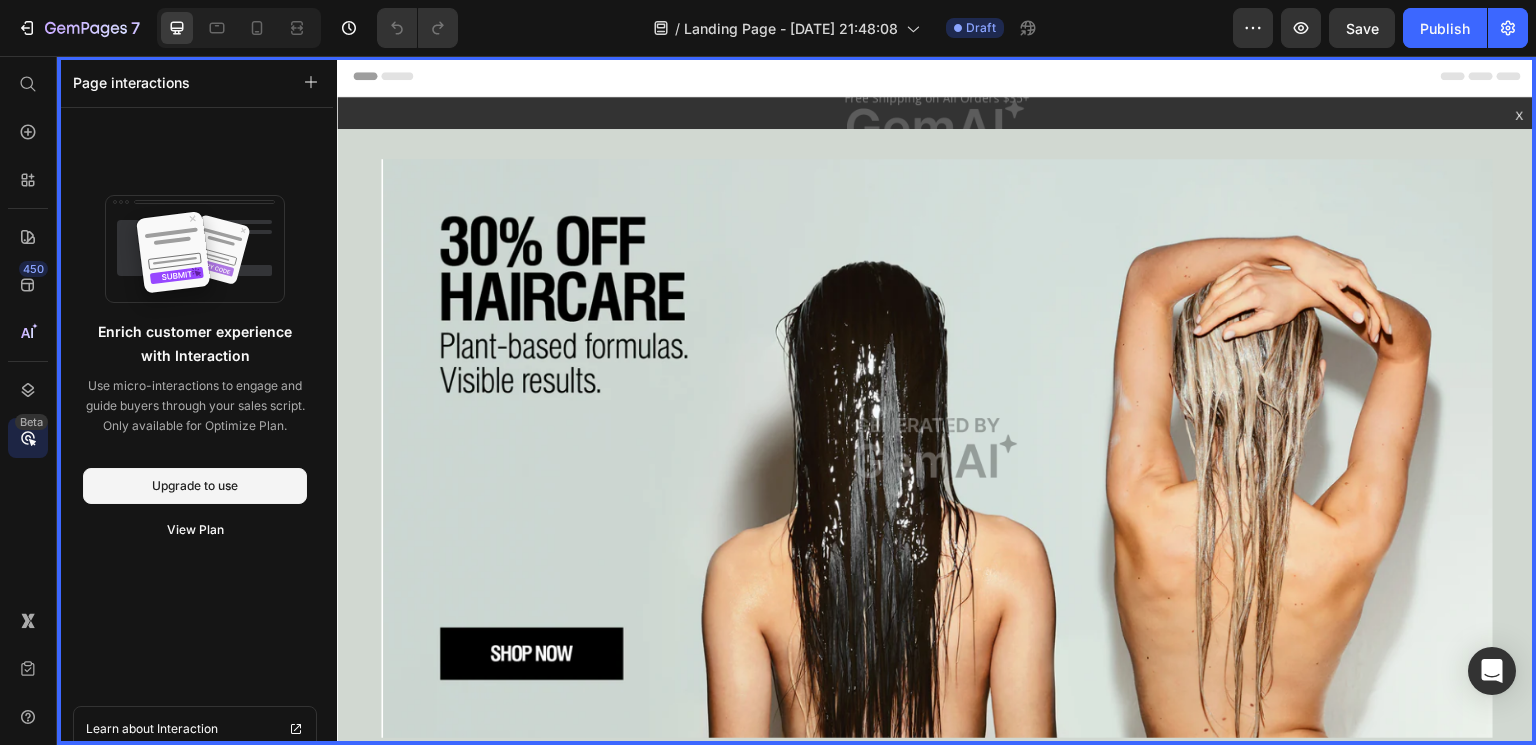 click at bounding box center [937, 401] 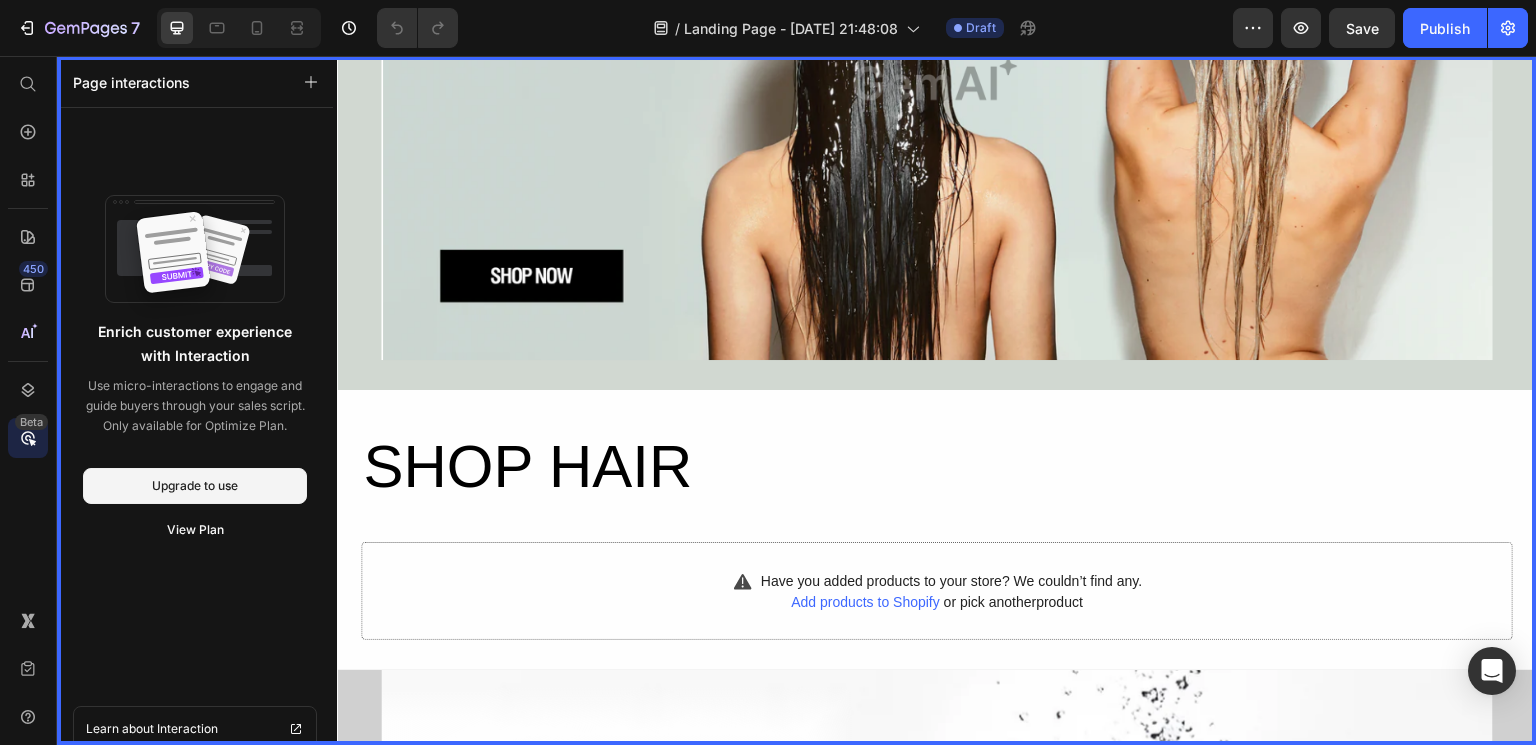 scroll, scrollTop: 379, scrollLeft: 0, axis: vertical 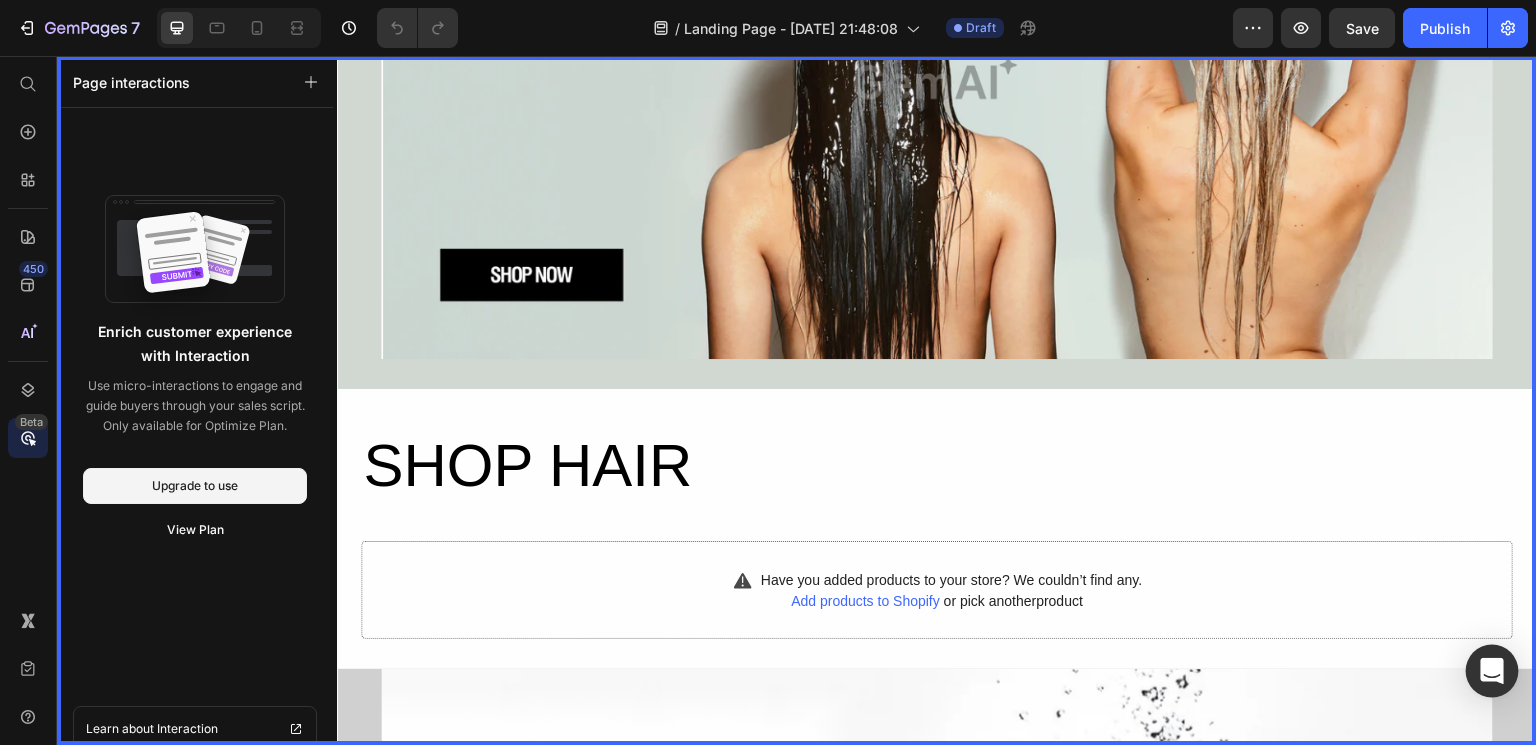 click 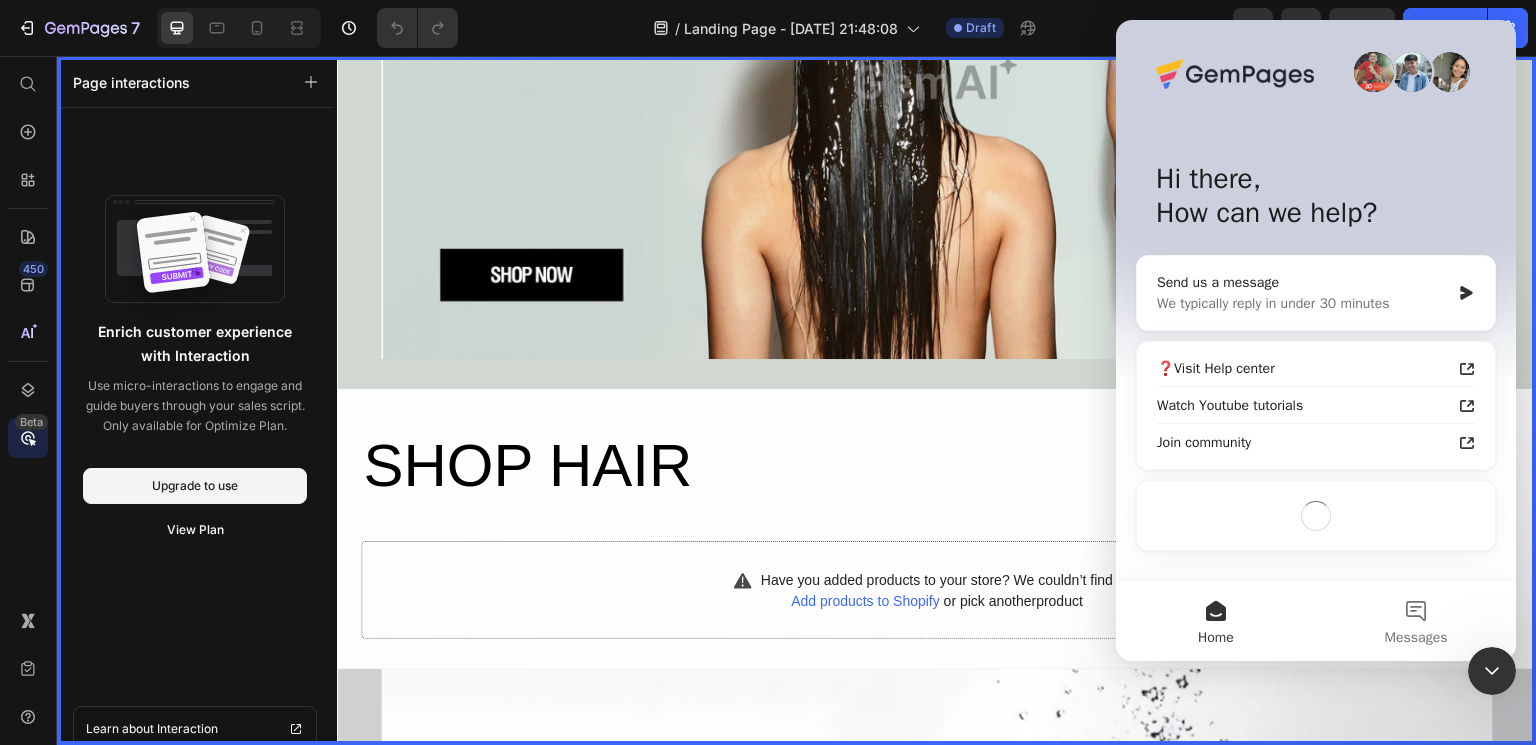scroll, scrollTop: 0, scrollLeft: 0, axis: both 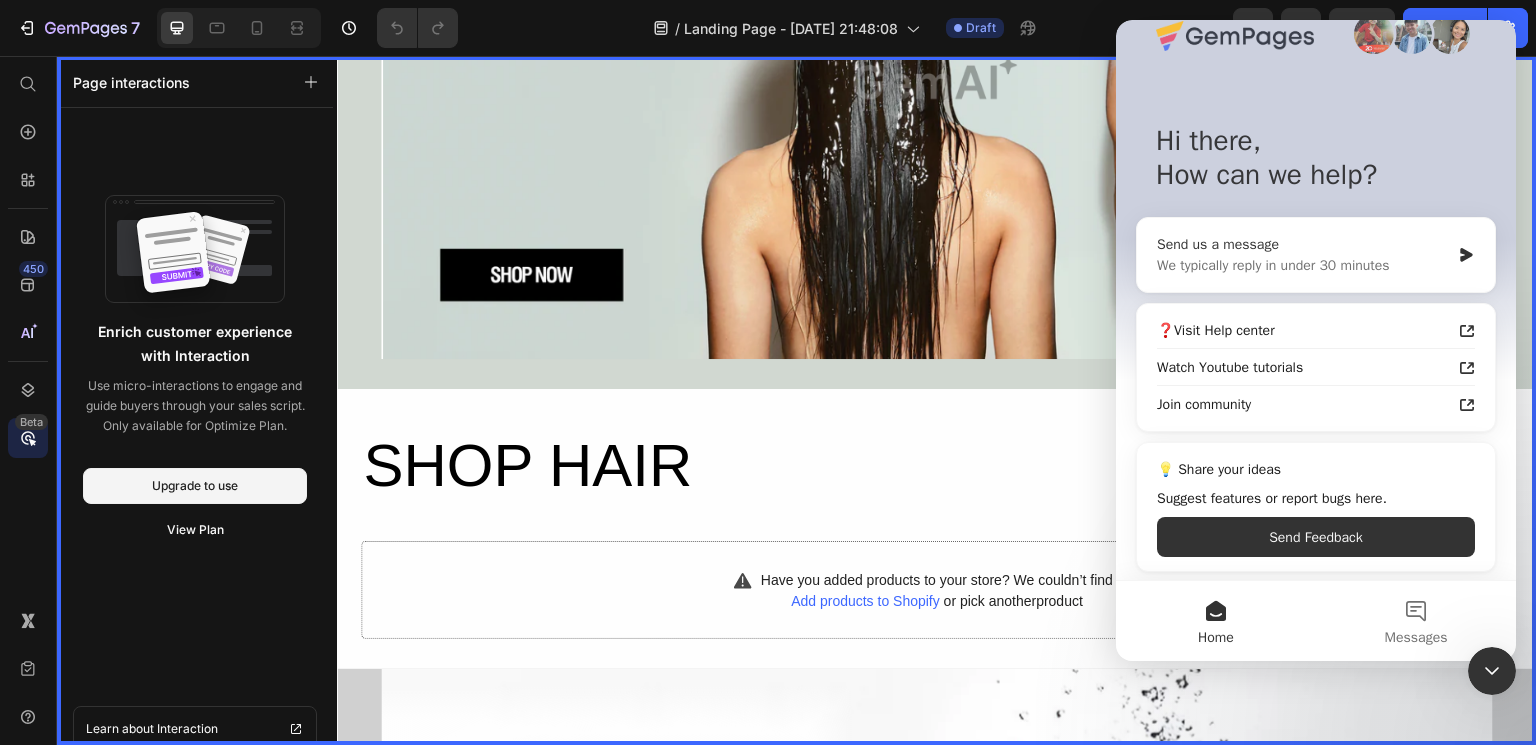 click on "We typically reply in under 30 minutes" at bounding box center (1303, 265) 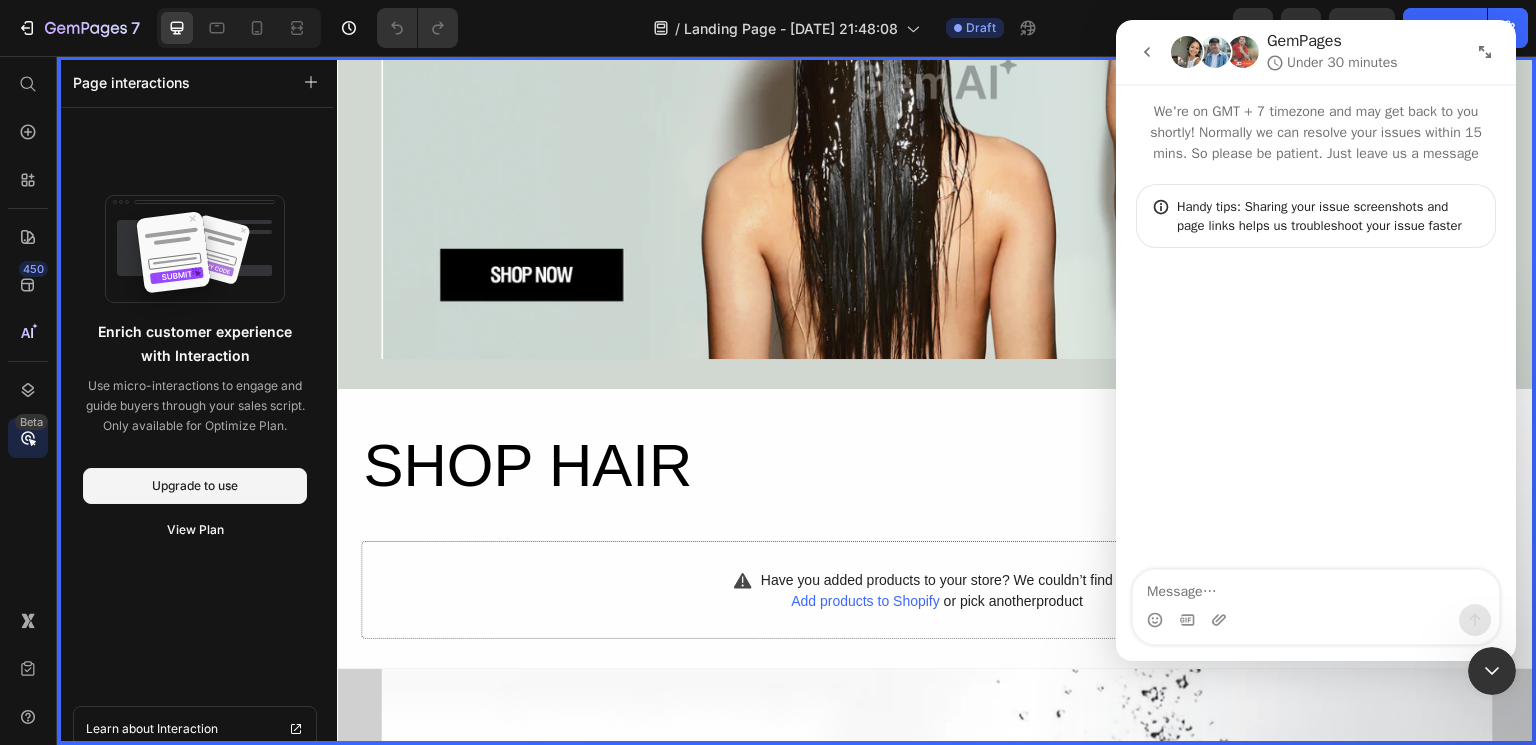 scroll, scrollTop: 0, scrollLeft: 0, axis: both 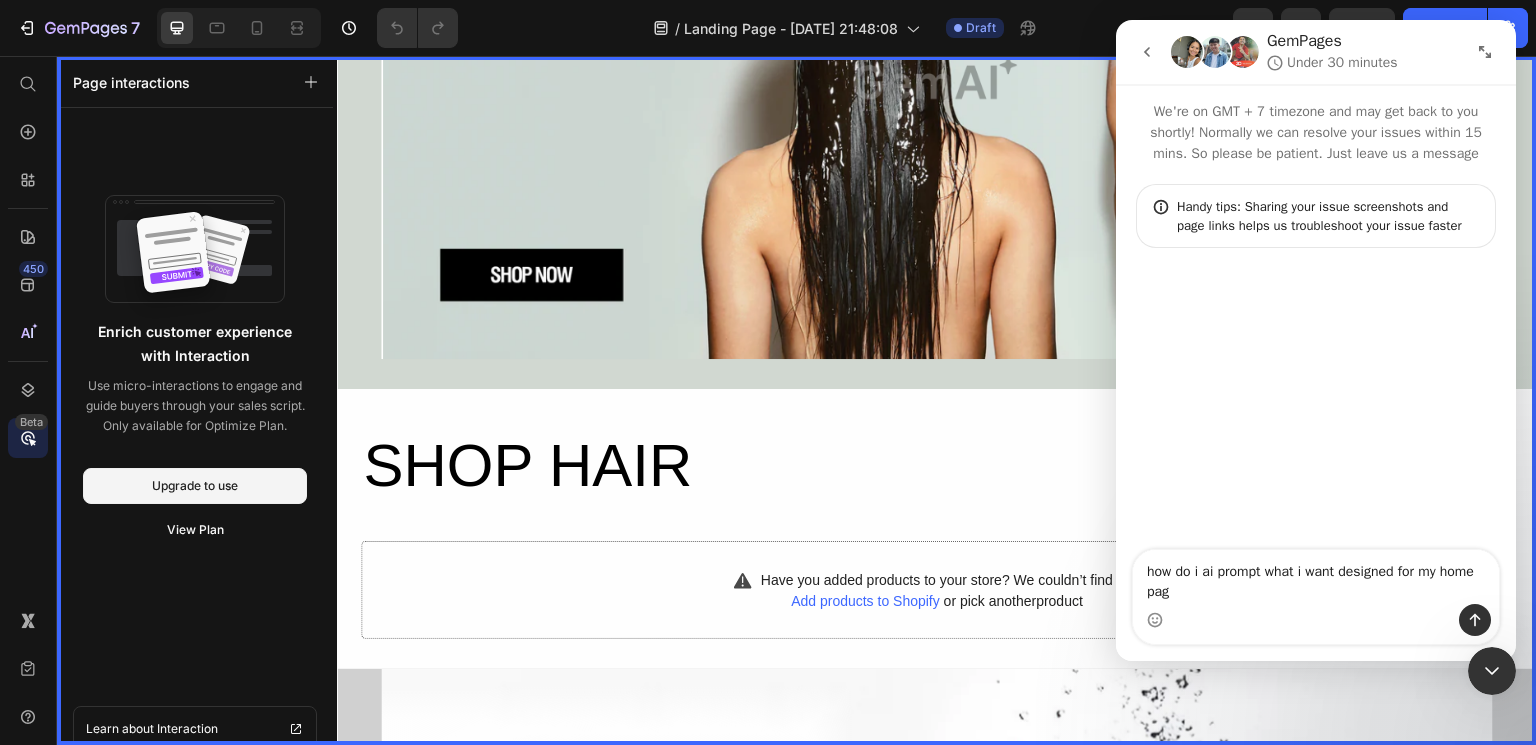 type on "how do i ai prompt what i want designed for my home page" 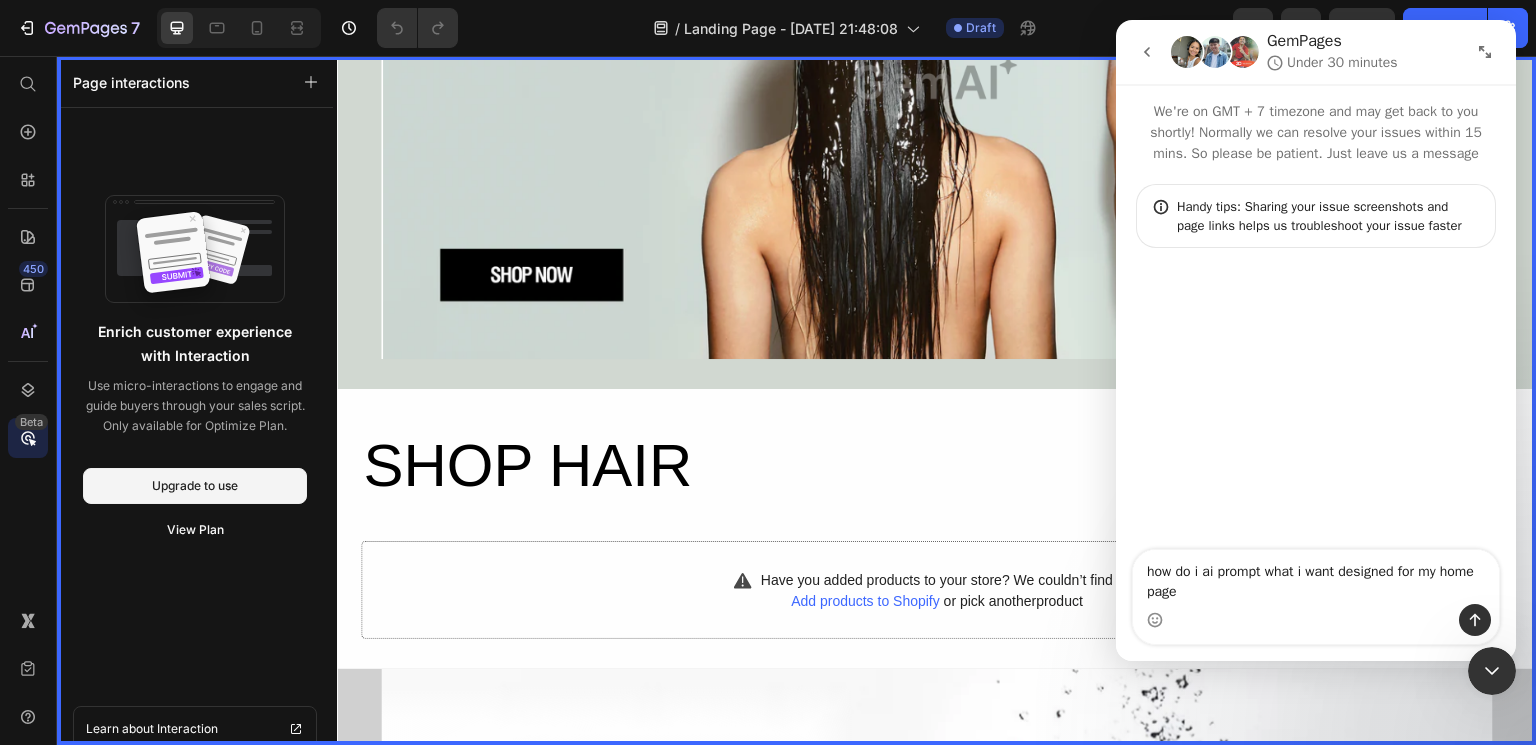 type 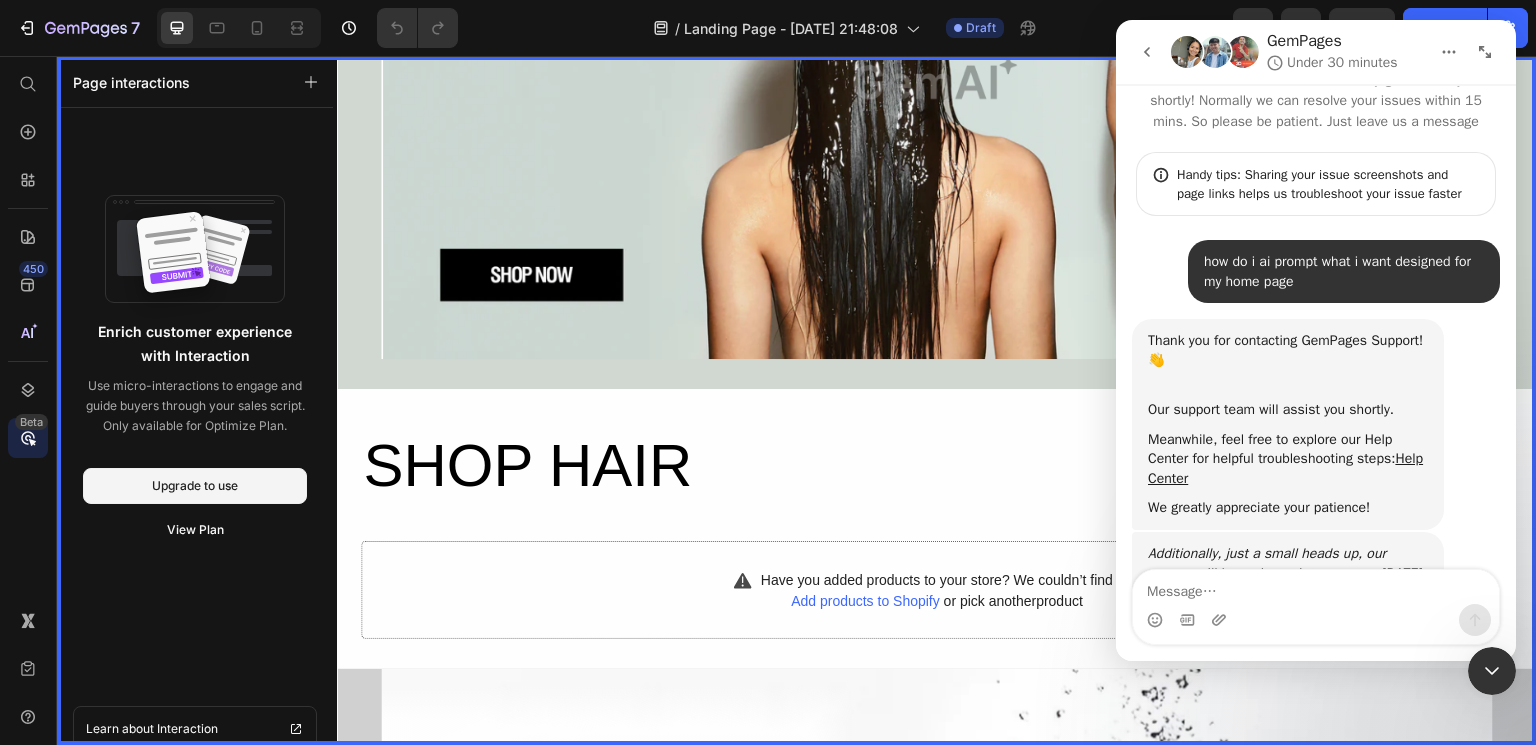 scroll, scrollTop: 255, scrollLeft: 0, axis: vertical 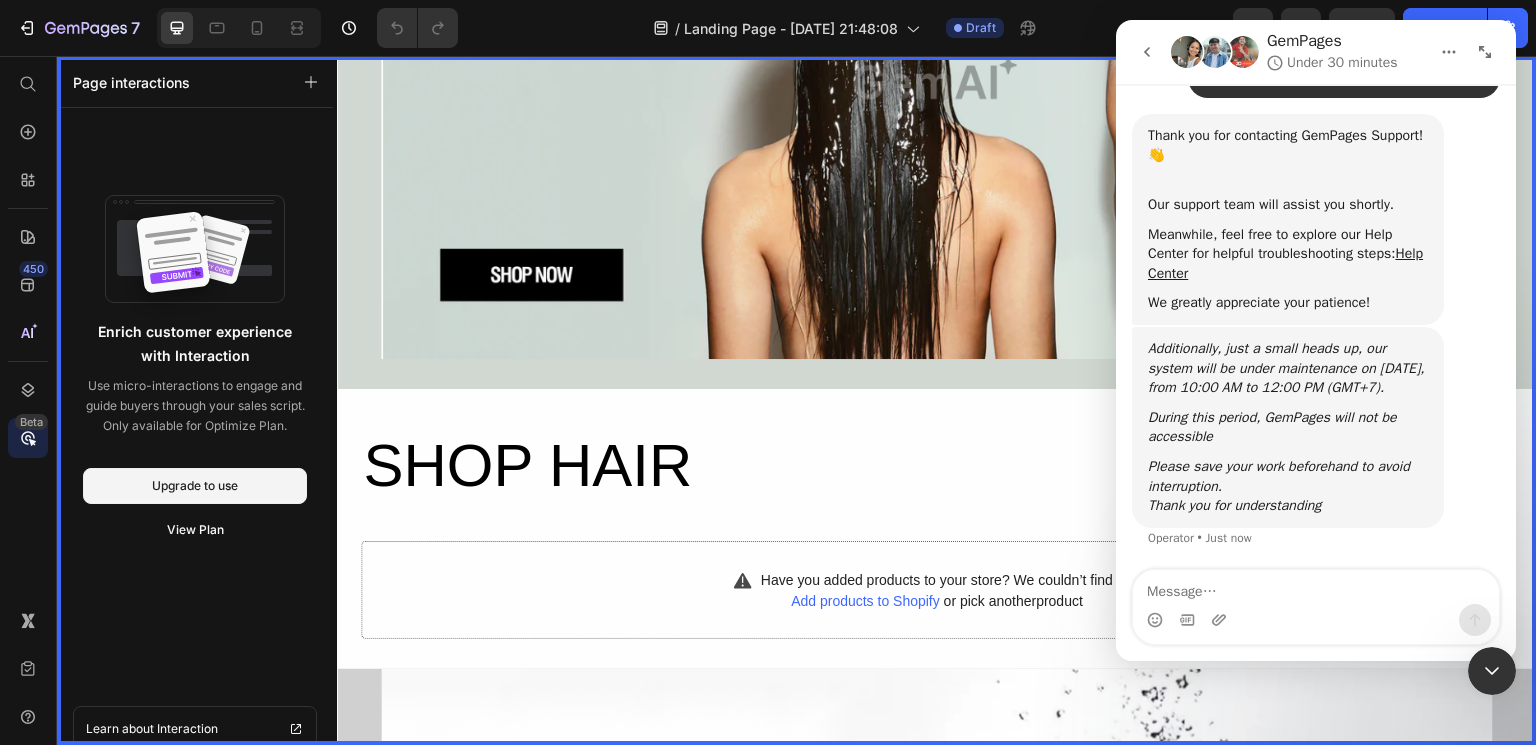 click 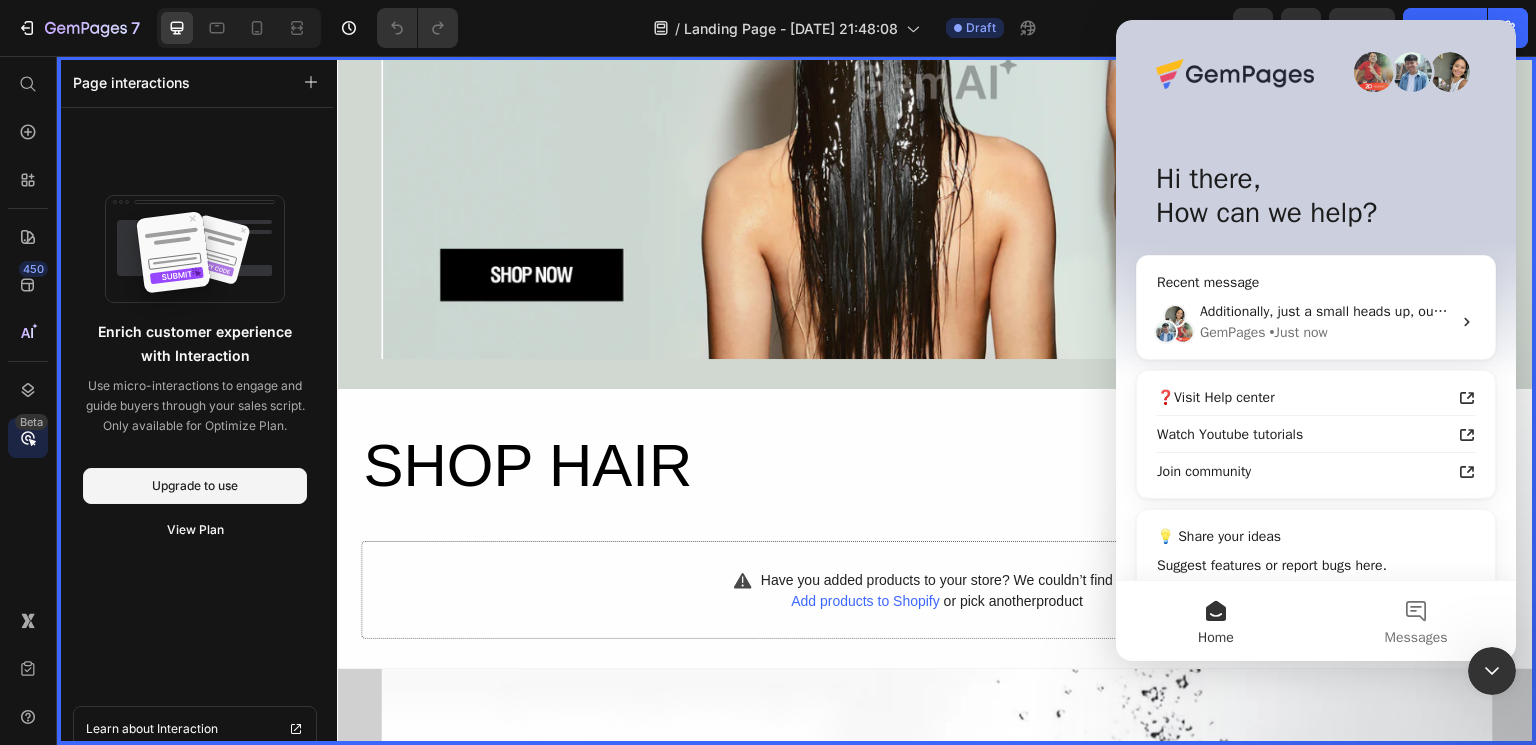 scroll, scrollTop: 0, scrollLeft: 0, axis: both 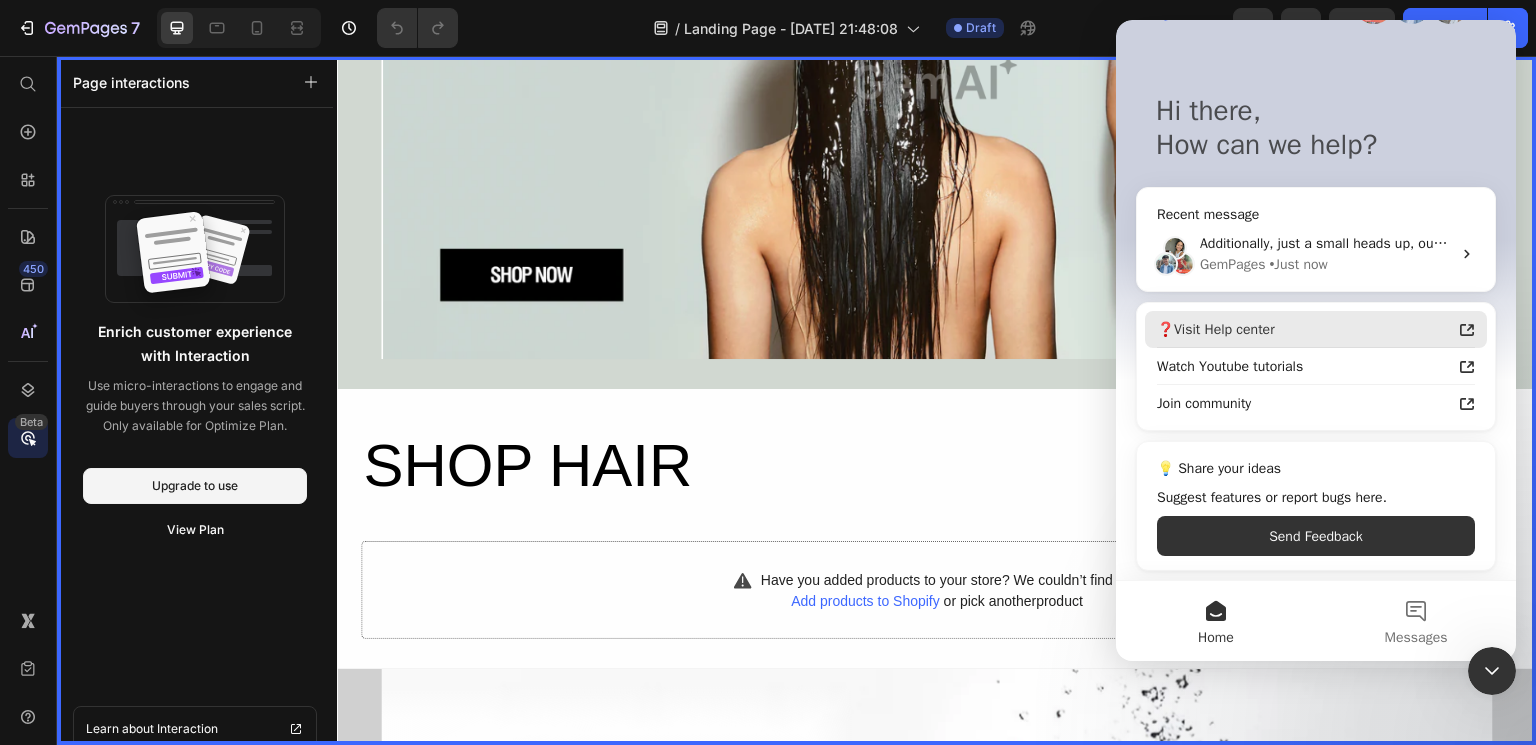 click on "❓Visit Help center" at bounding box center (1316, 329) 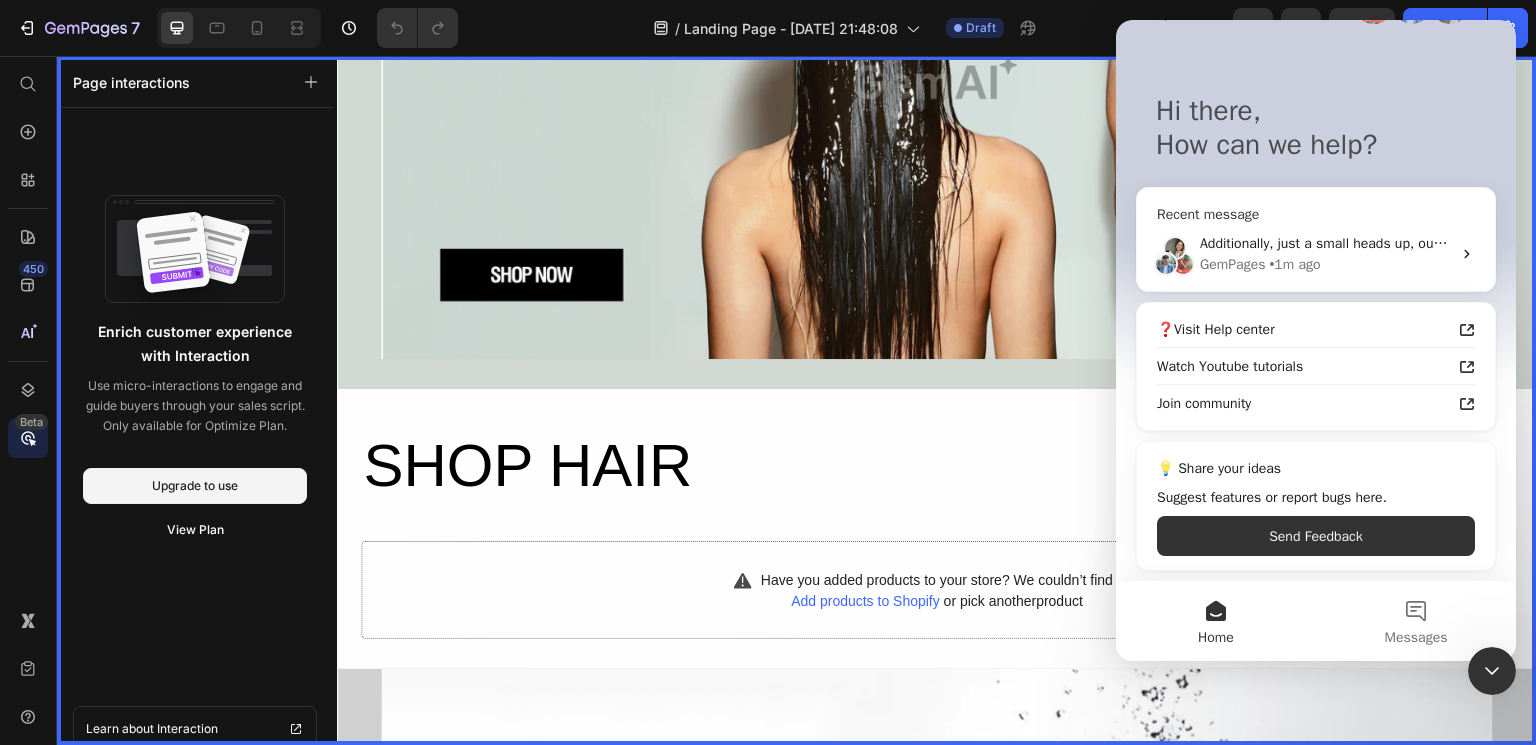 click on "Additionally, just a small heads up, our system will be under maintenance on July 13, 2025, from 10:00 AM to 12:00 PM (GMT+7). During this period, GemPages will not be accessible Please save your work beforehand to avoid interruption. ​Thank you for understanding" at bounding box center (2001, 243) 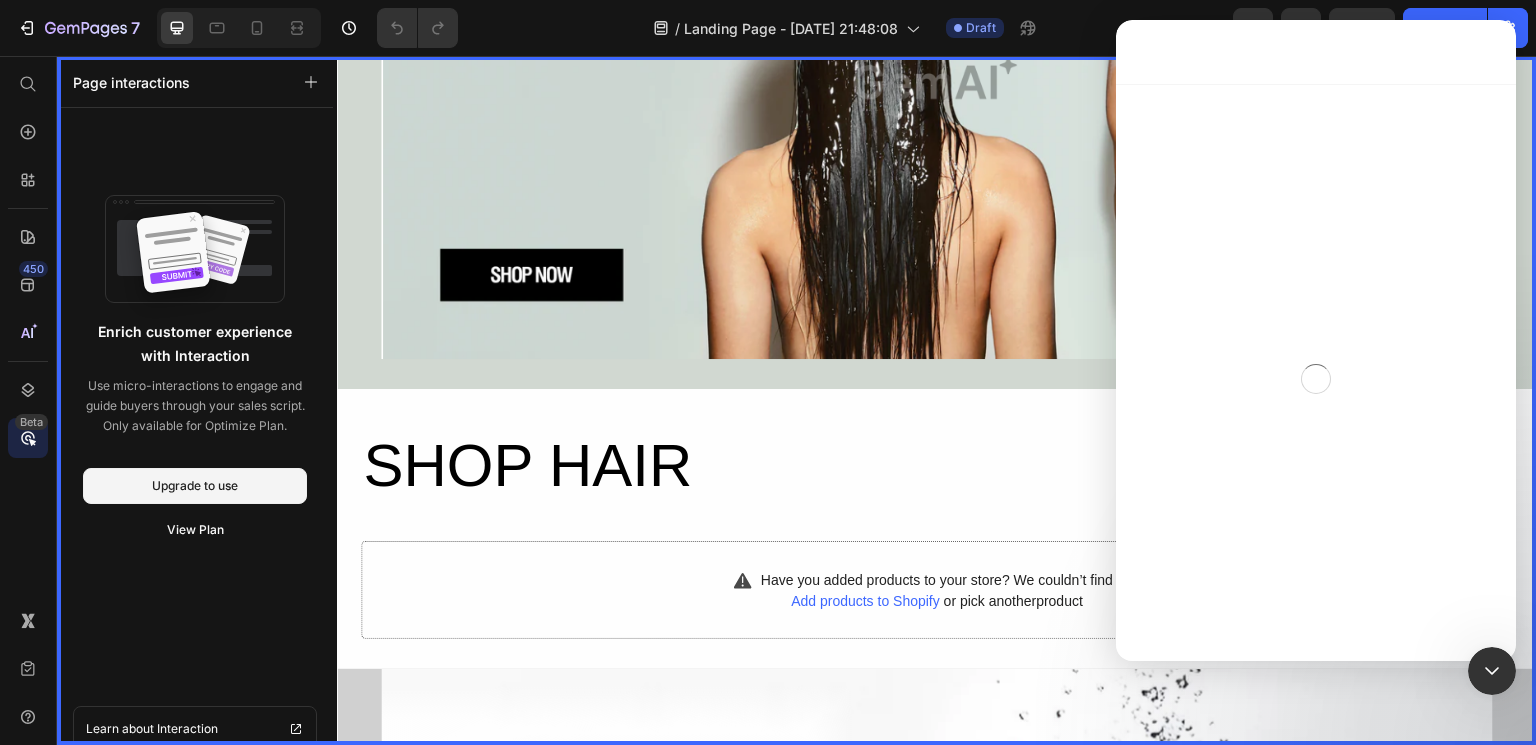 scroll, scrollTop: 0, scrollLeft: 0, axis: both 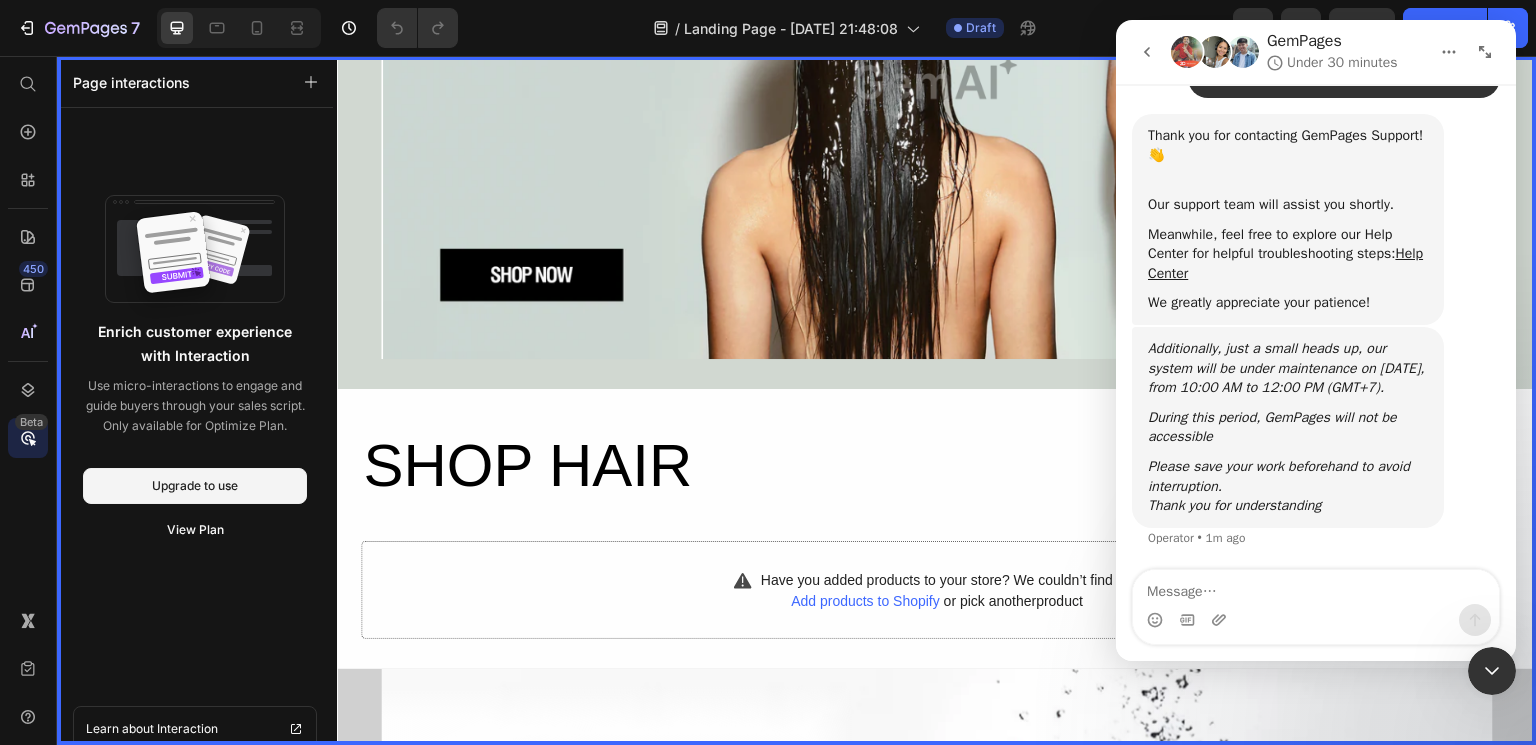 click at bounding box center [1147, 52] 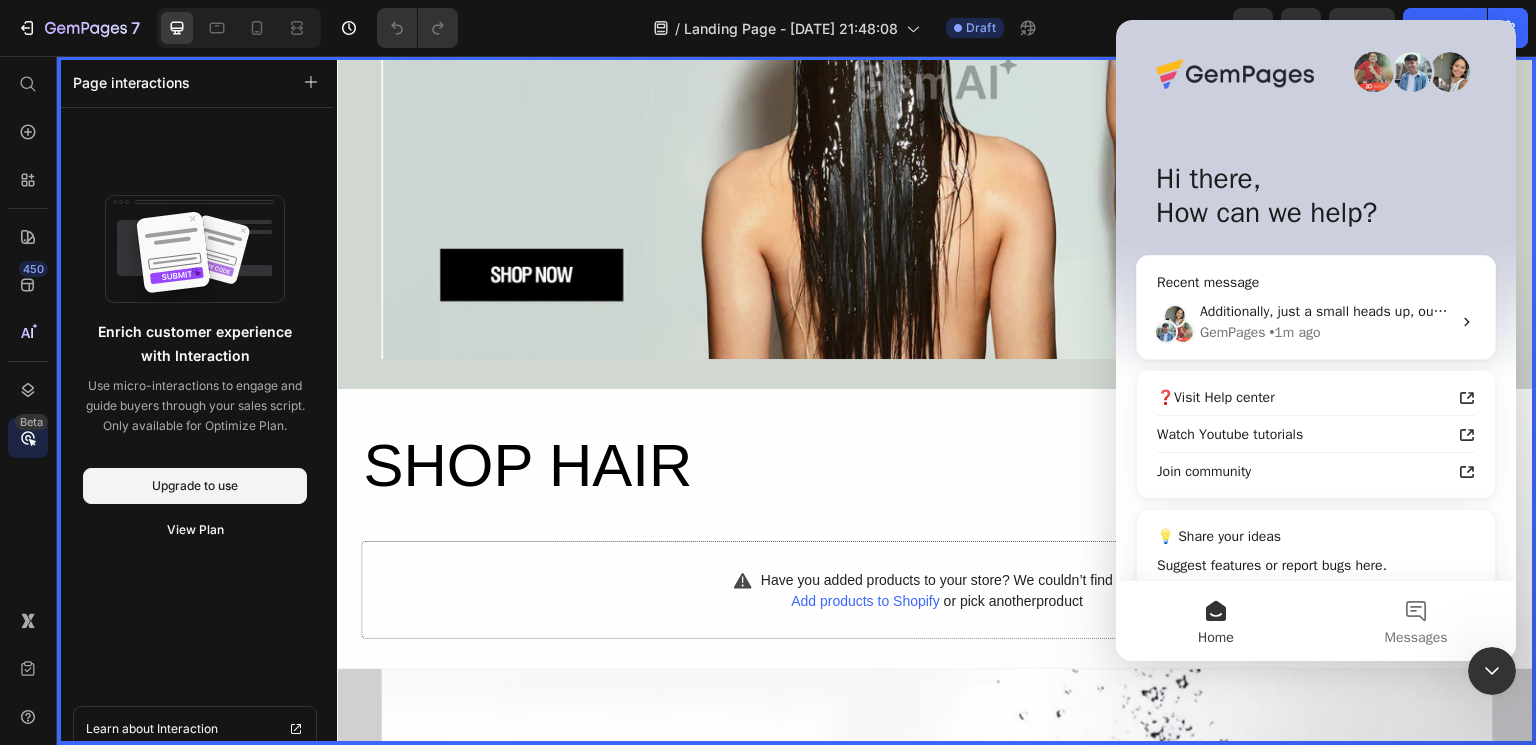 scroll, scrollTop: 0, scrollLeft: 0, axis: both 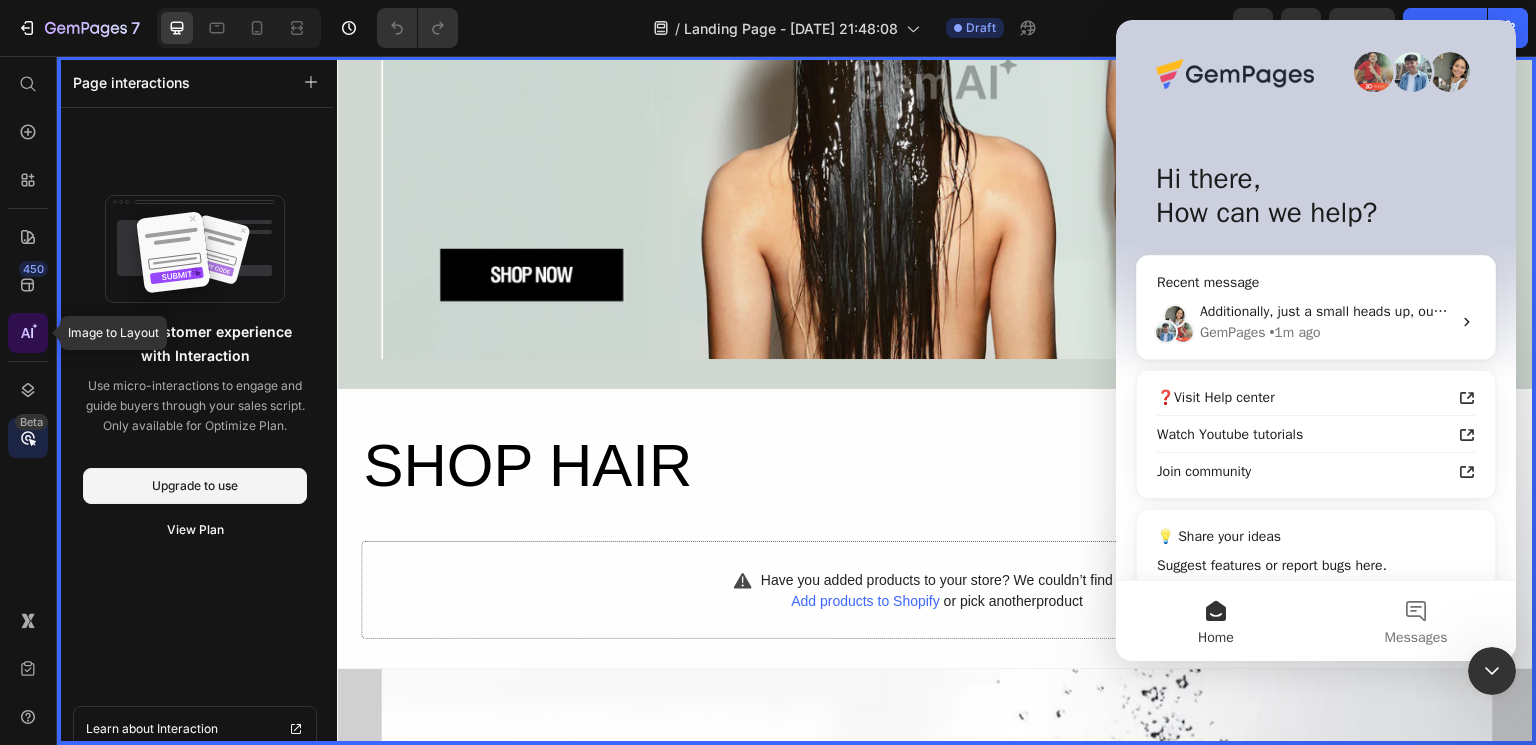 click 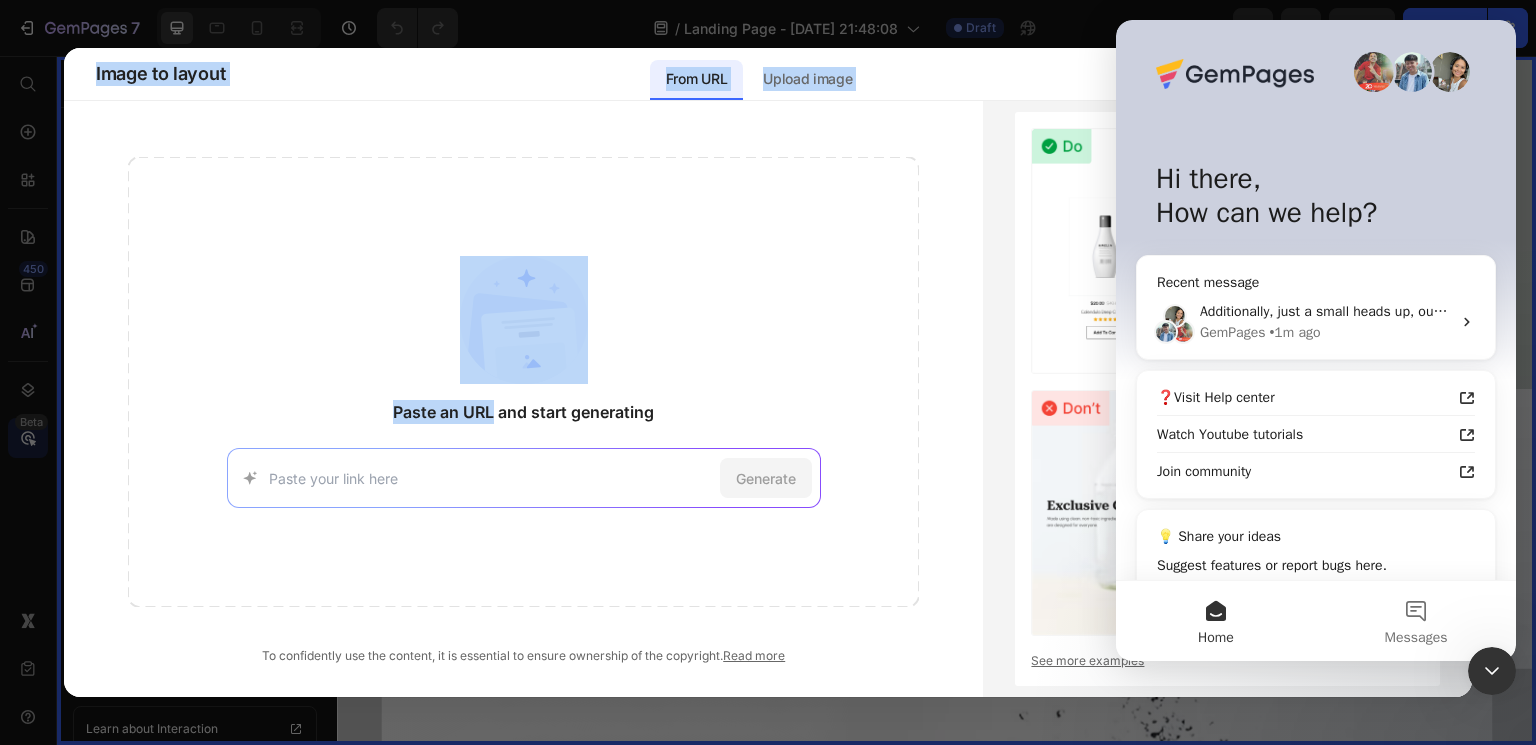 drag, startPoint x: 45, startPoint y: 337, endPoint x: 448, endPoint y: 457, distance: 420.48663 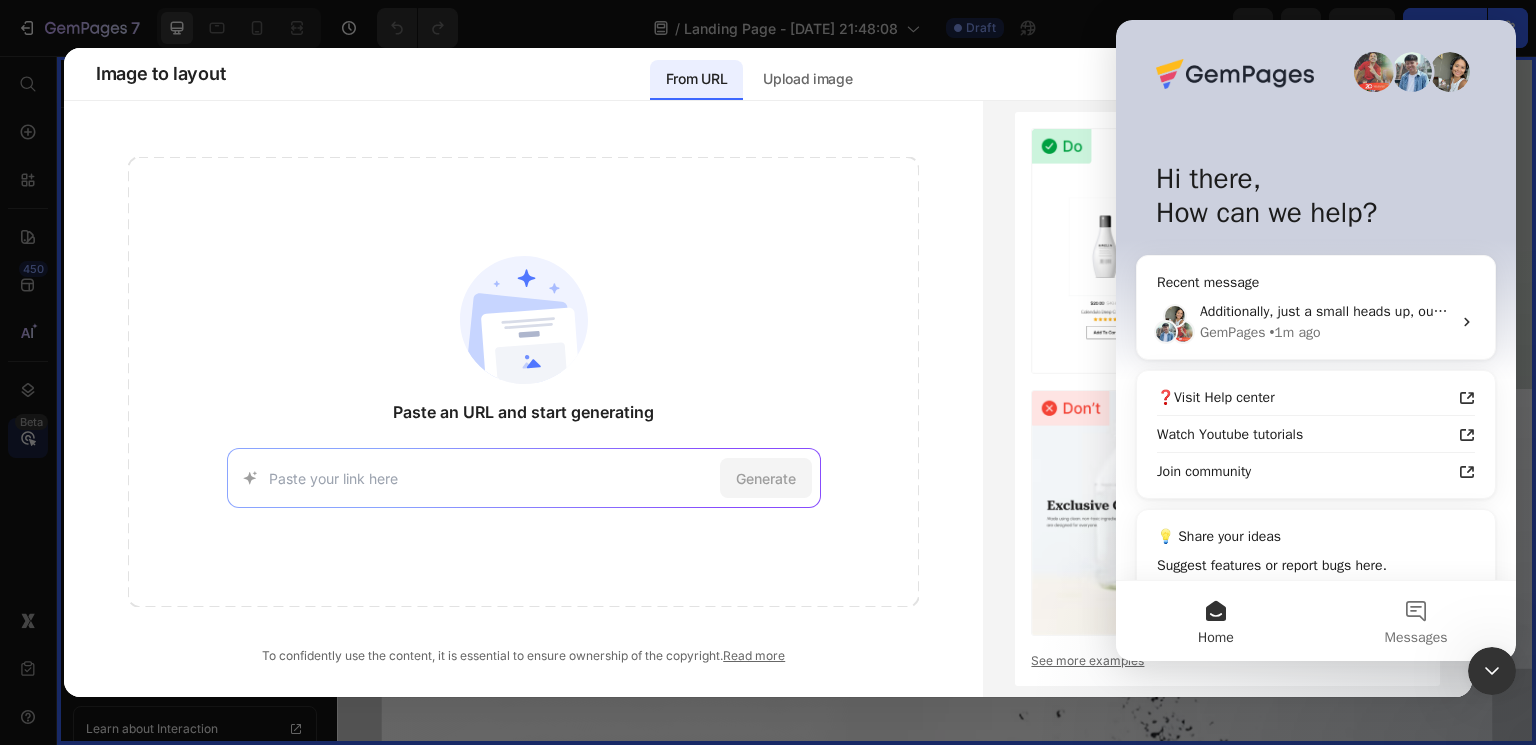 click at bounding box center [490, 478] 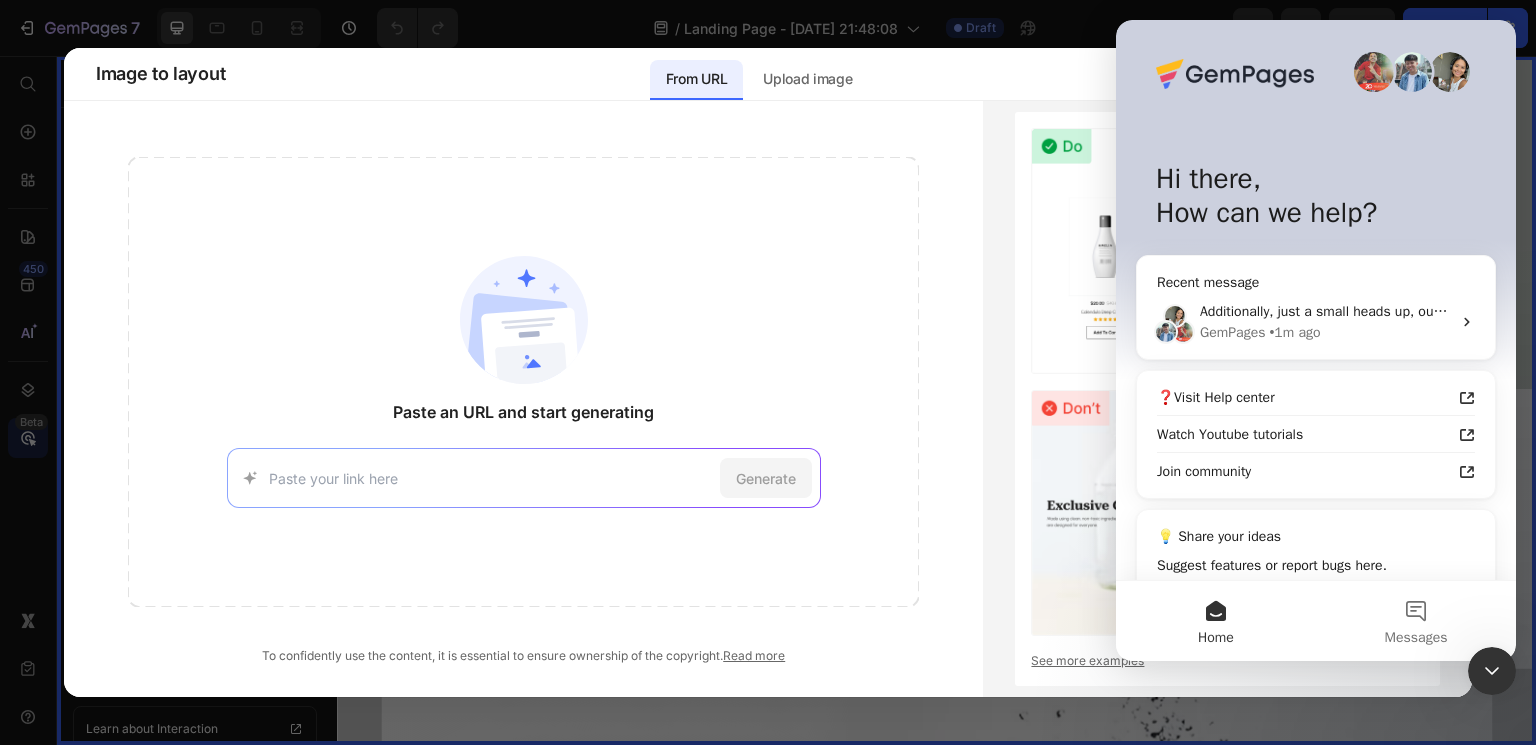click at bounding box center (1492, 671) 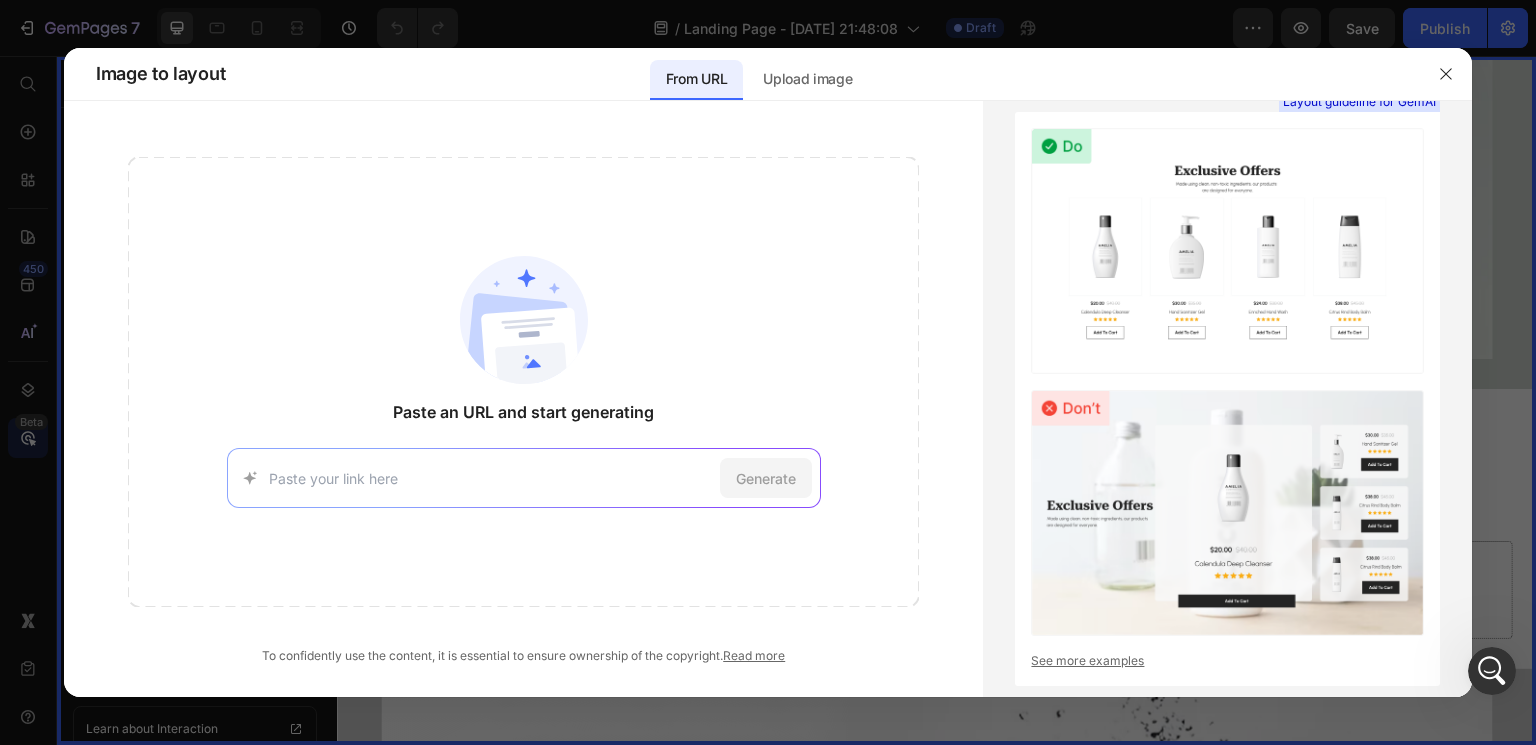 scroll, scrollTop: 0, scrollLeft: 0, axis: both 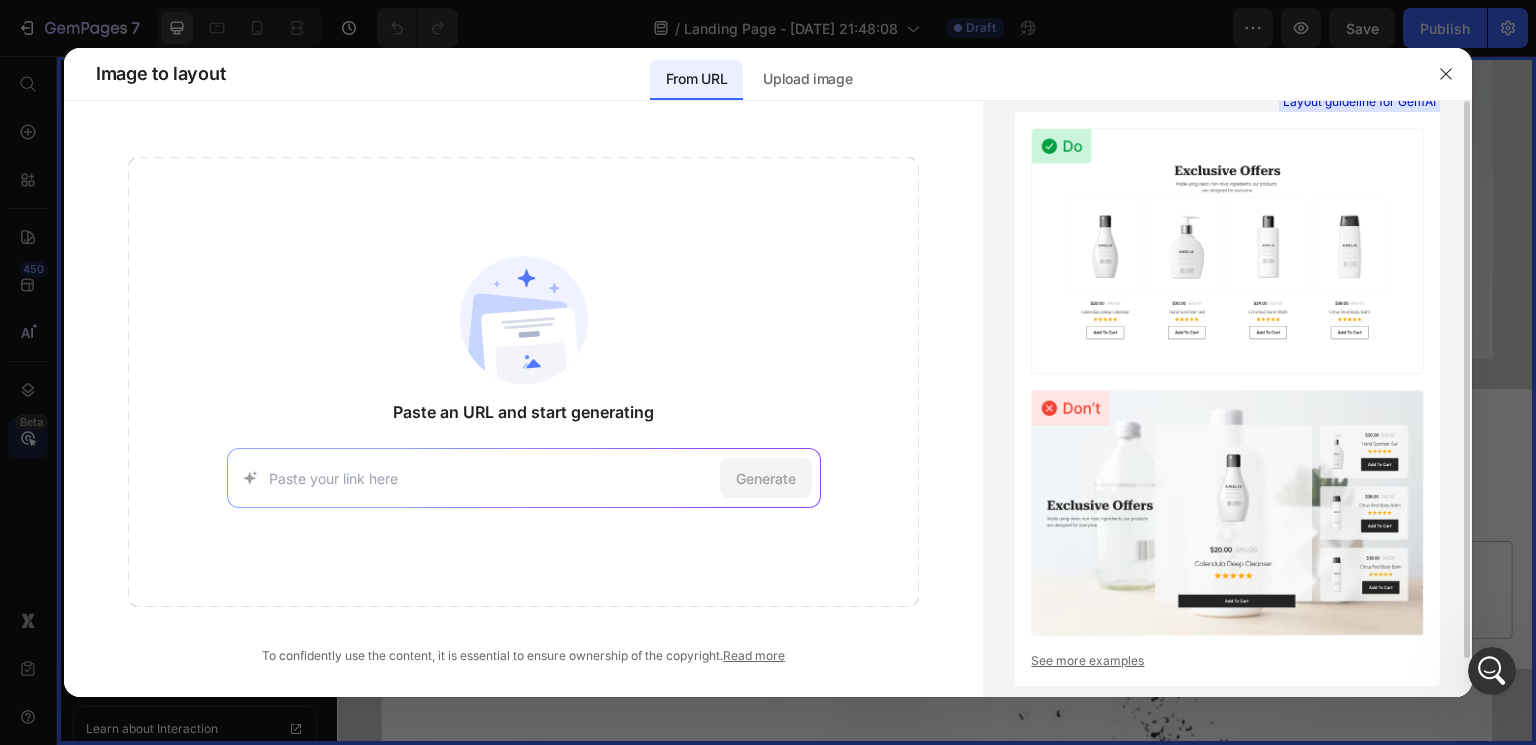click on "See more examples" at bounding box center [1227, 661] 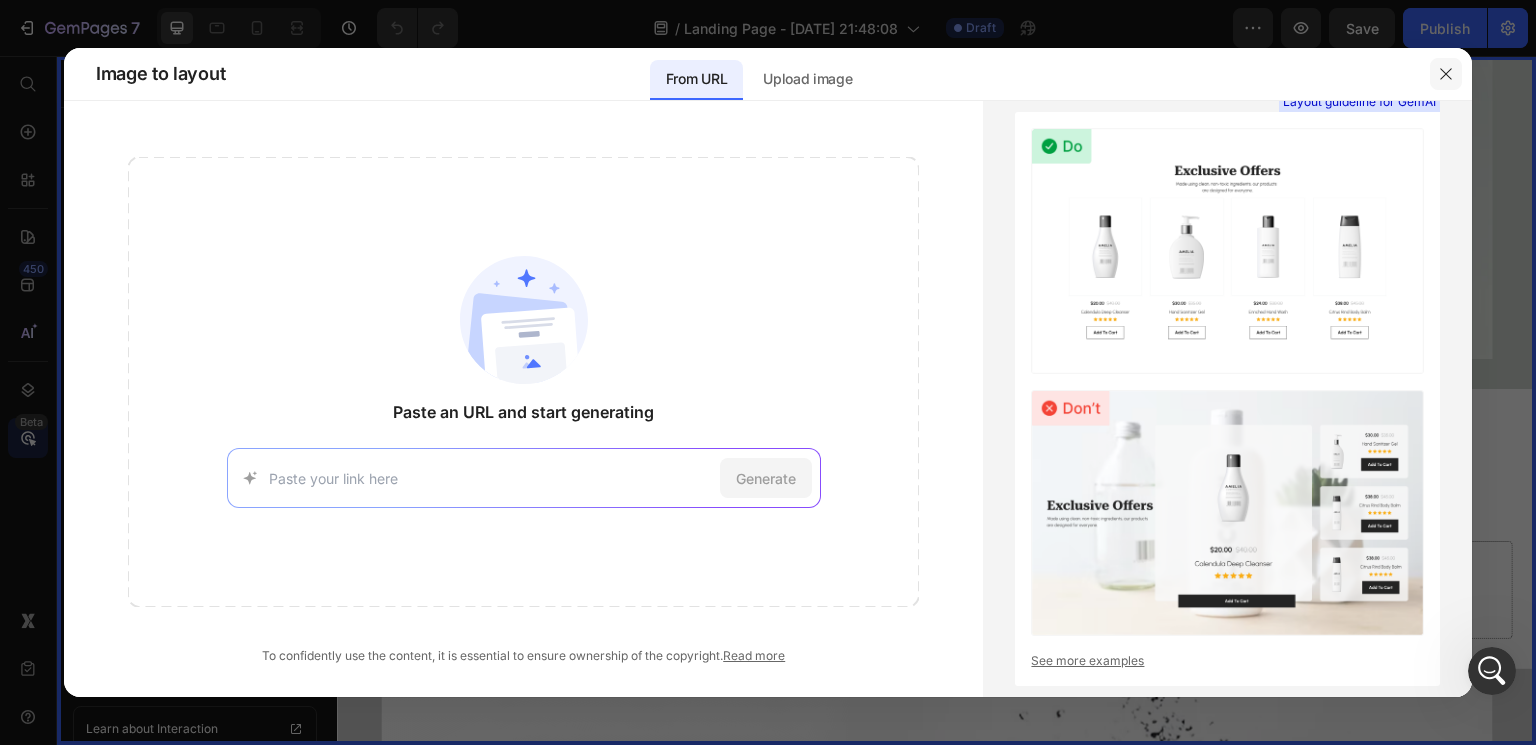 click 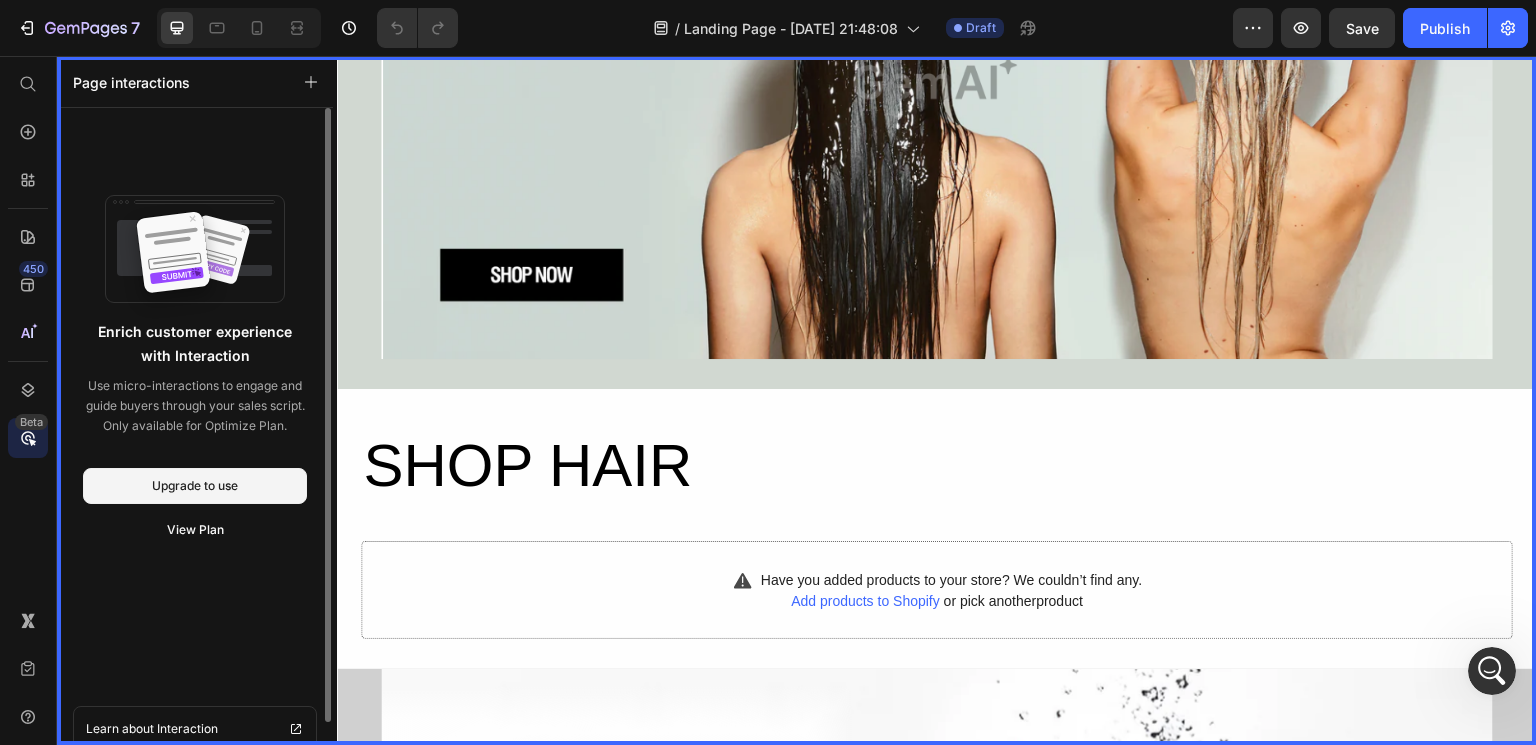 drag, startPoint x: 310, startPoint y: 75, endPoint x: 308, endPoint y: 149, distance: 74.02702 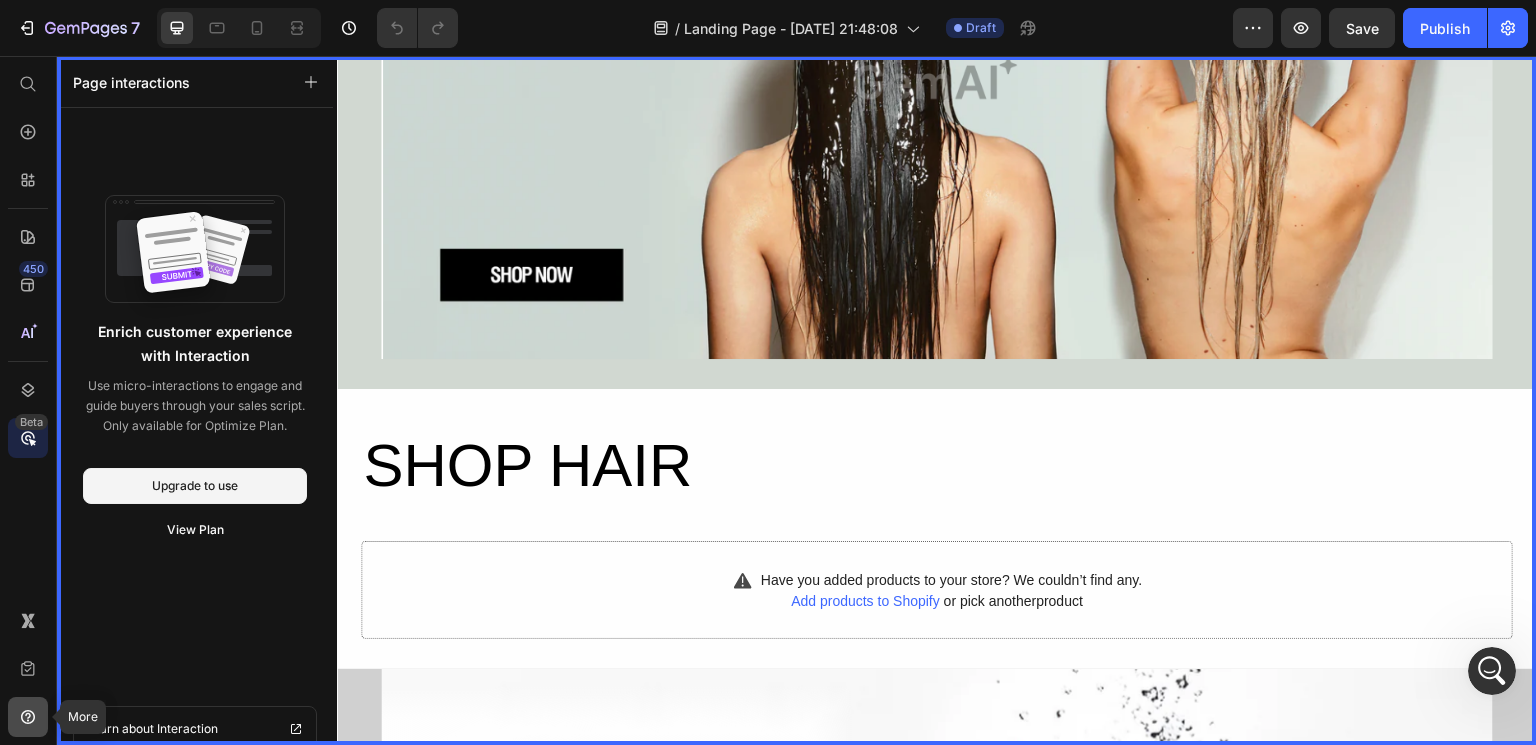 click 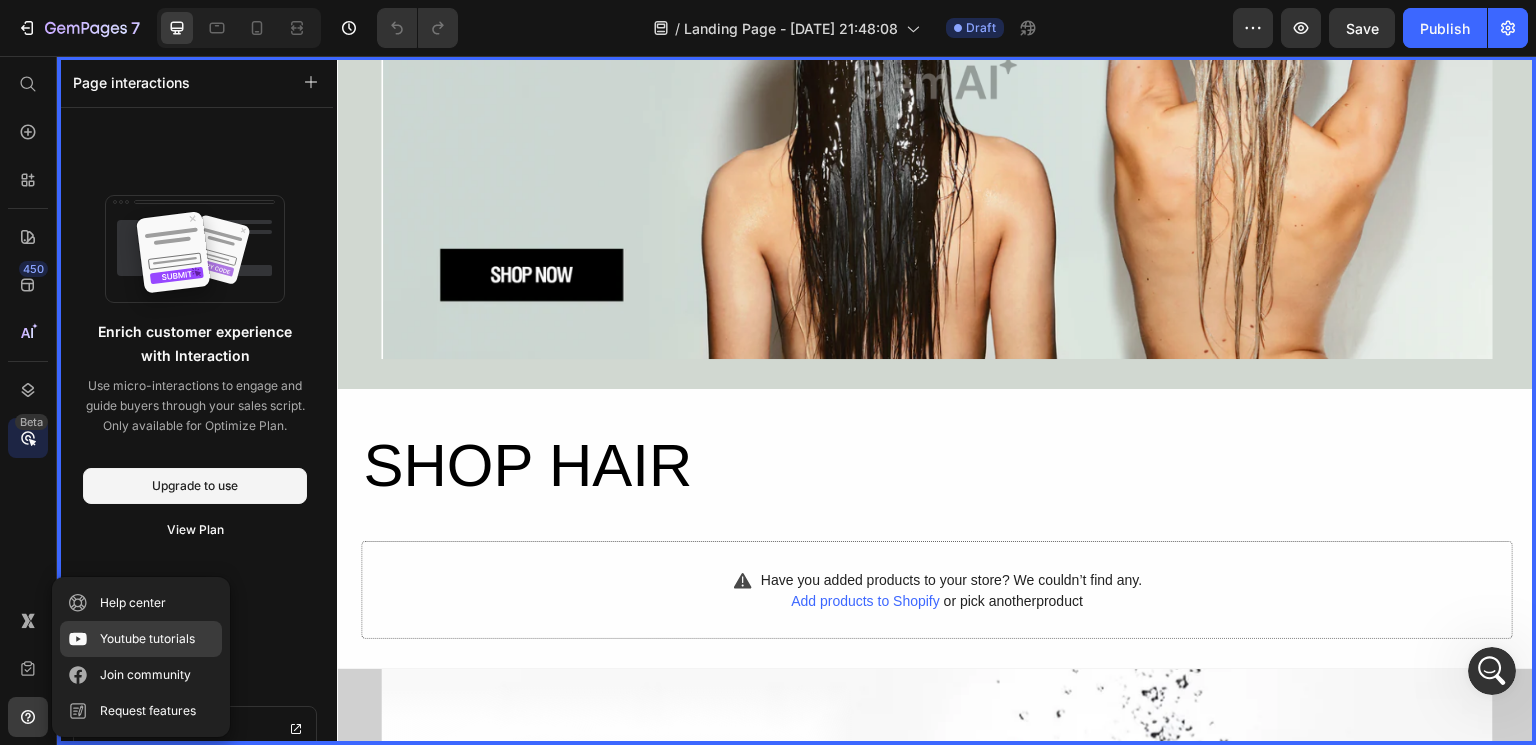 click on "Youtube tutorials" at bounding box center (147, 639) 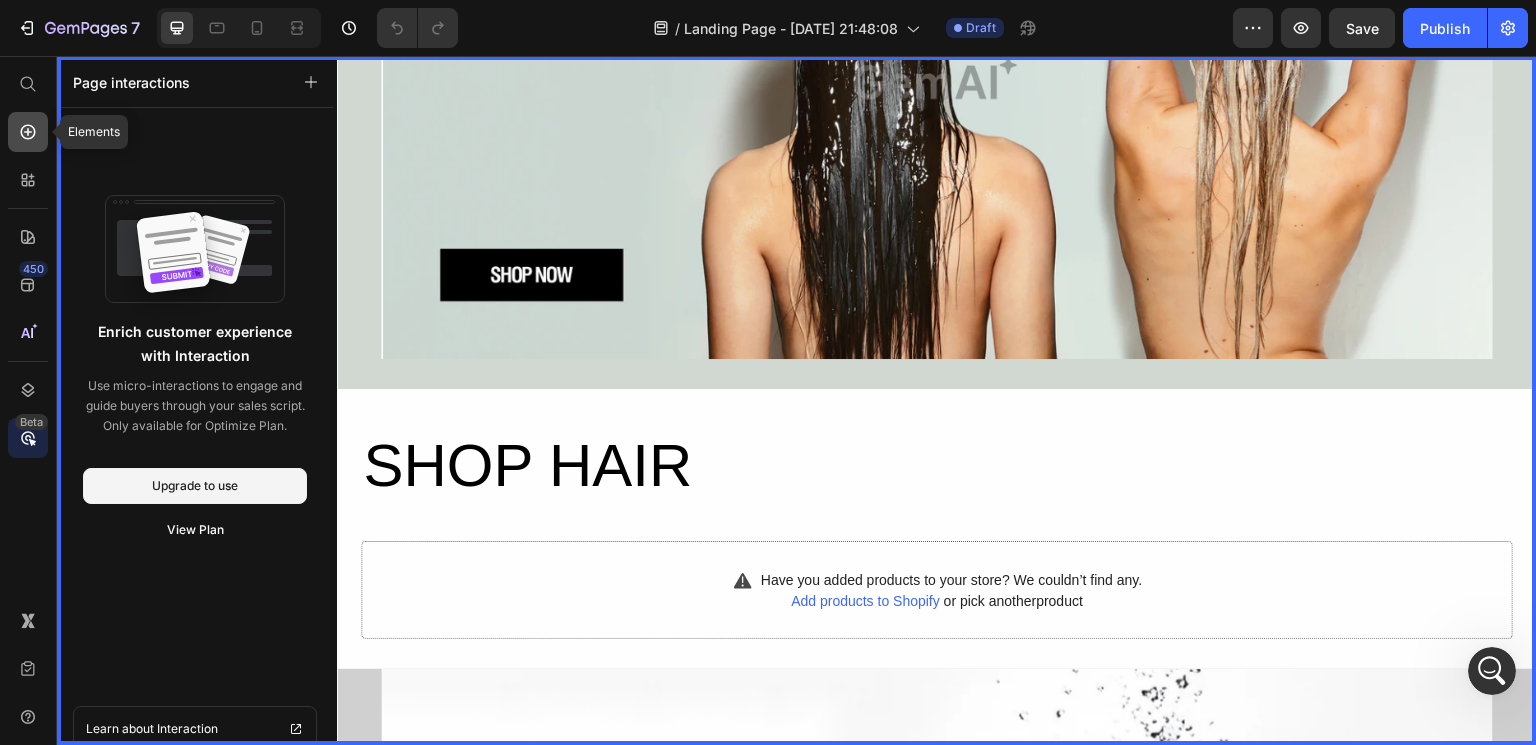 click 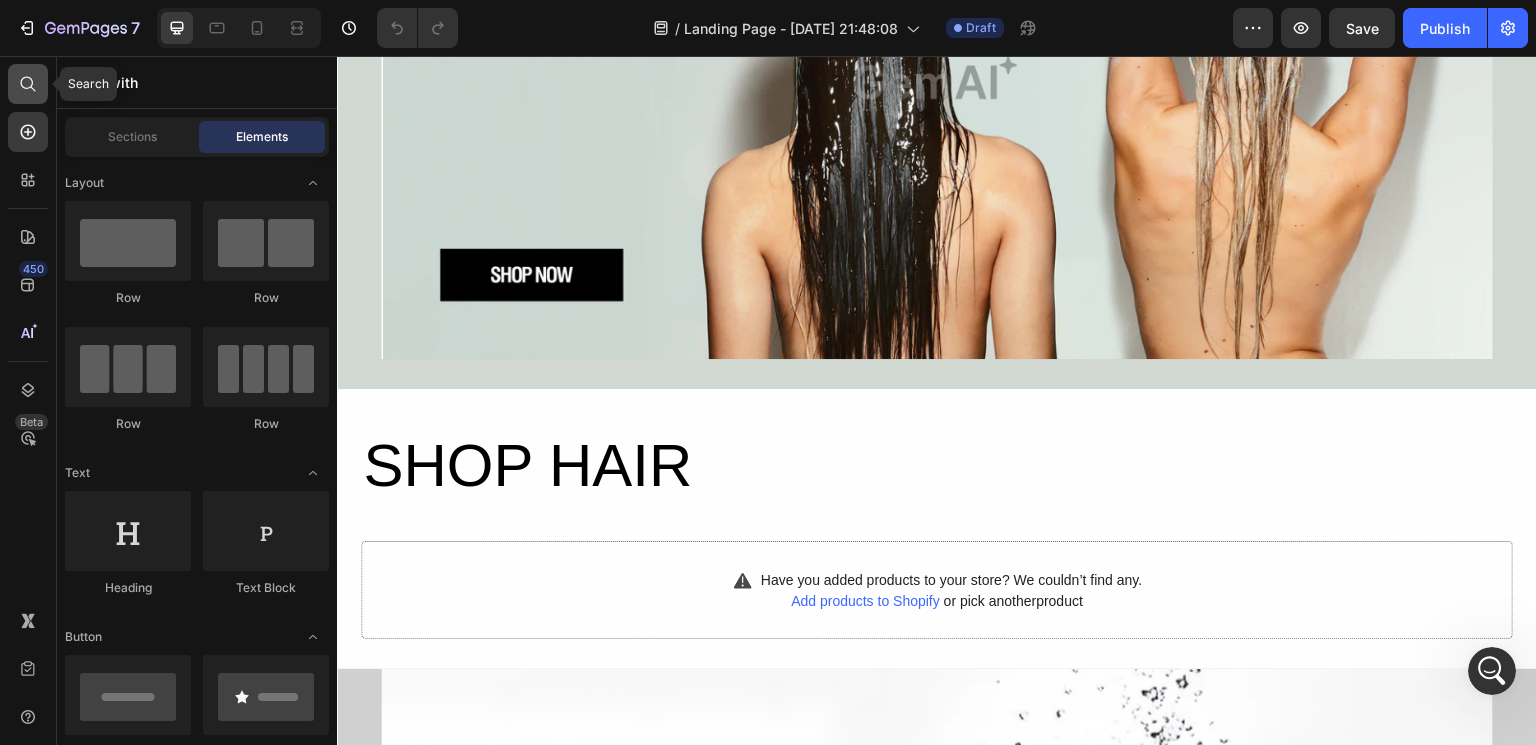 click 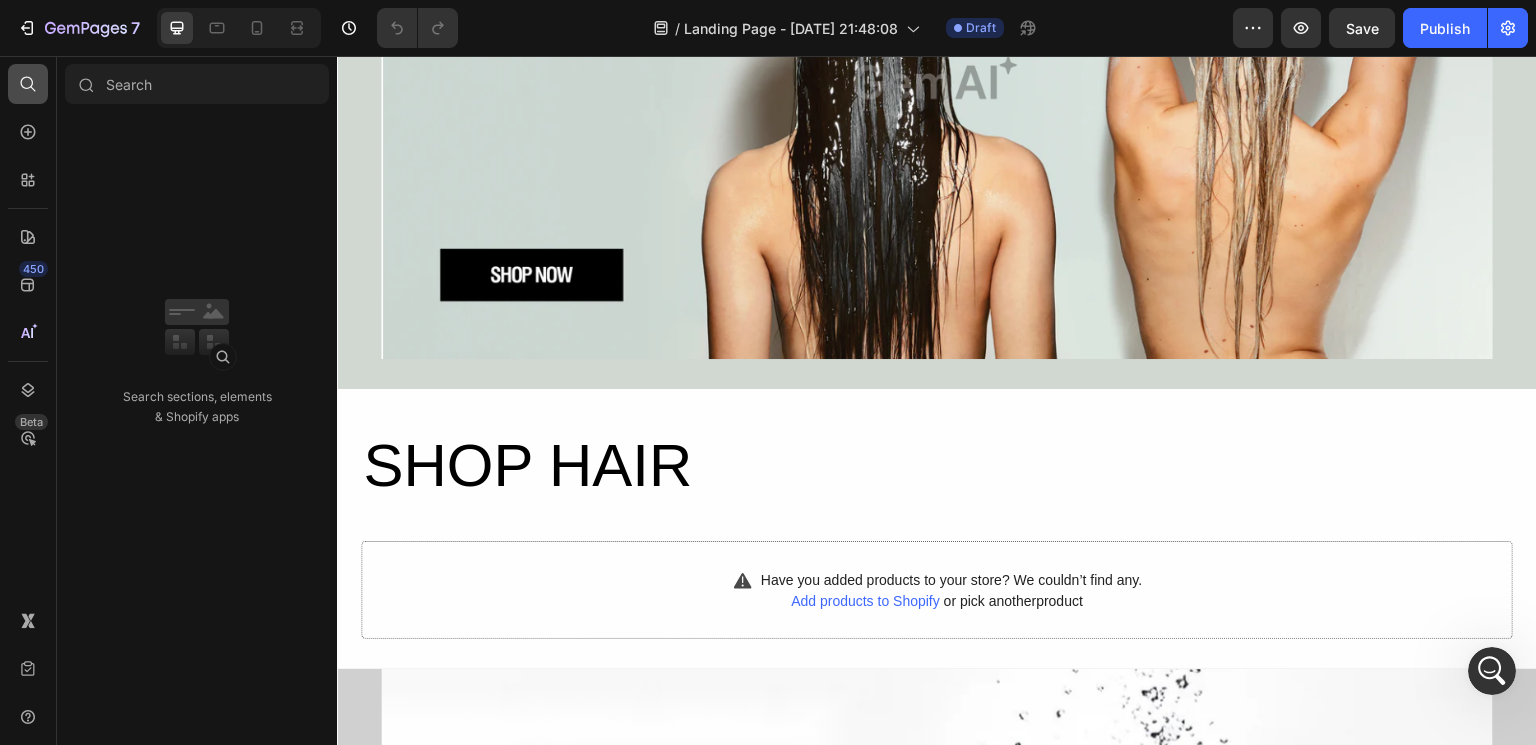 click 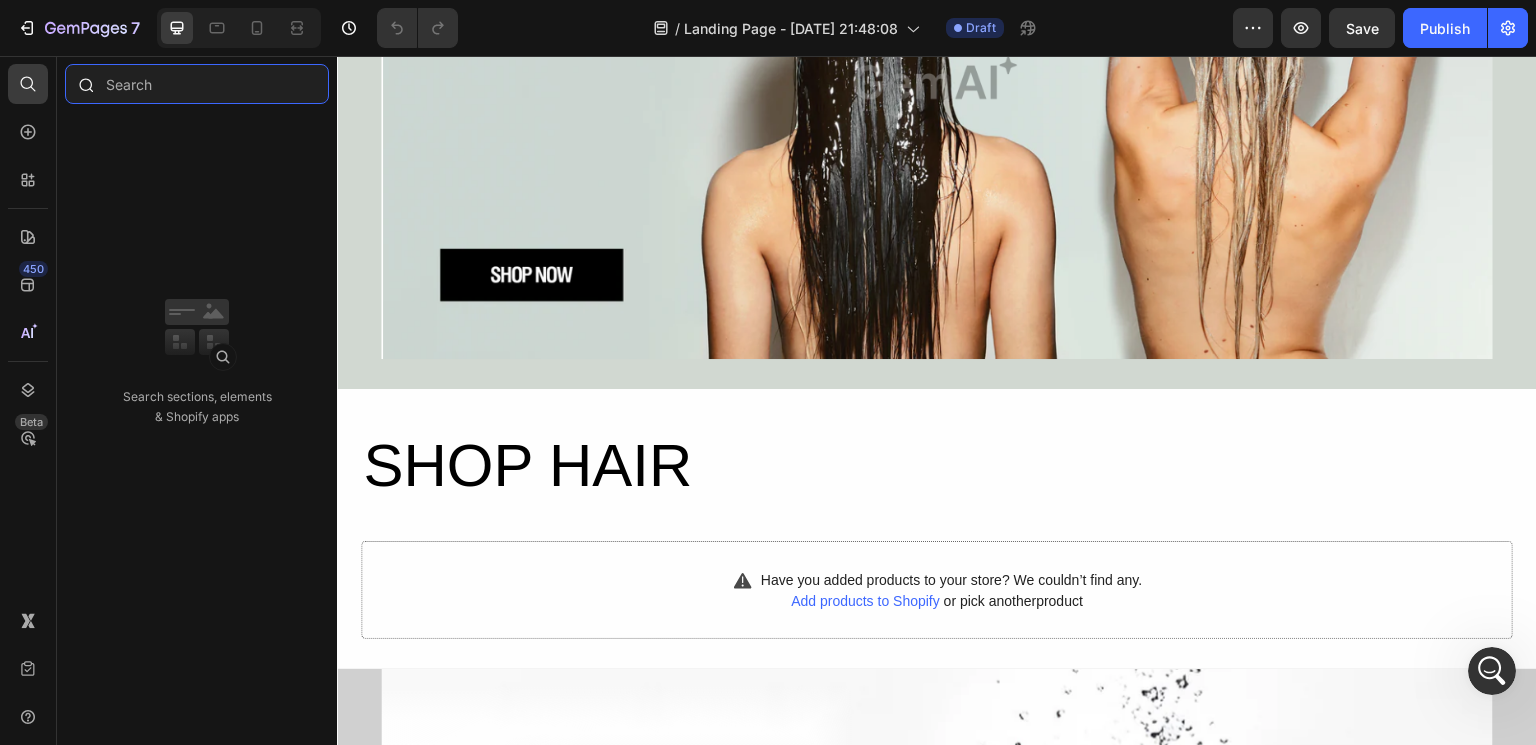 click at bounding box center [197, 84] 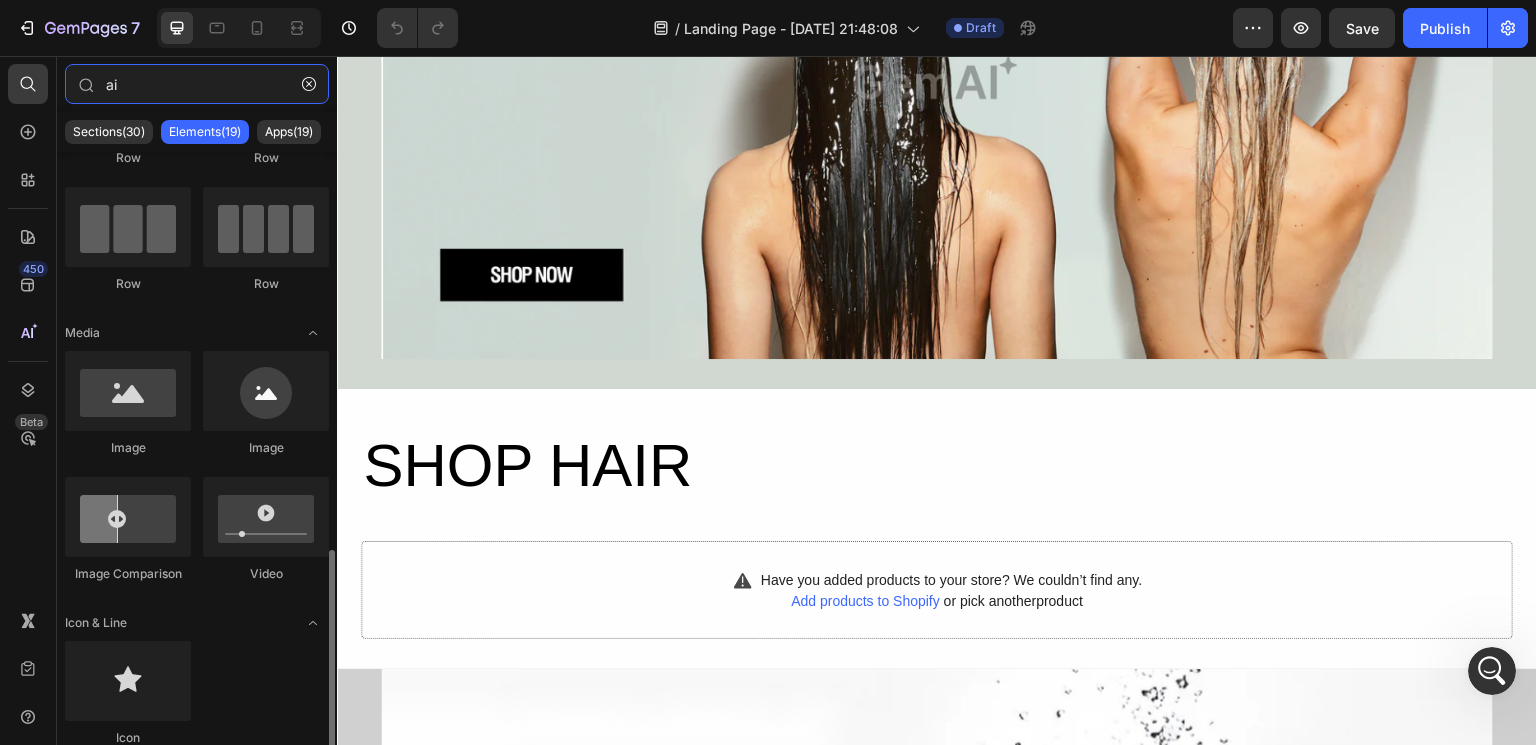 scroll, scrollTop: 1016, scrollLeft: 0, axis: vertical 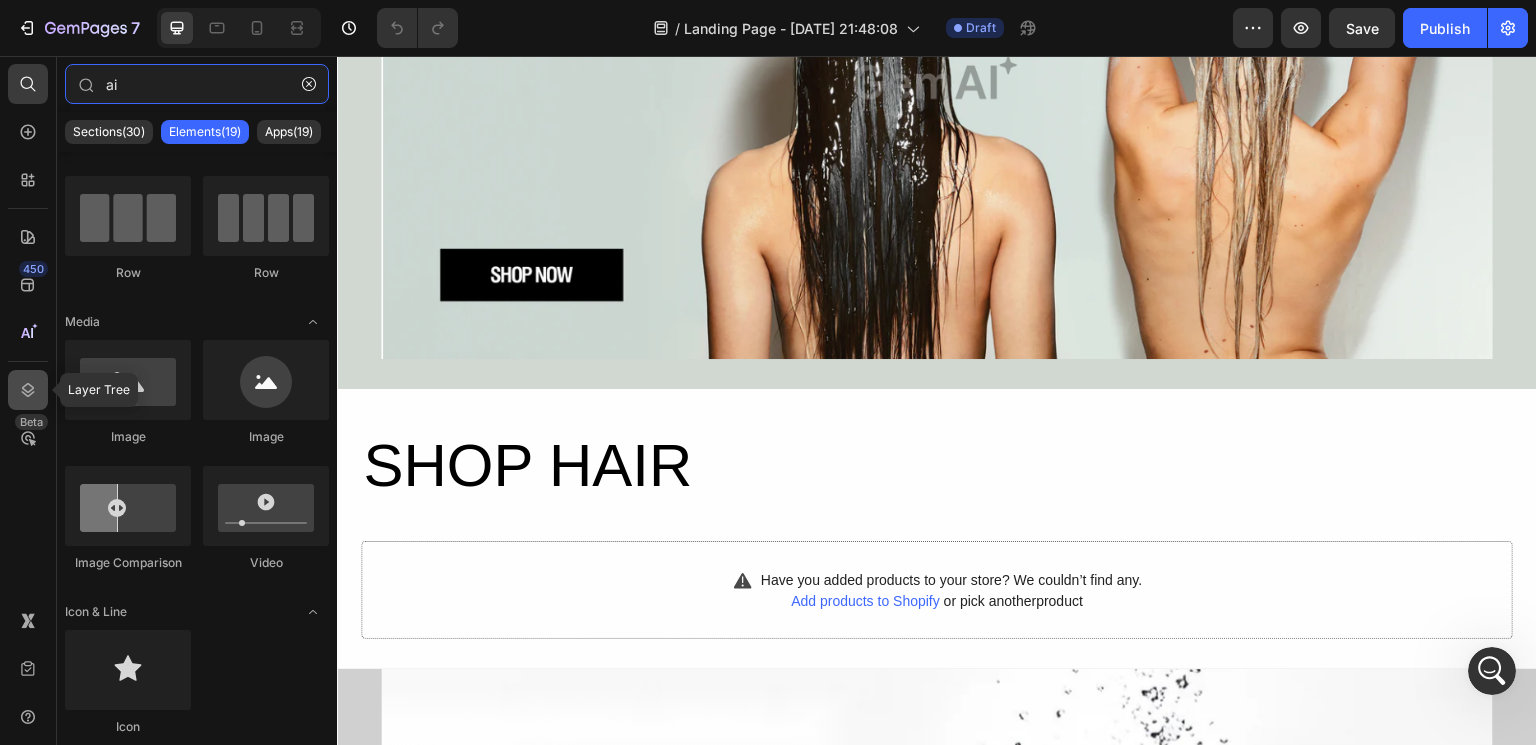 type on "ai" 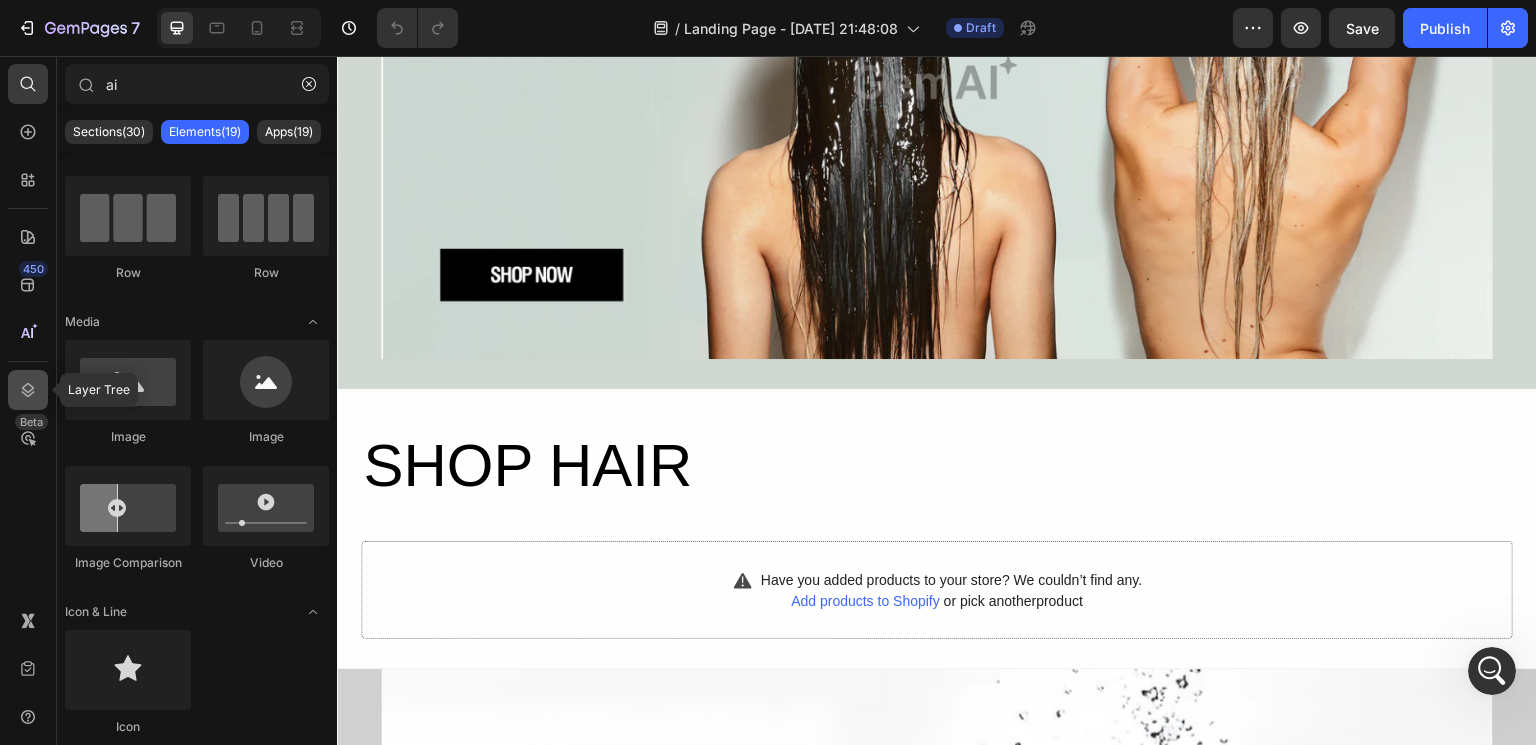 click 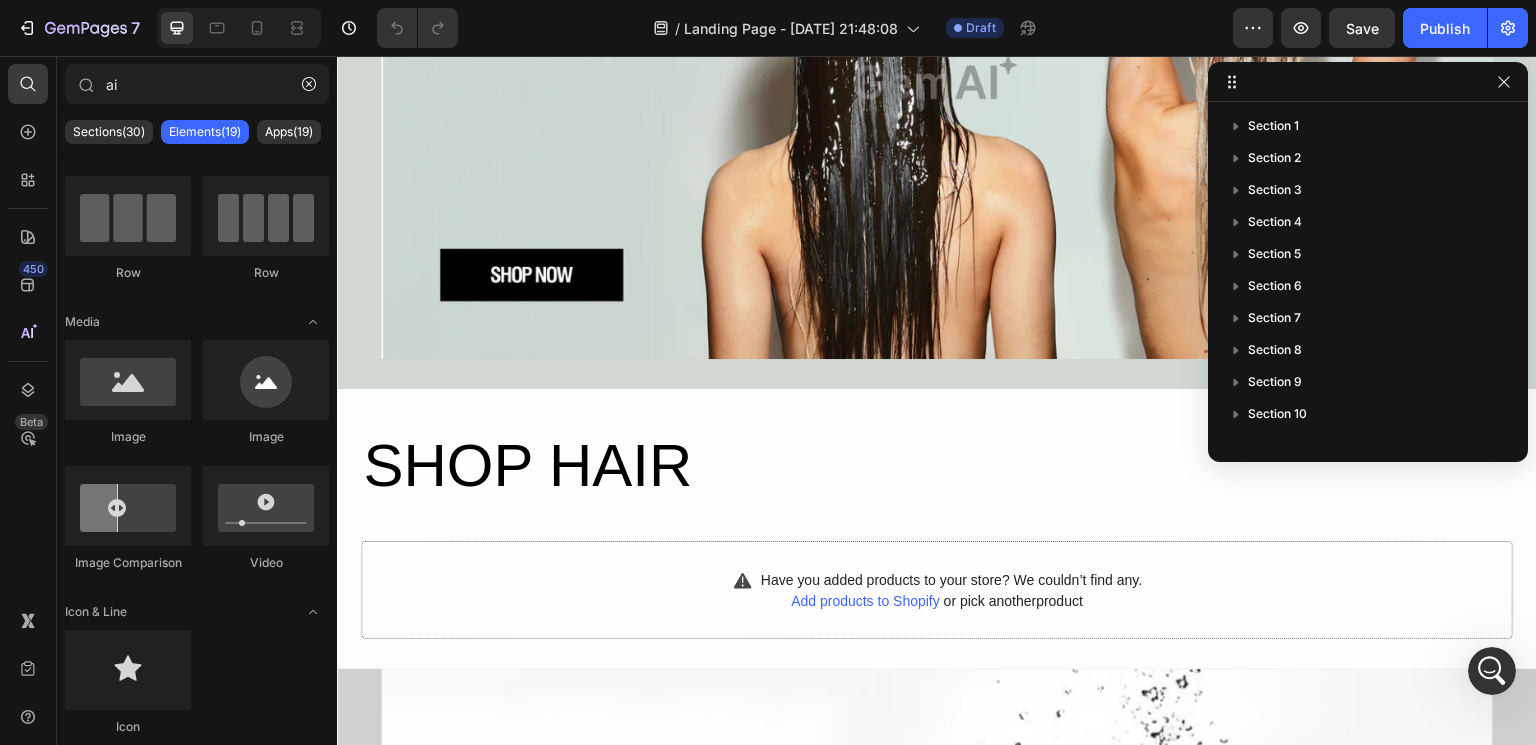 click on "450 Beta" at bounding box center (28, 332) 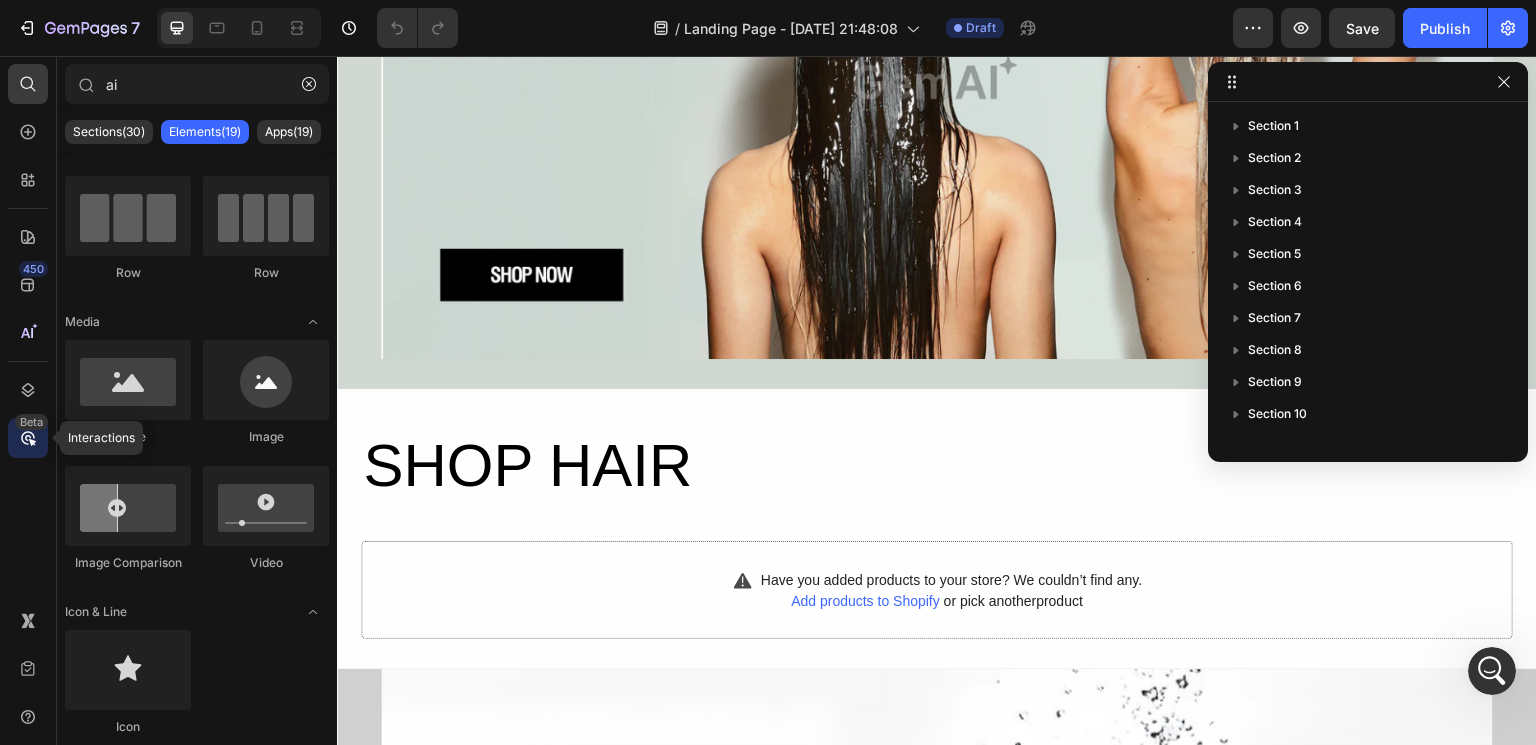 click 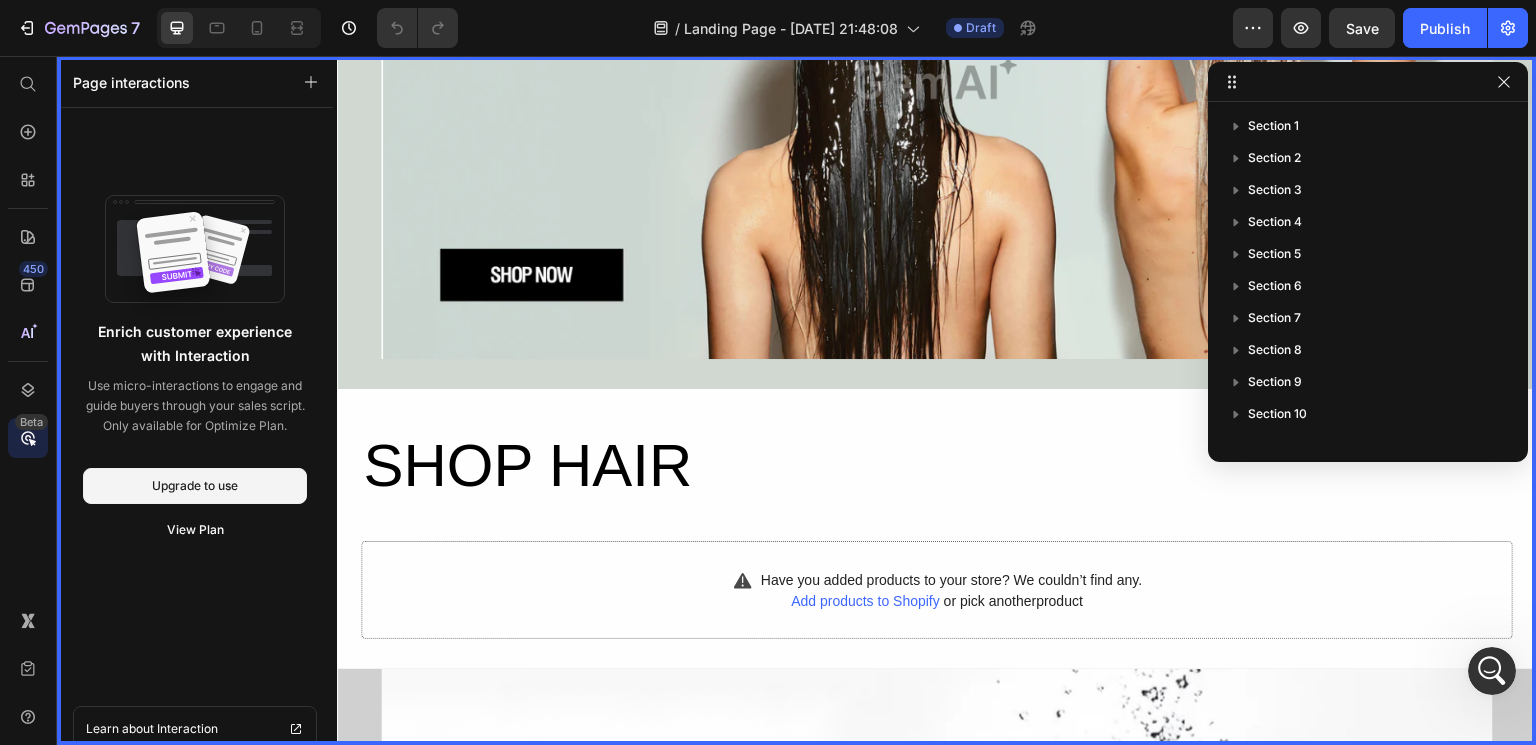 click on "450 Beta" at bounding box center (28, 332) 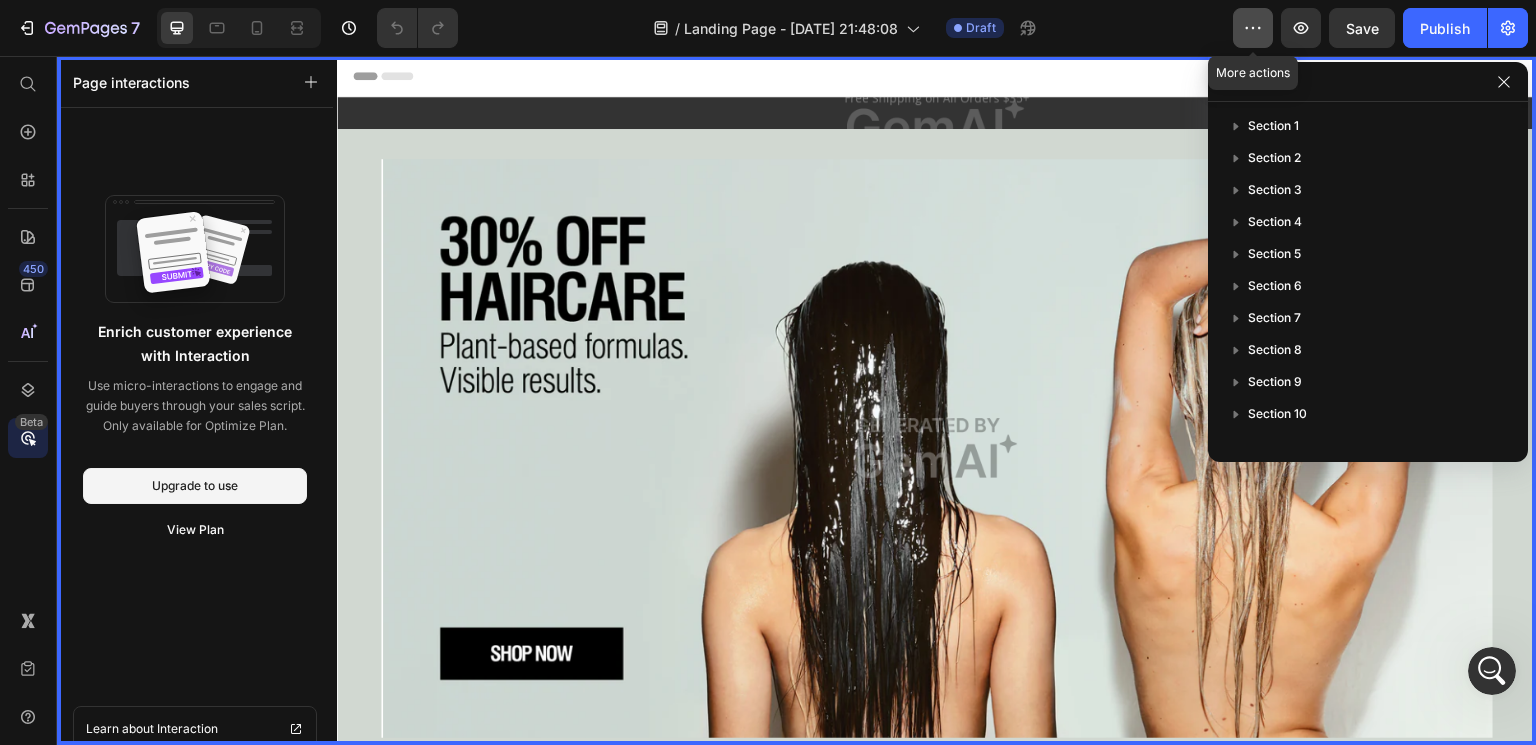click 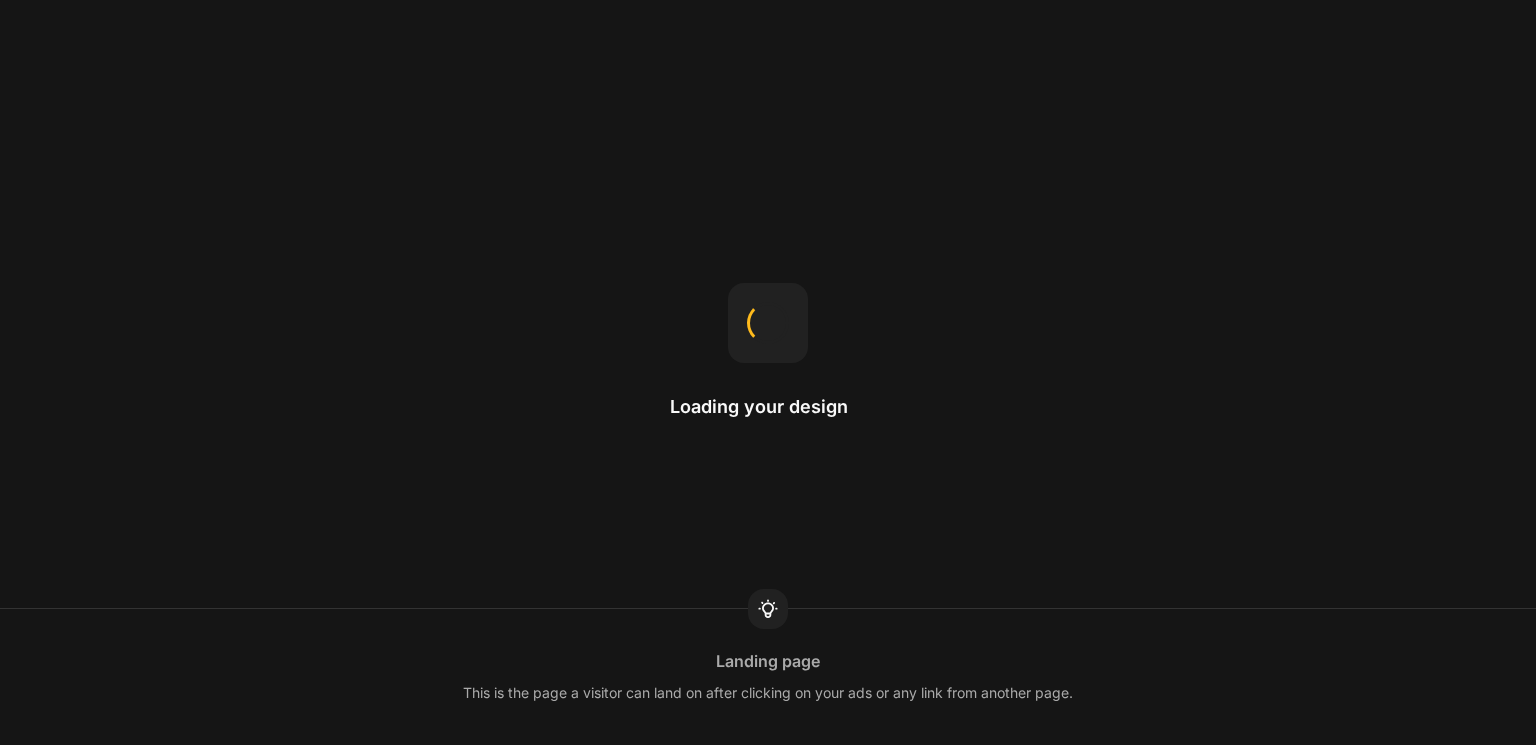 scroll, scrollTop: 0, scrollLeft: 0, axis: both 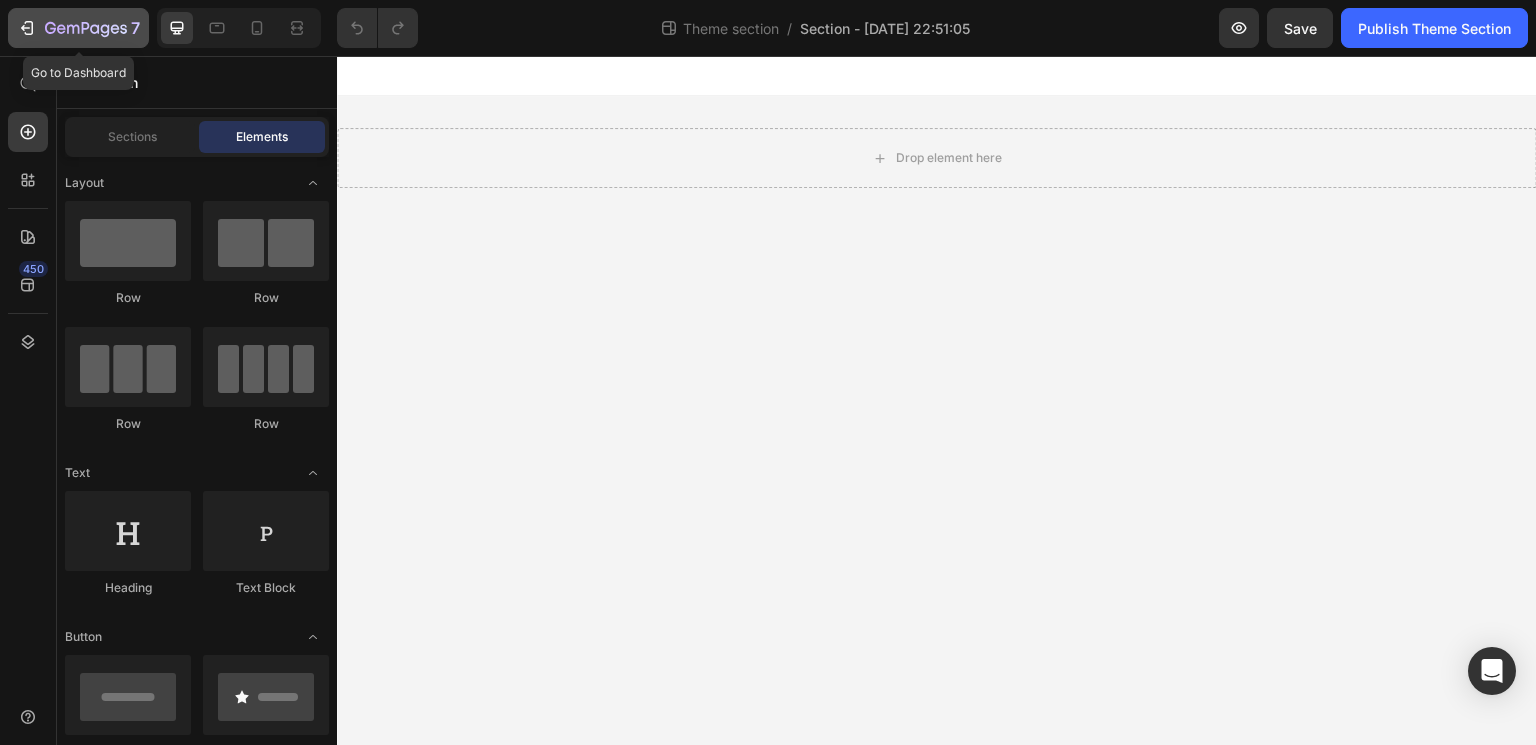 click 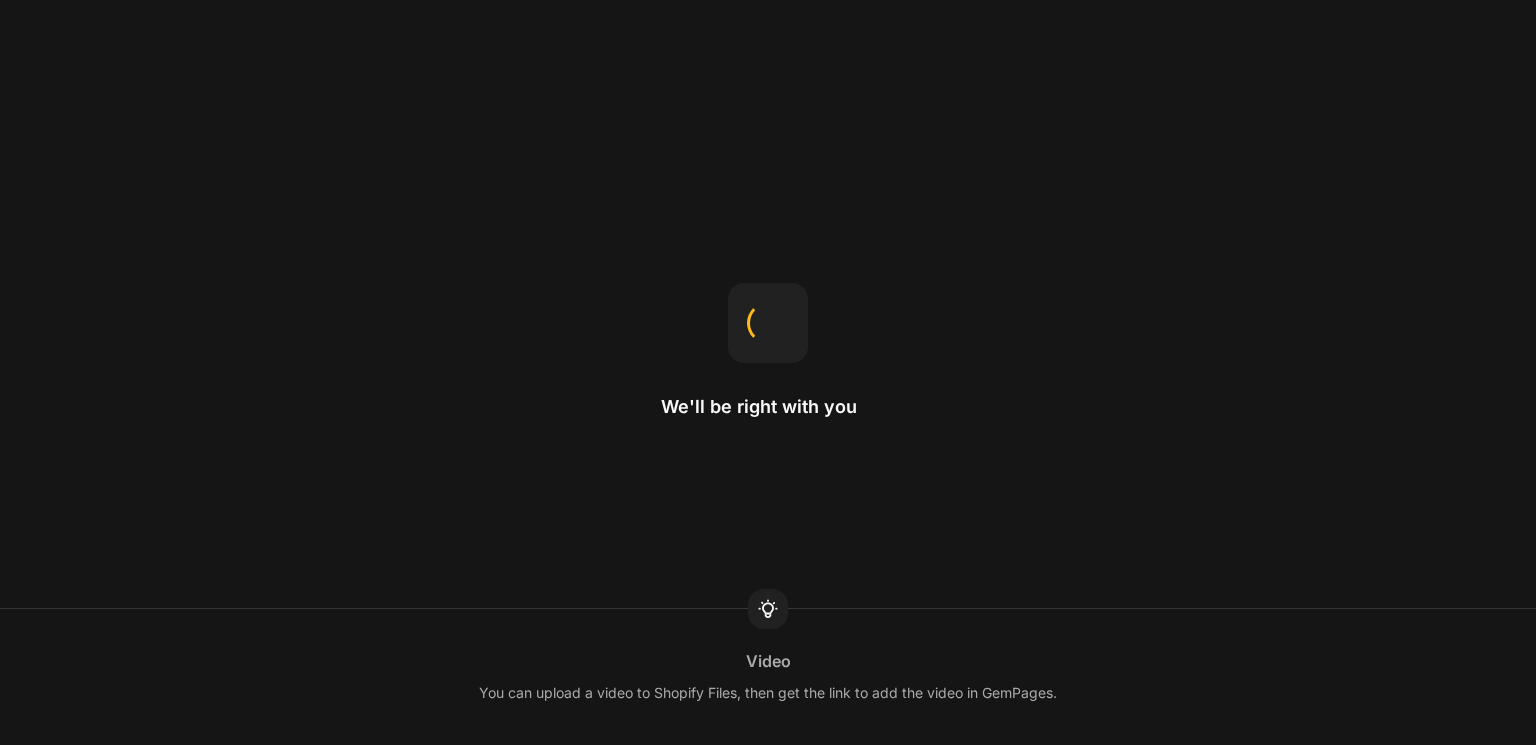 scroll, scrollTop: 0, scrollLeft: 0, axis: both 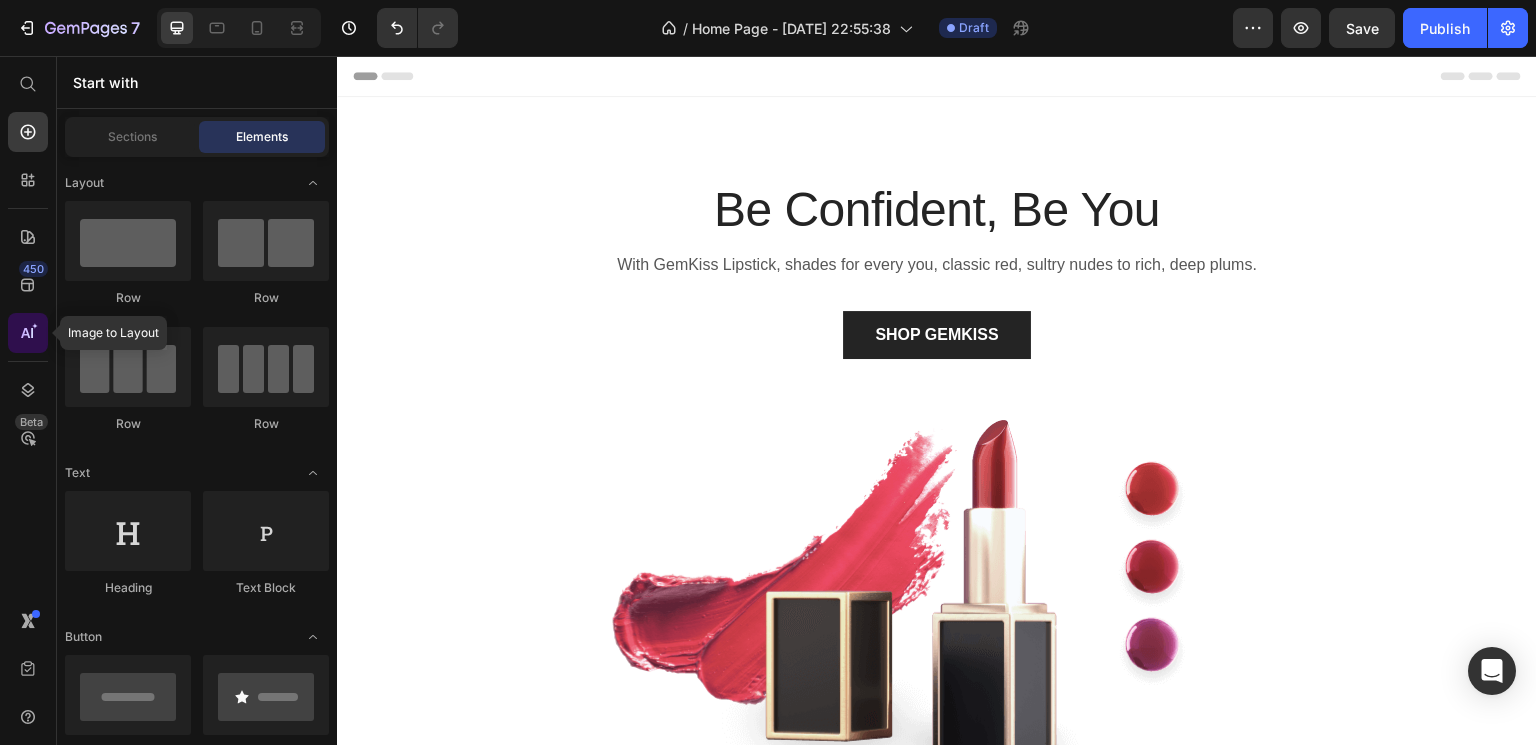 click 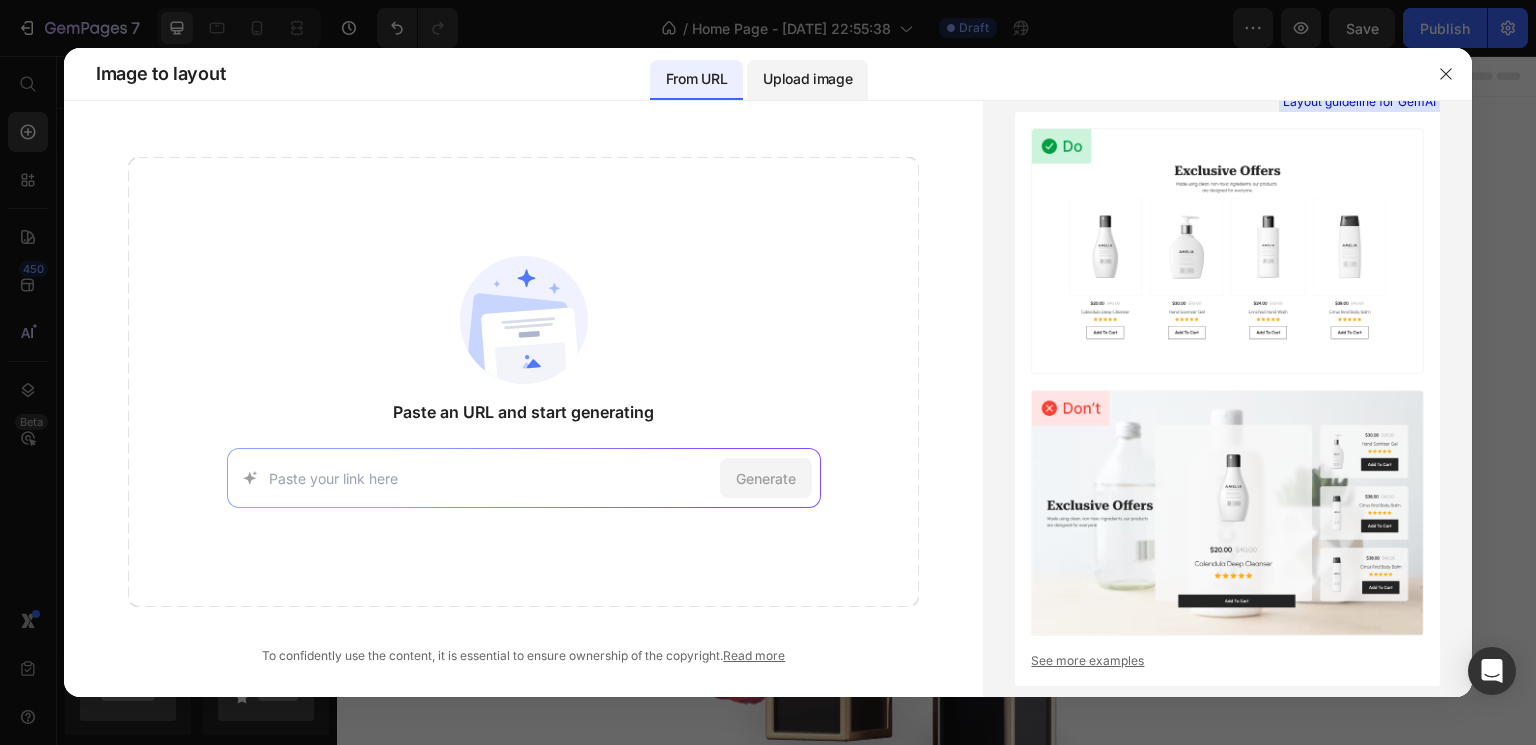click on "Upload image" at bounding box center (807, 80) 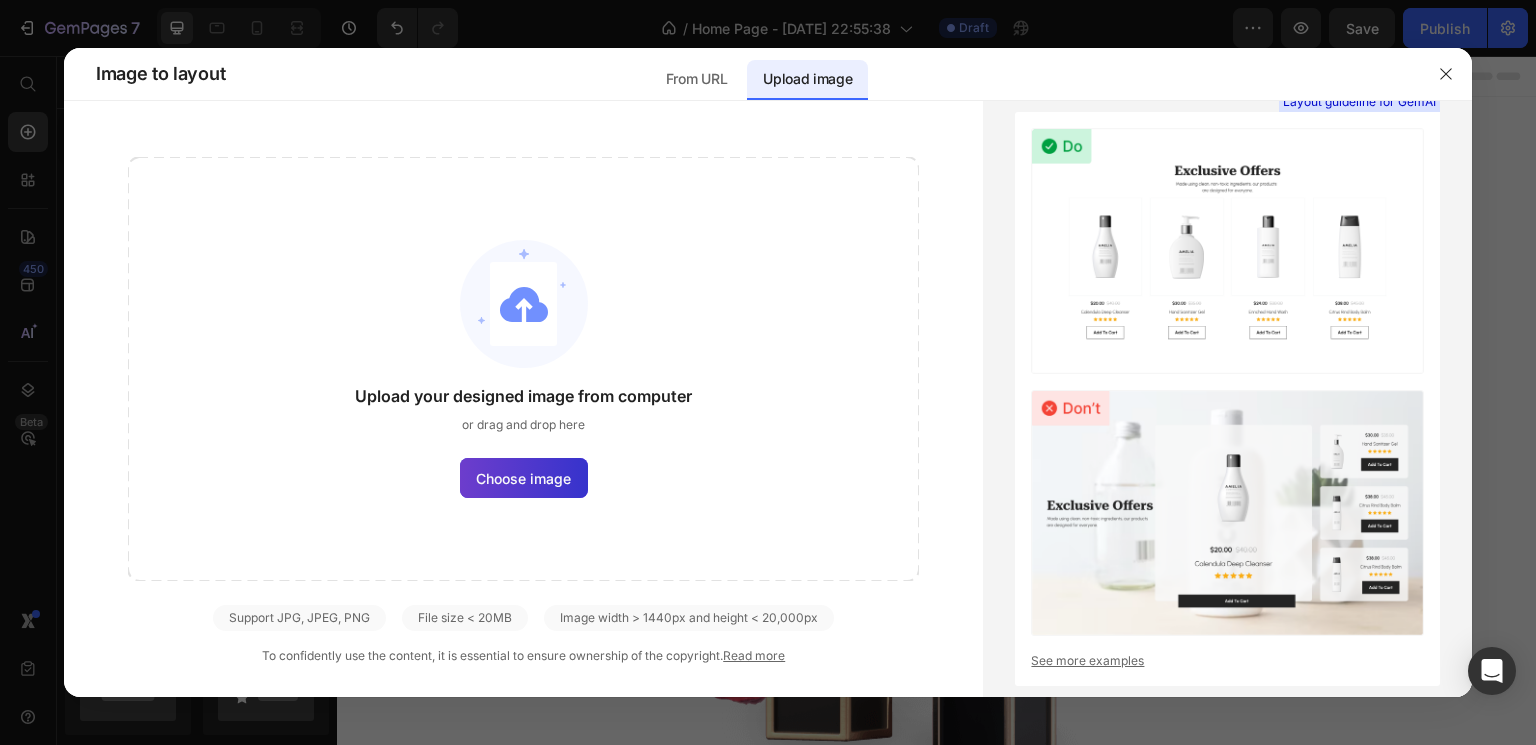 click on "Choose image" at bounding box center (523, 478) 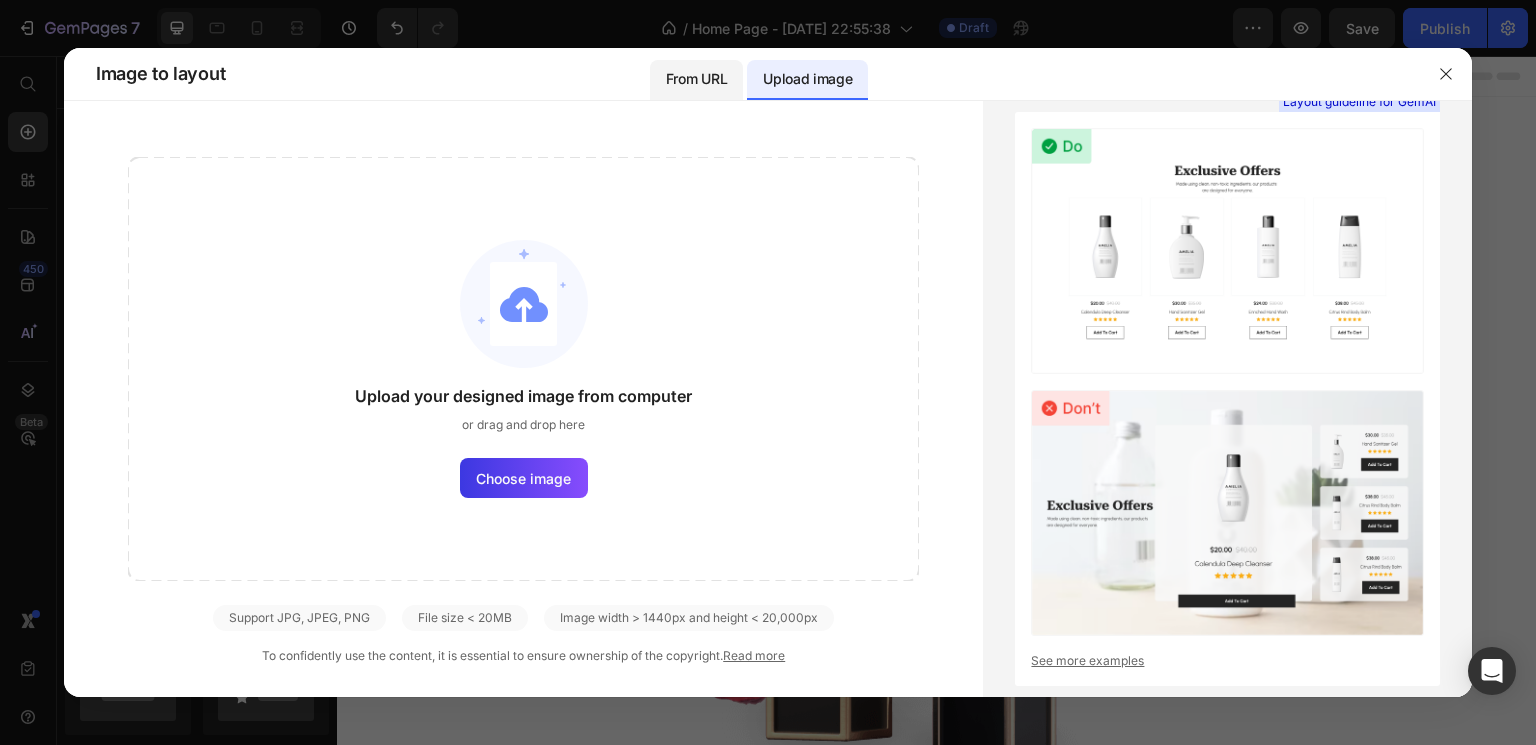 click on "From URL" at bounding box center [696, 79] 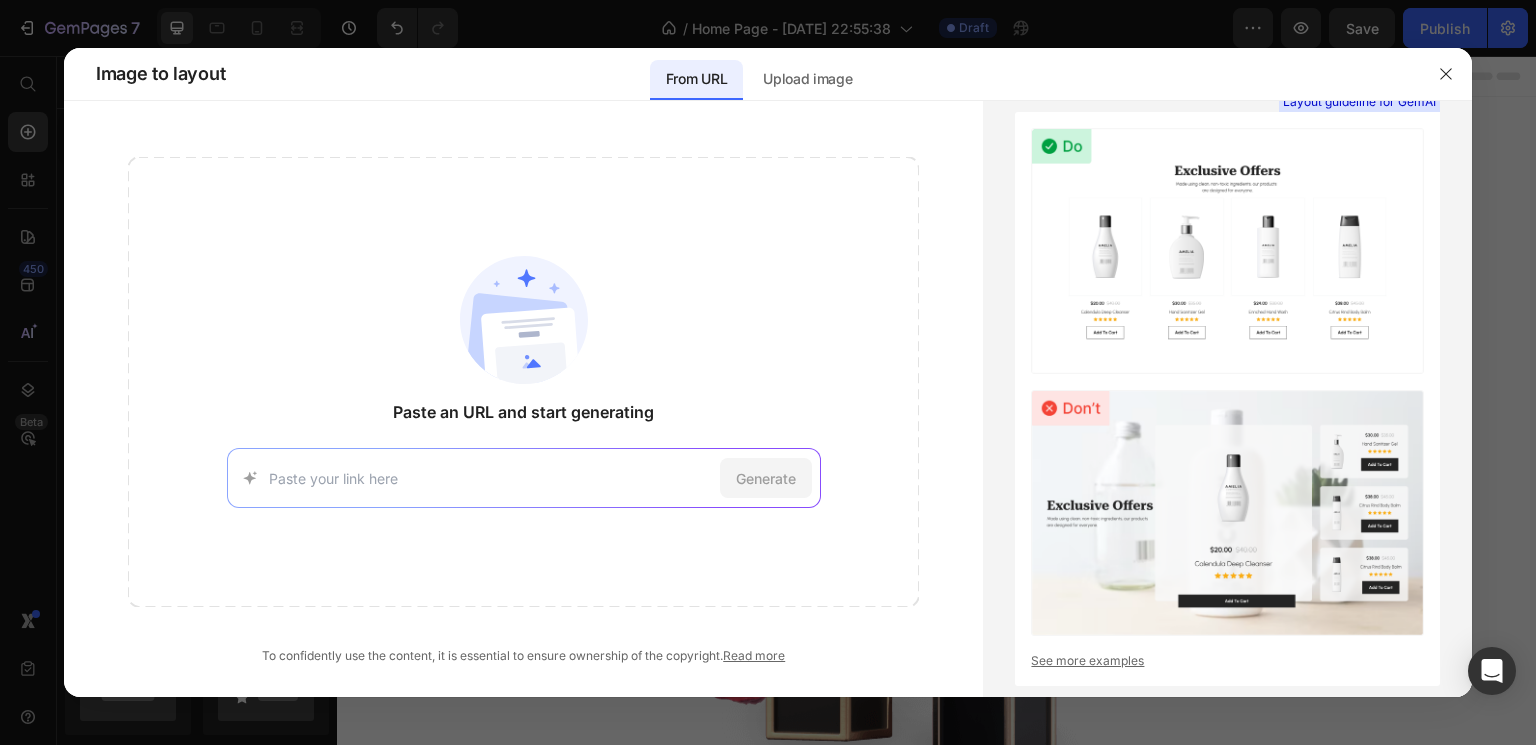 click on "Generate" at bounding box center [524, 478] 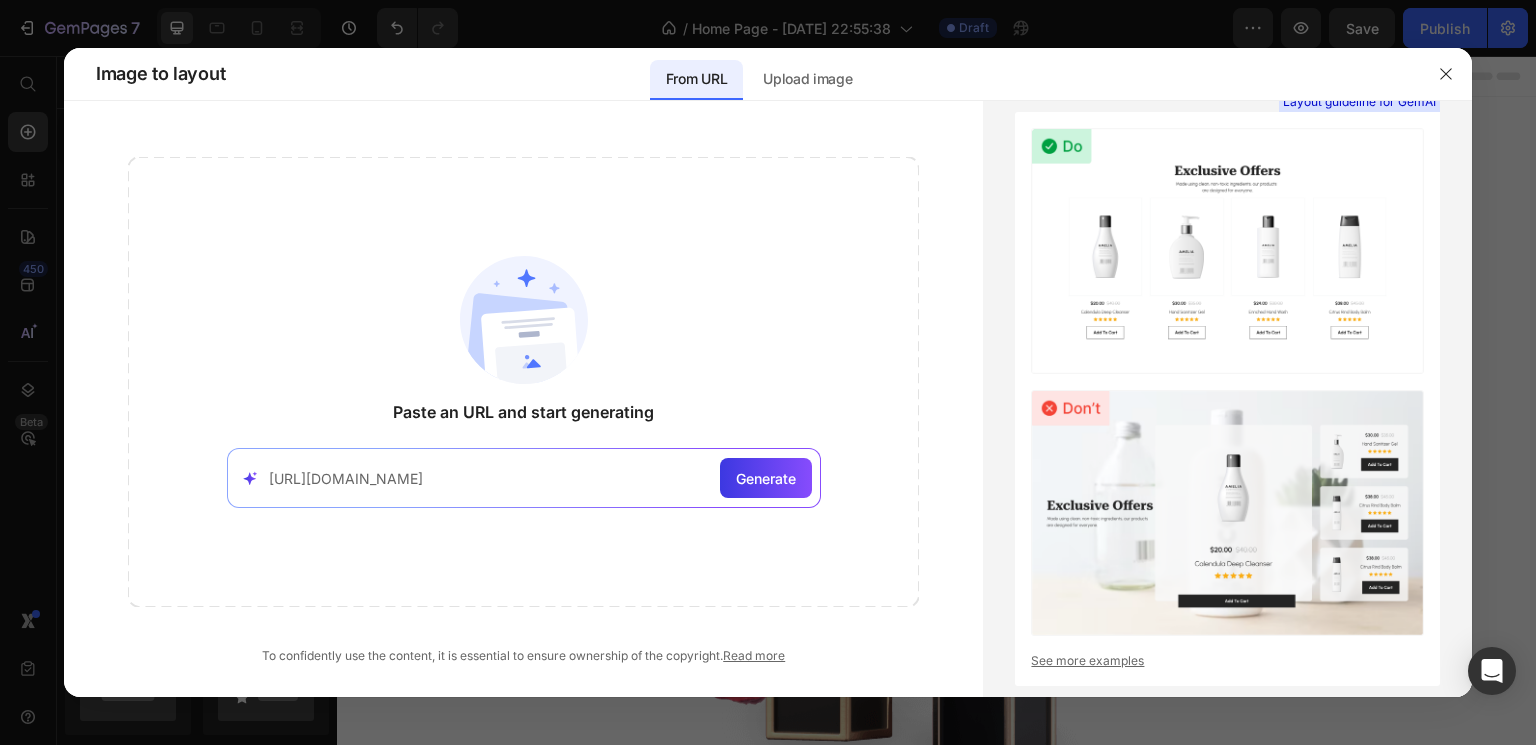 type on "[URL][DOMAIN_NAME]" 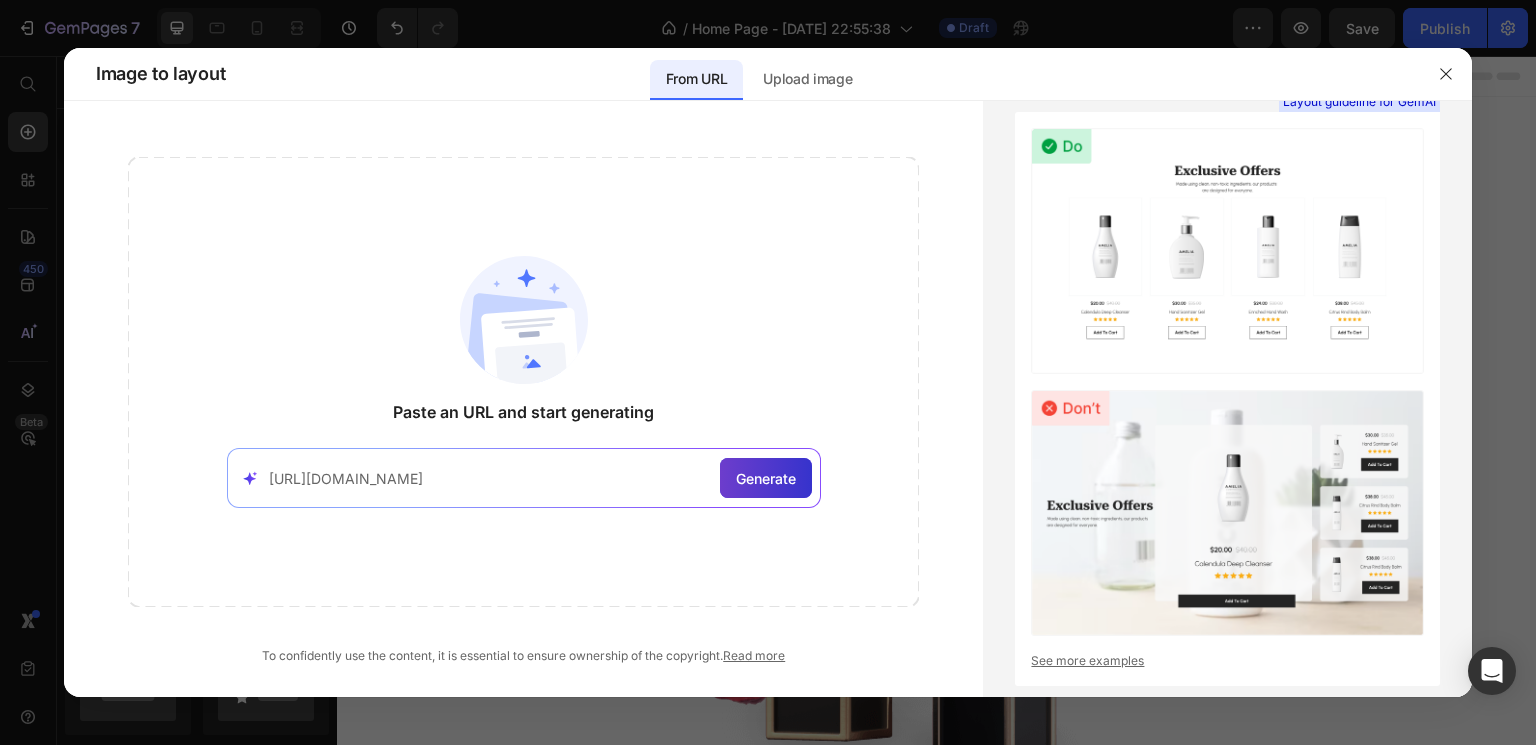 click on "Generate" 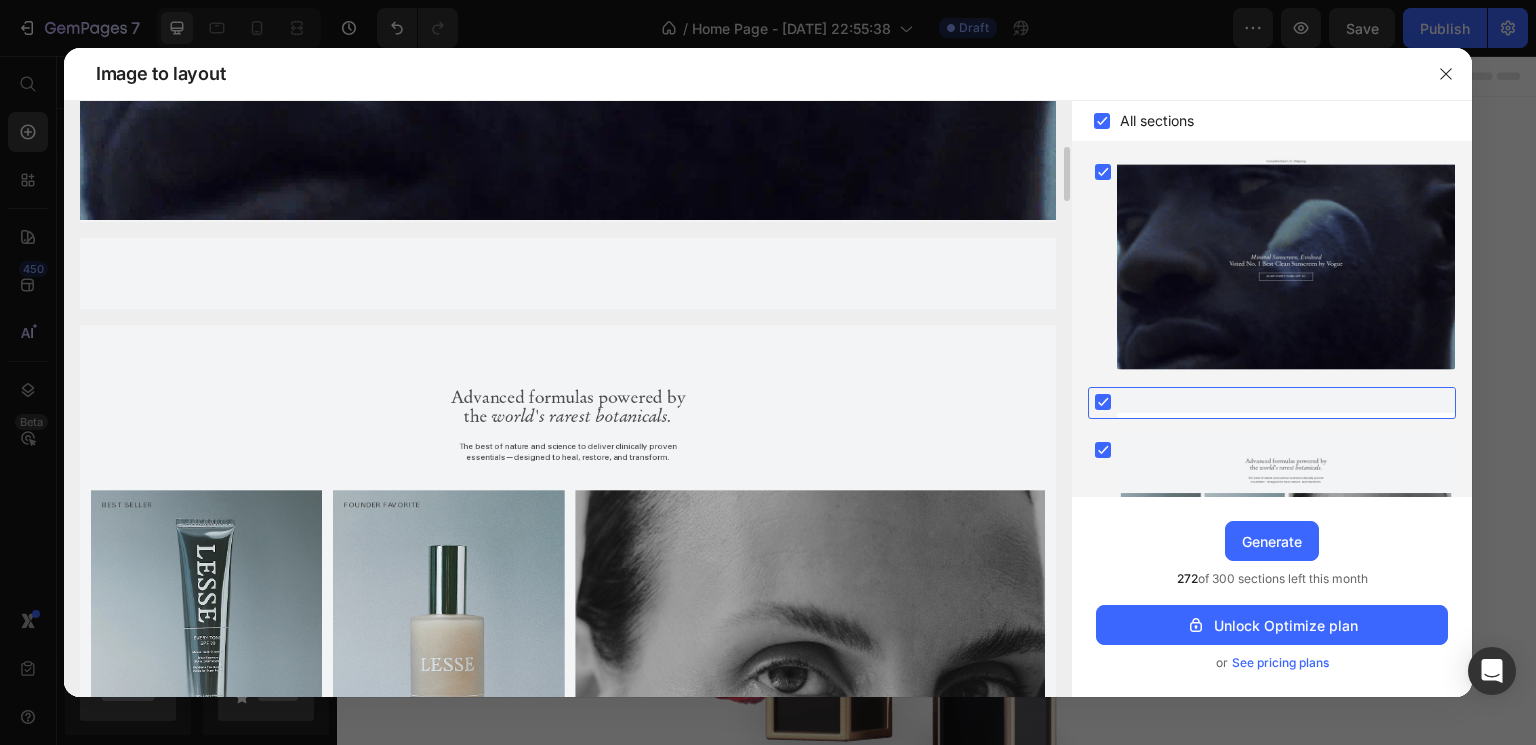 scroll, scrollTop: 838, scrollLeft: 0, axis: vertical 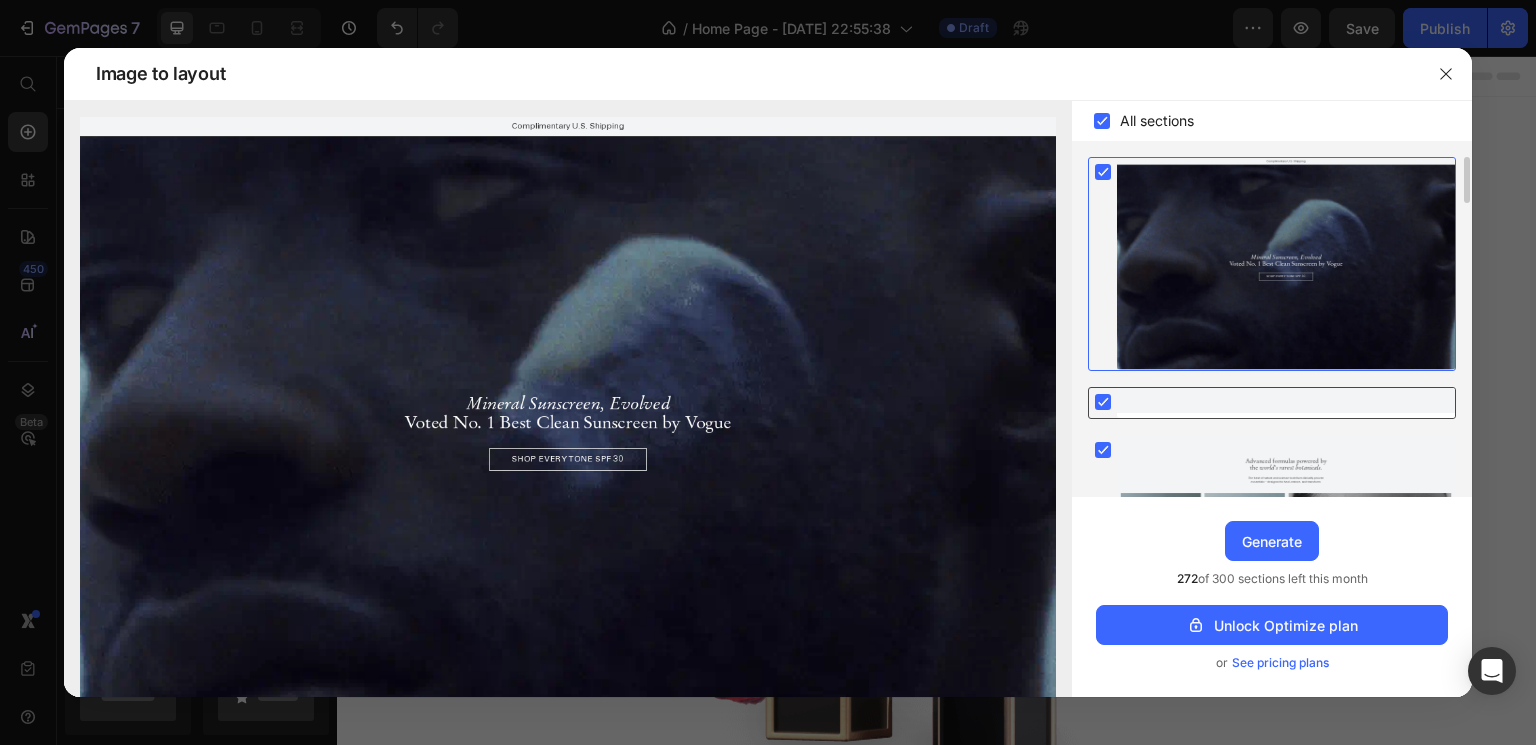 click 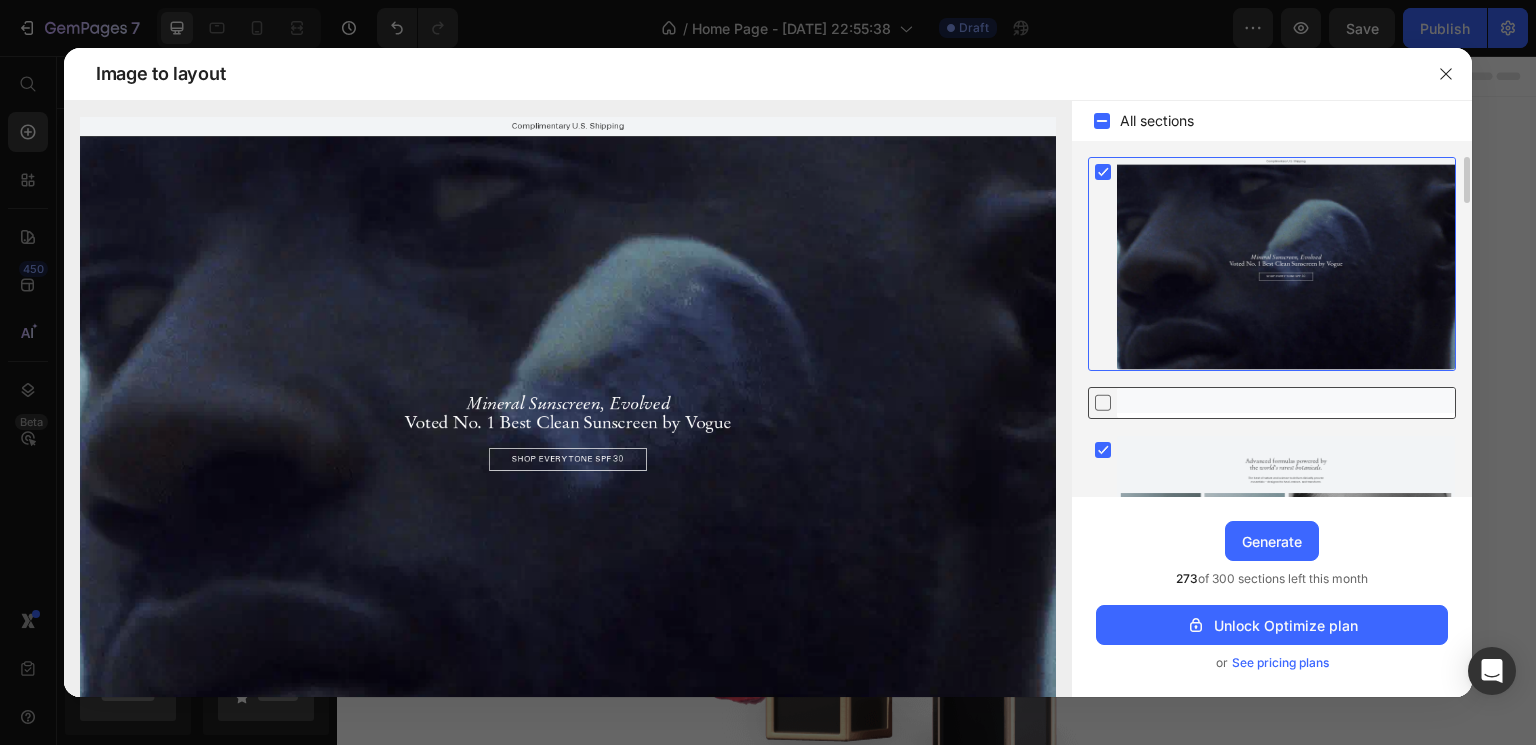 click 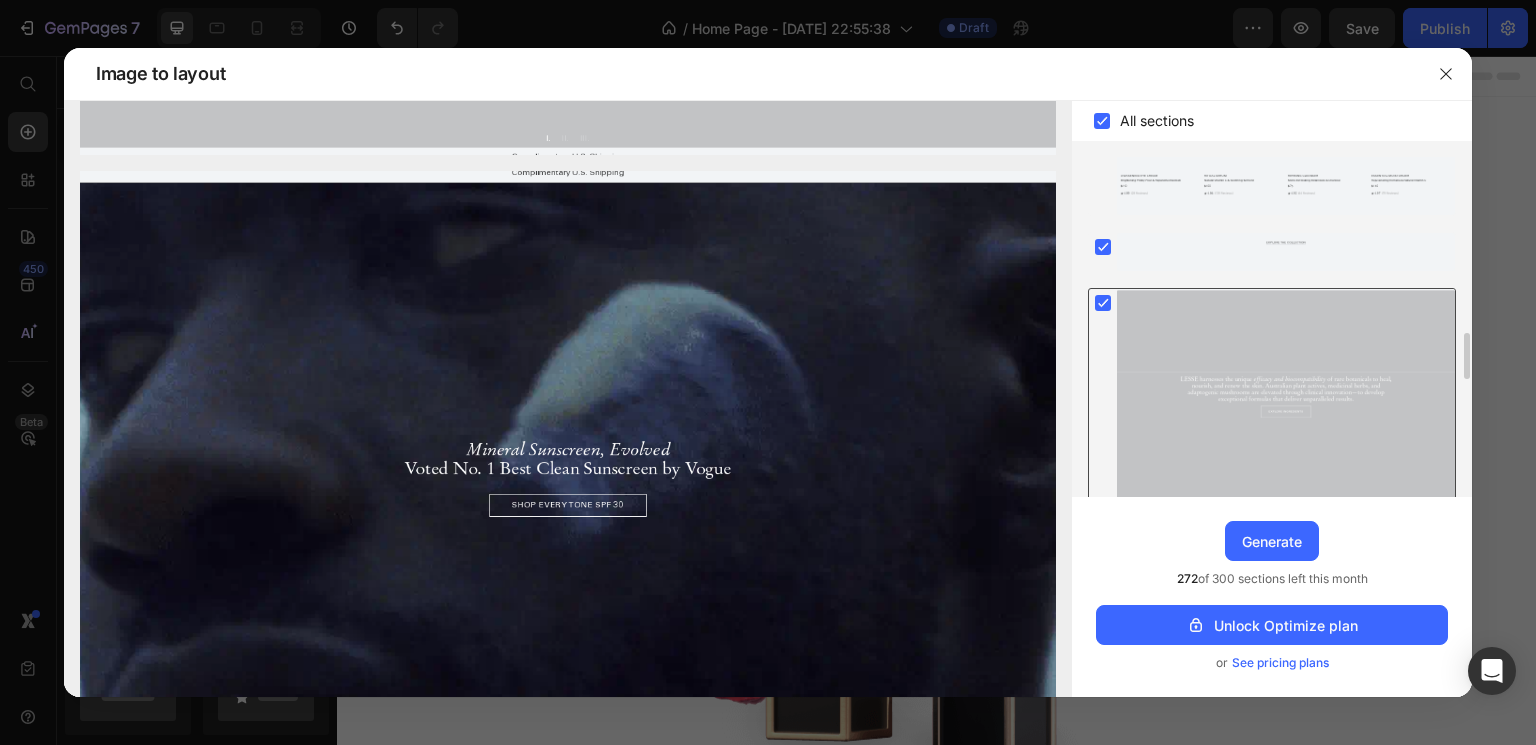 click 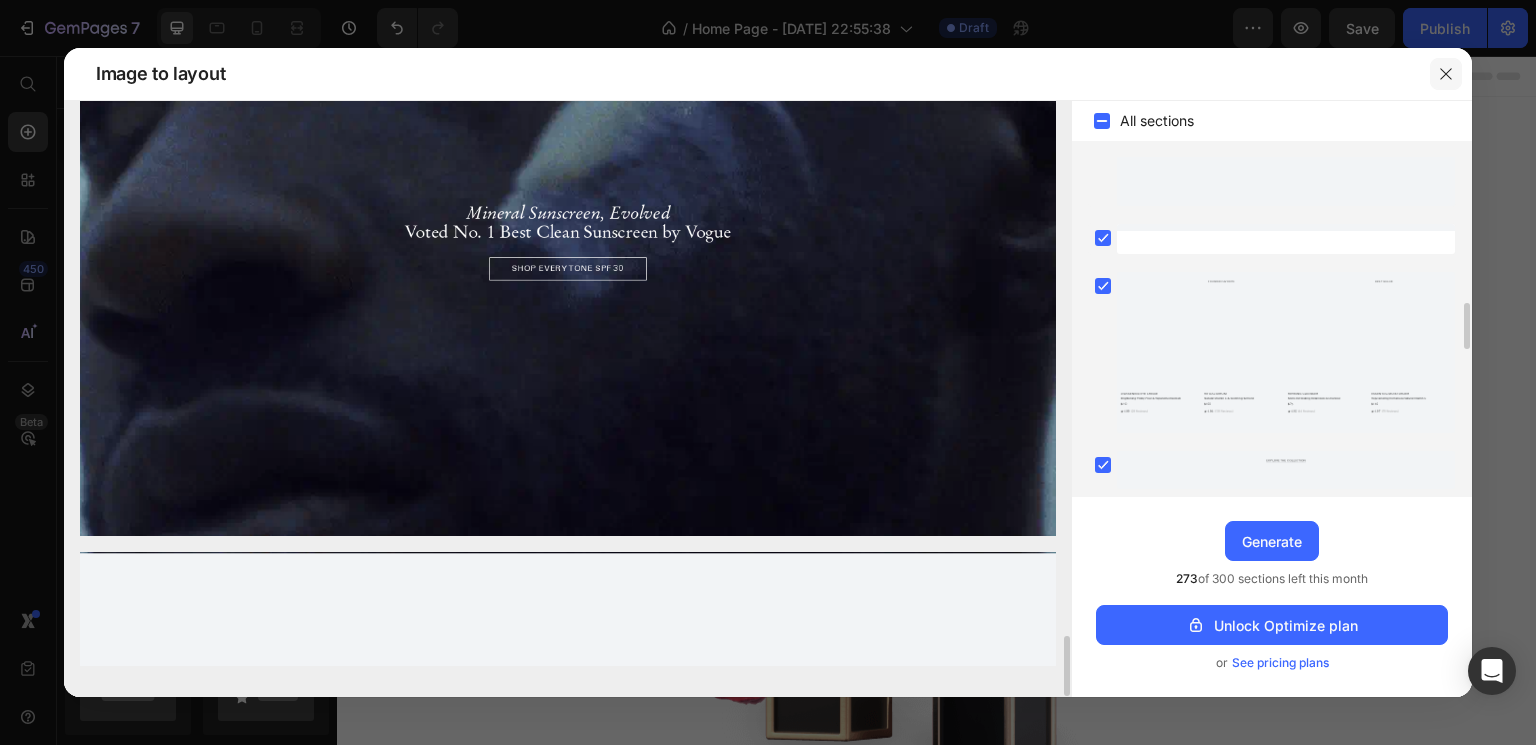 click 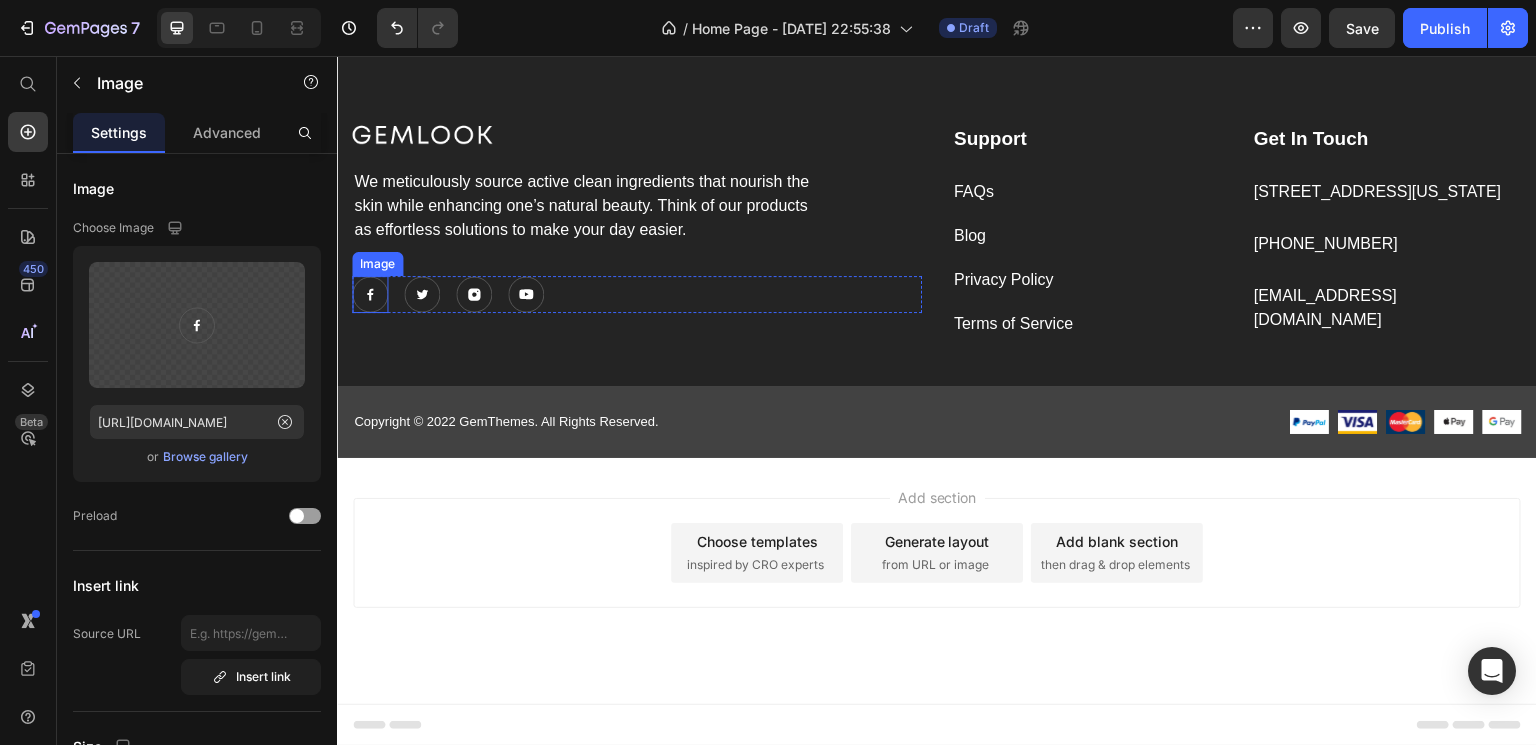 click at bounding box center (370, 294) 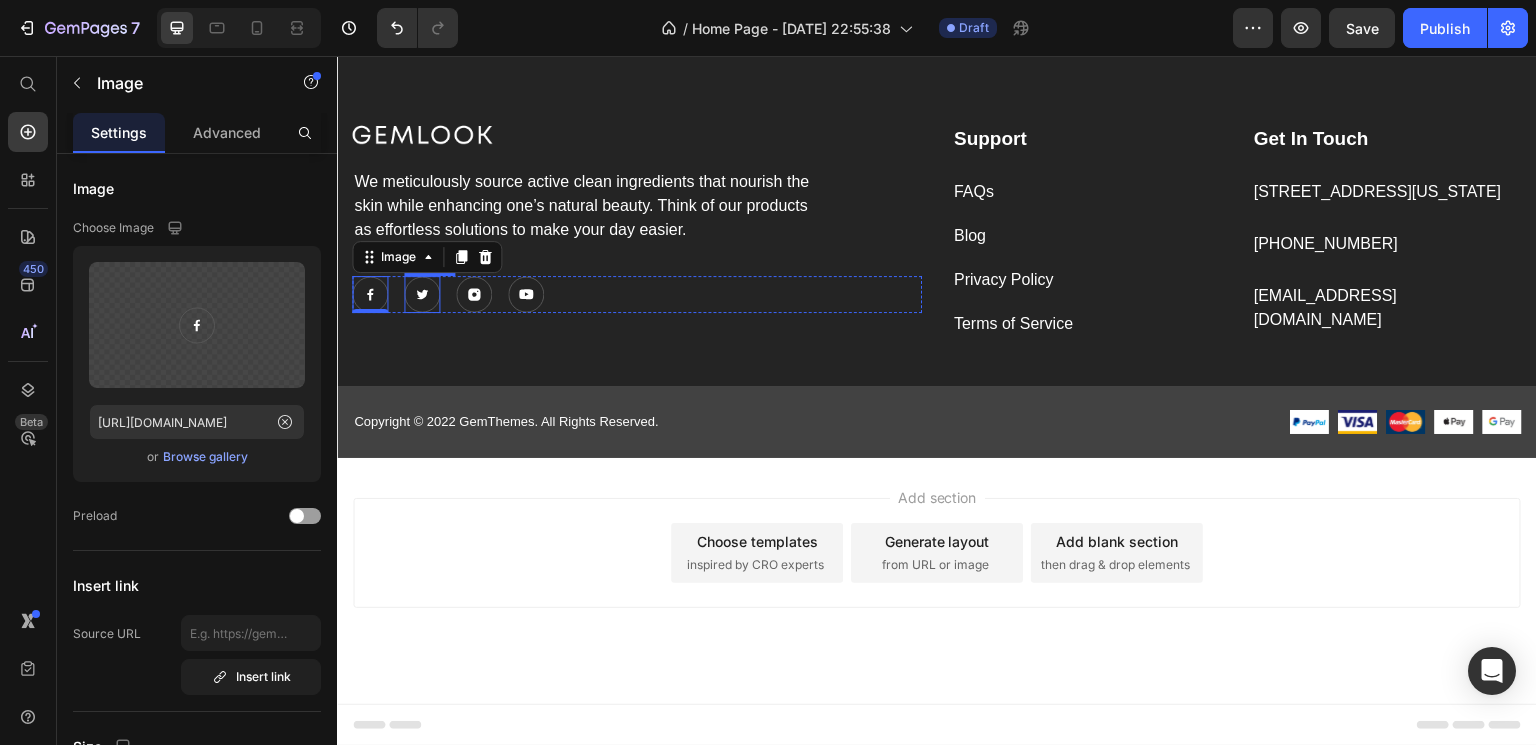 click at bounding box center [422, 294] 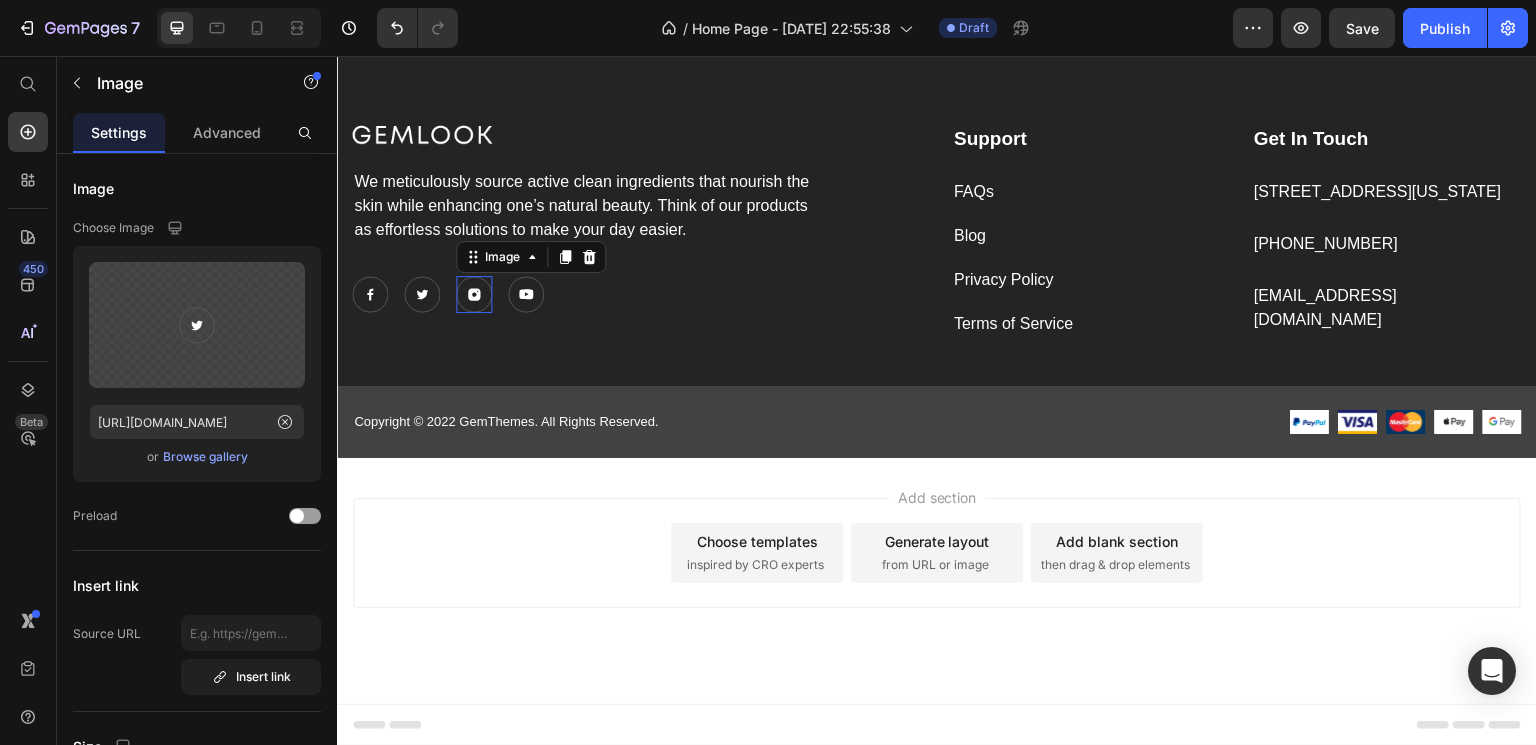 click at bounding box center (474, 294) 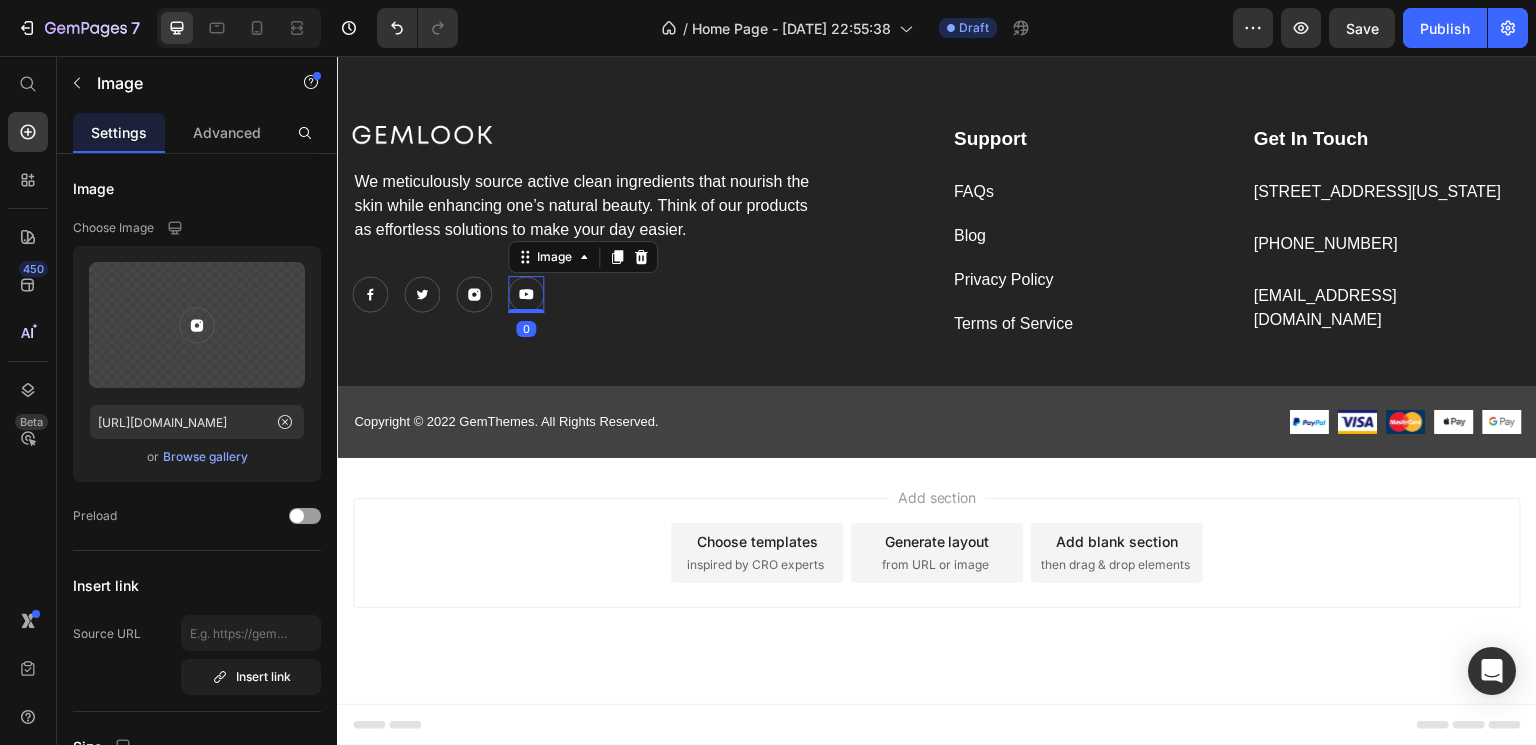 click at bounding box center [526, 294] 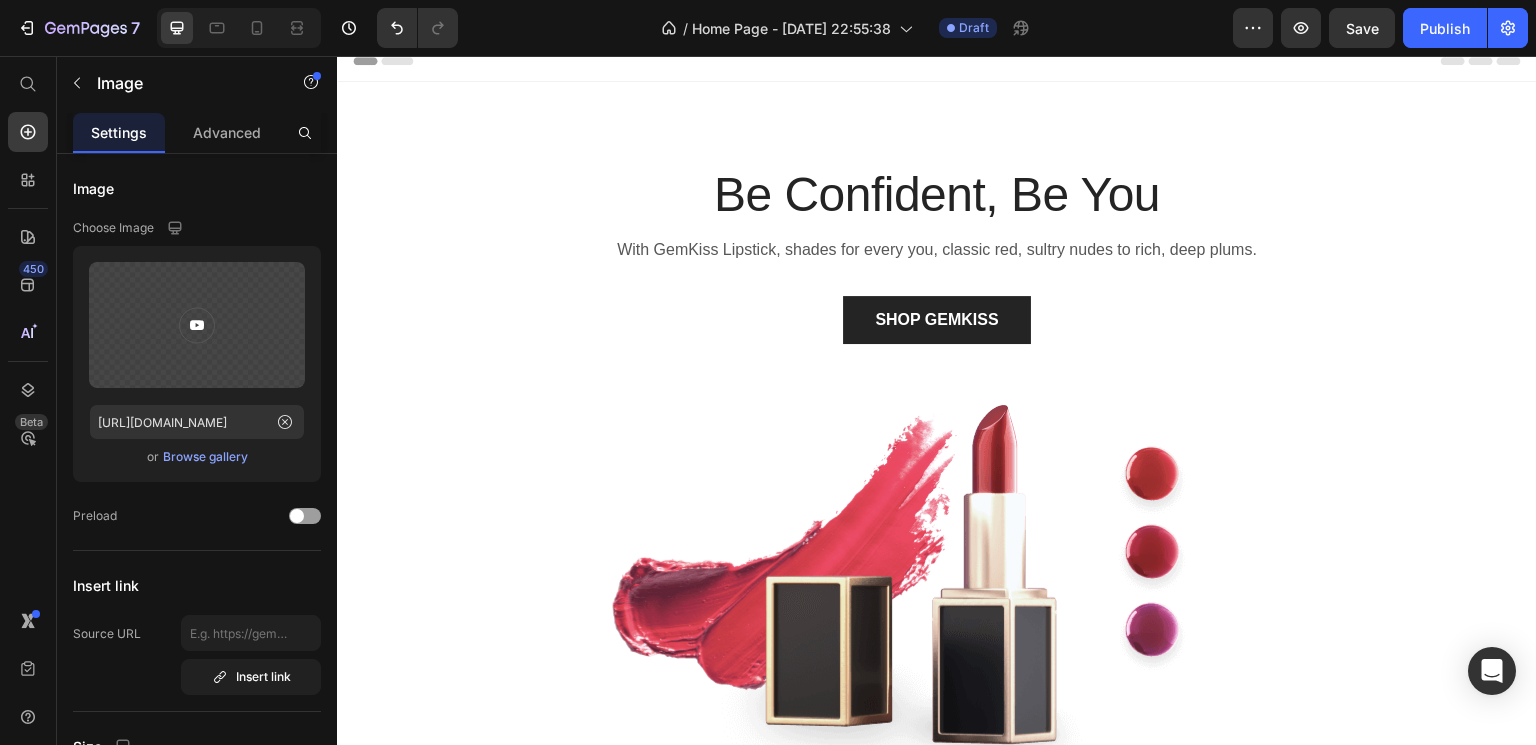 scroll, scrollTop: 0, scrollLeft: 0, axis: both 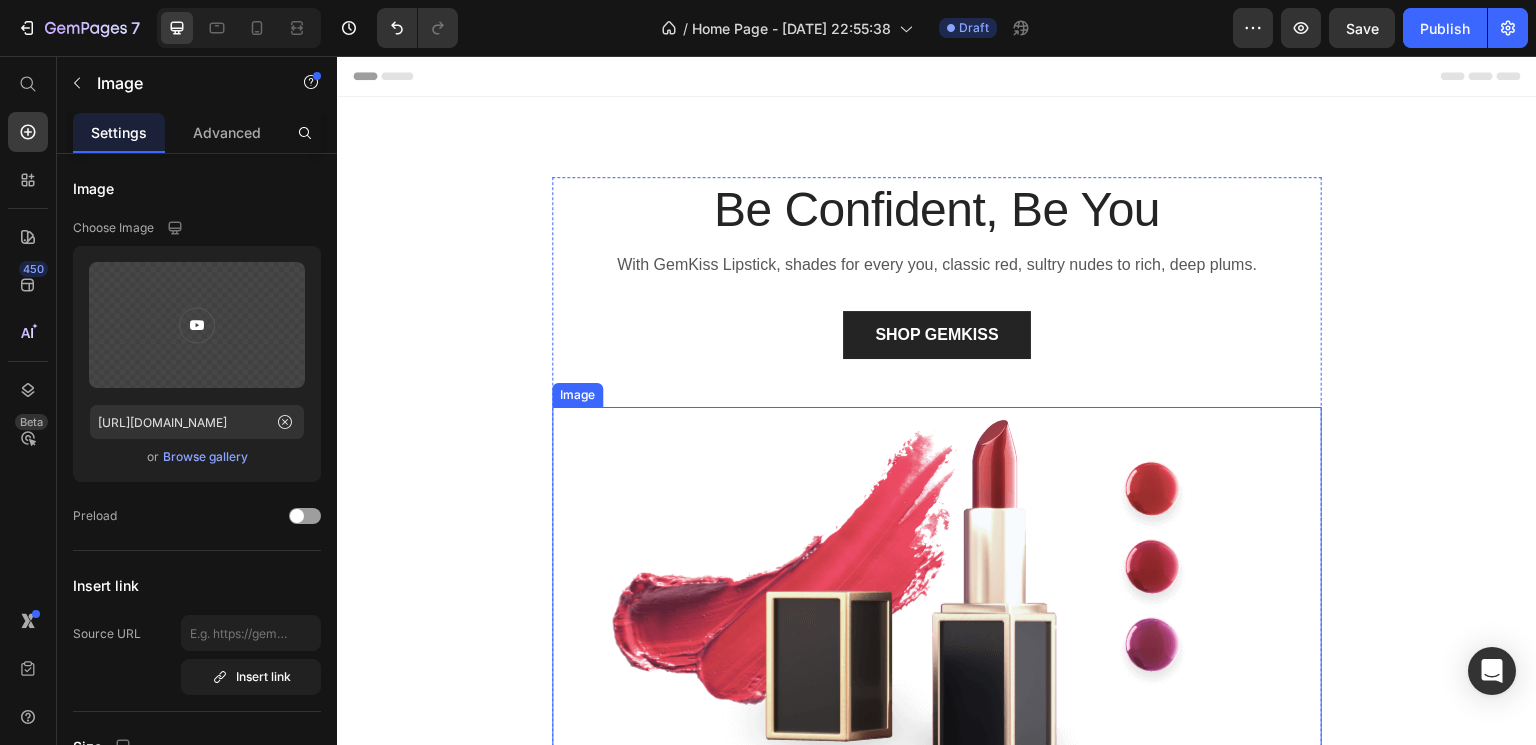 click at bounding box center [937, 599] 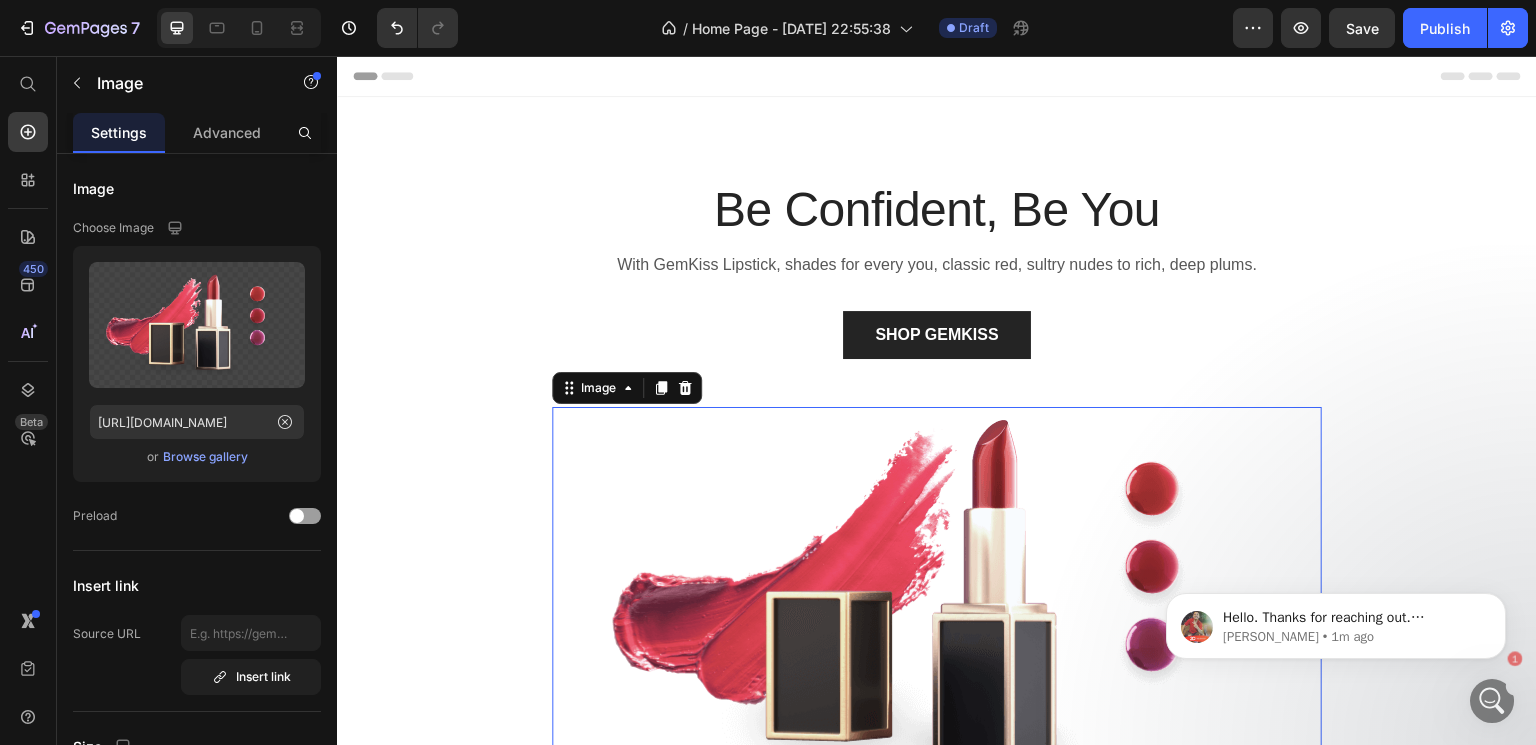 scroll, scrollTop: 0, scrollLeft: 0, axis: both 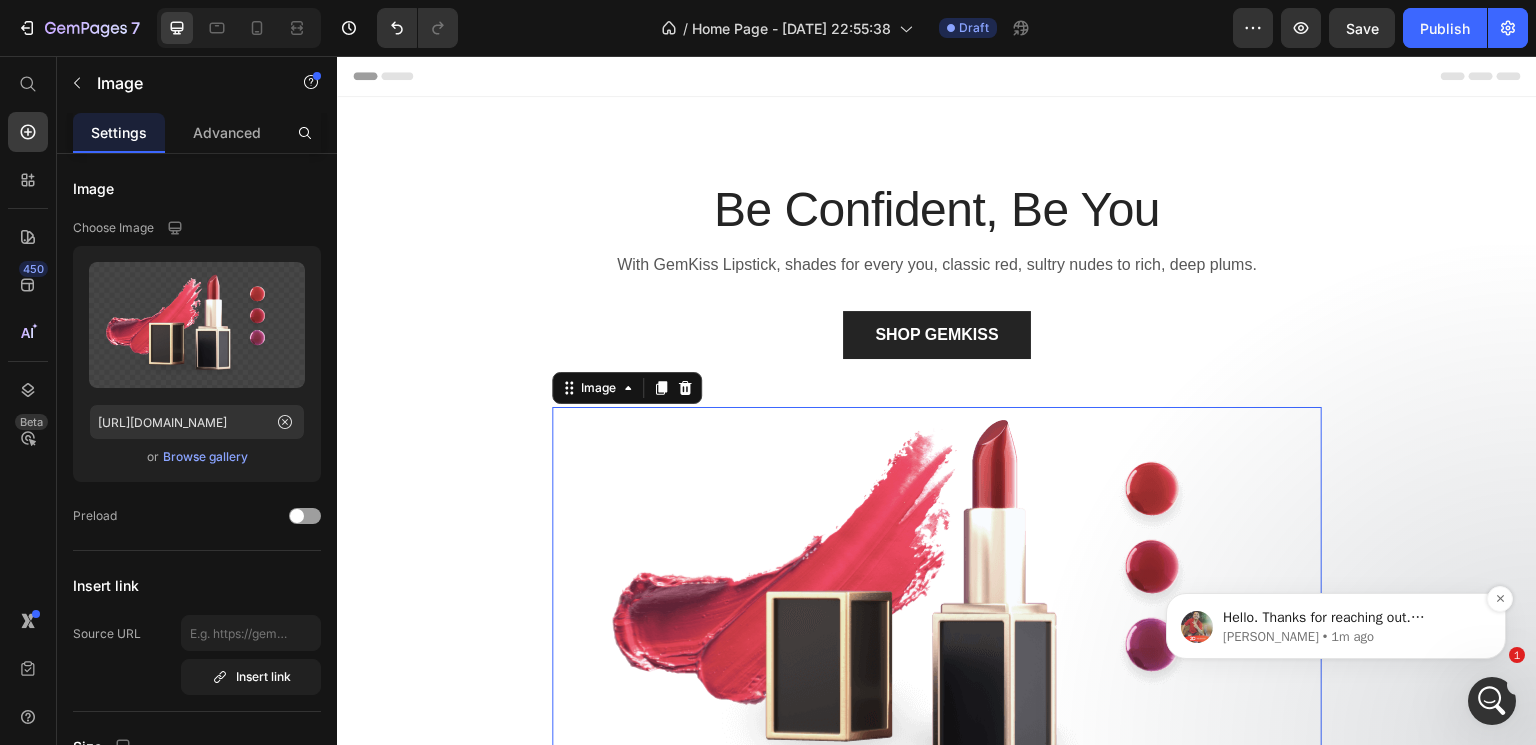 click on "[PERSON_NAME] • 1m ago" at bounding box center [1352, 637] 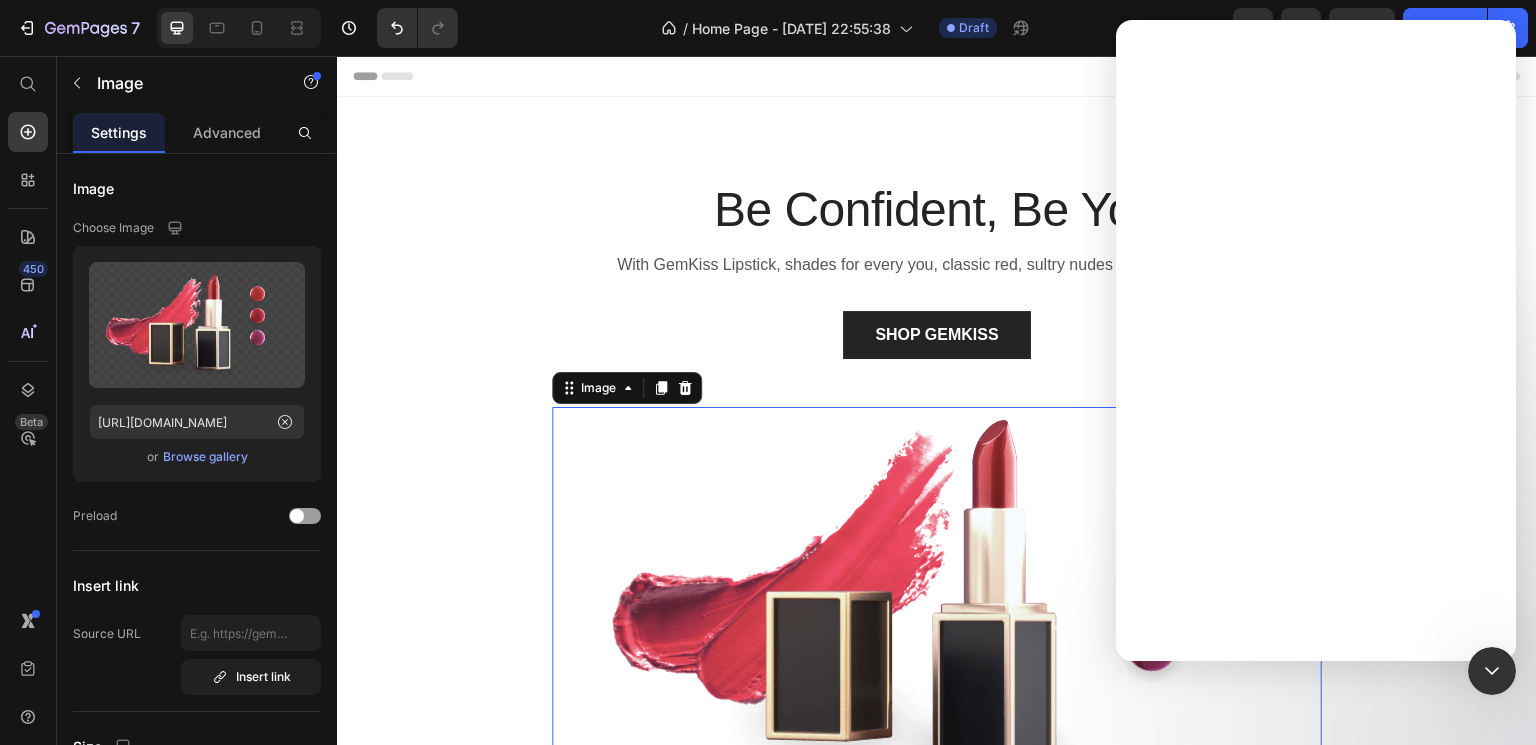 scroll, scrollTop: 0, scrollLeft: 0, axis: both 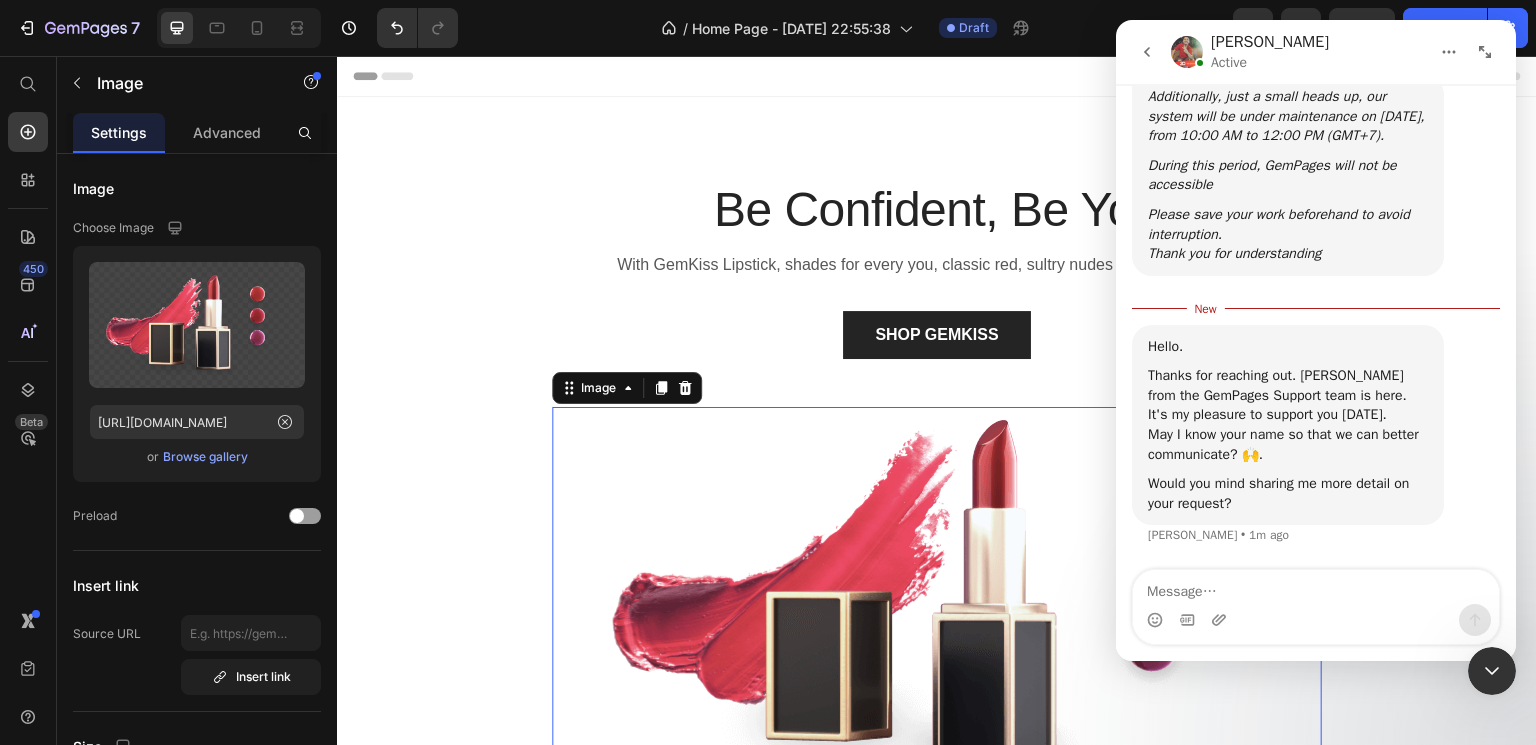 click 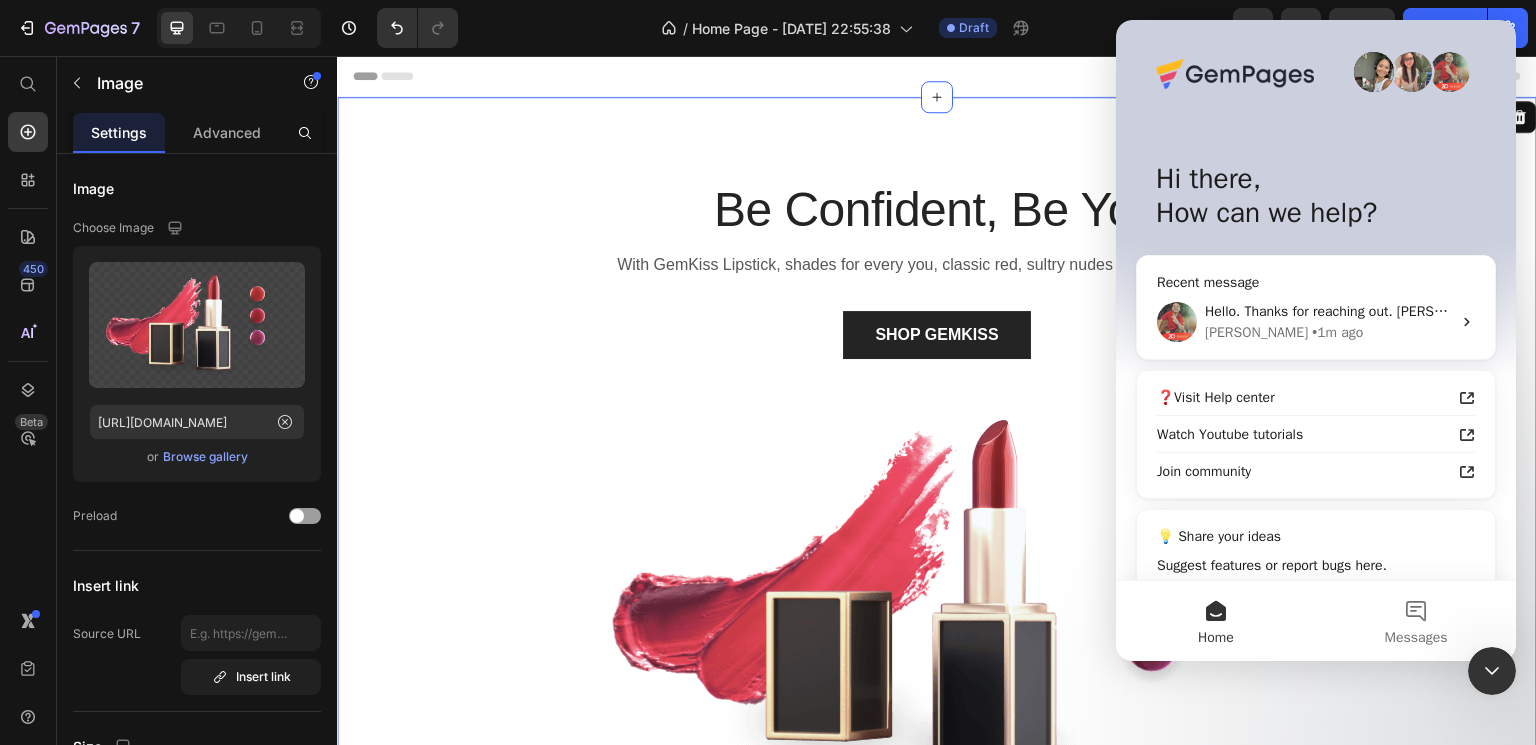 click on "Be Confident, Be You Heading  With GemKiss Lipstick, shades for every you, classic red, sultry nudes to rich, deep plums.  Text block SHOP GEMKISS Button Image Row" at bounding box center [937, 484] 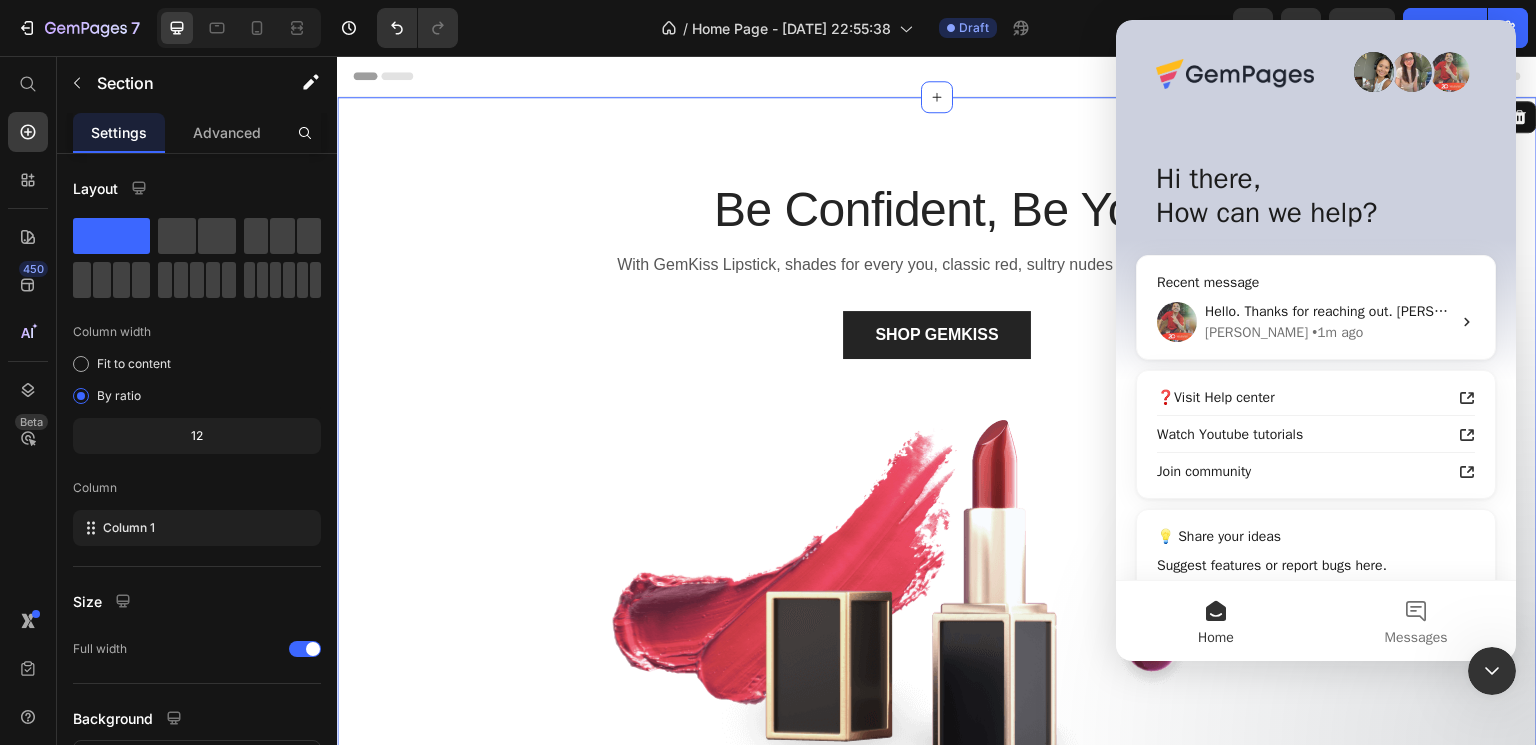 click 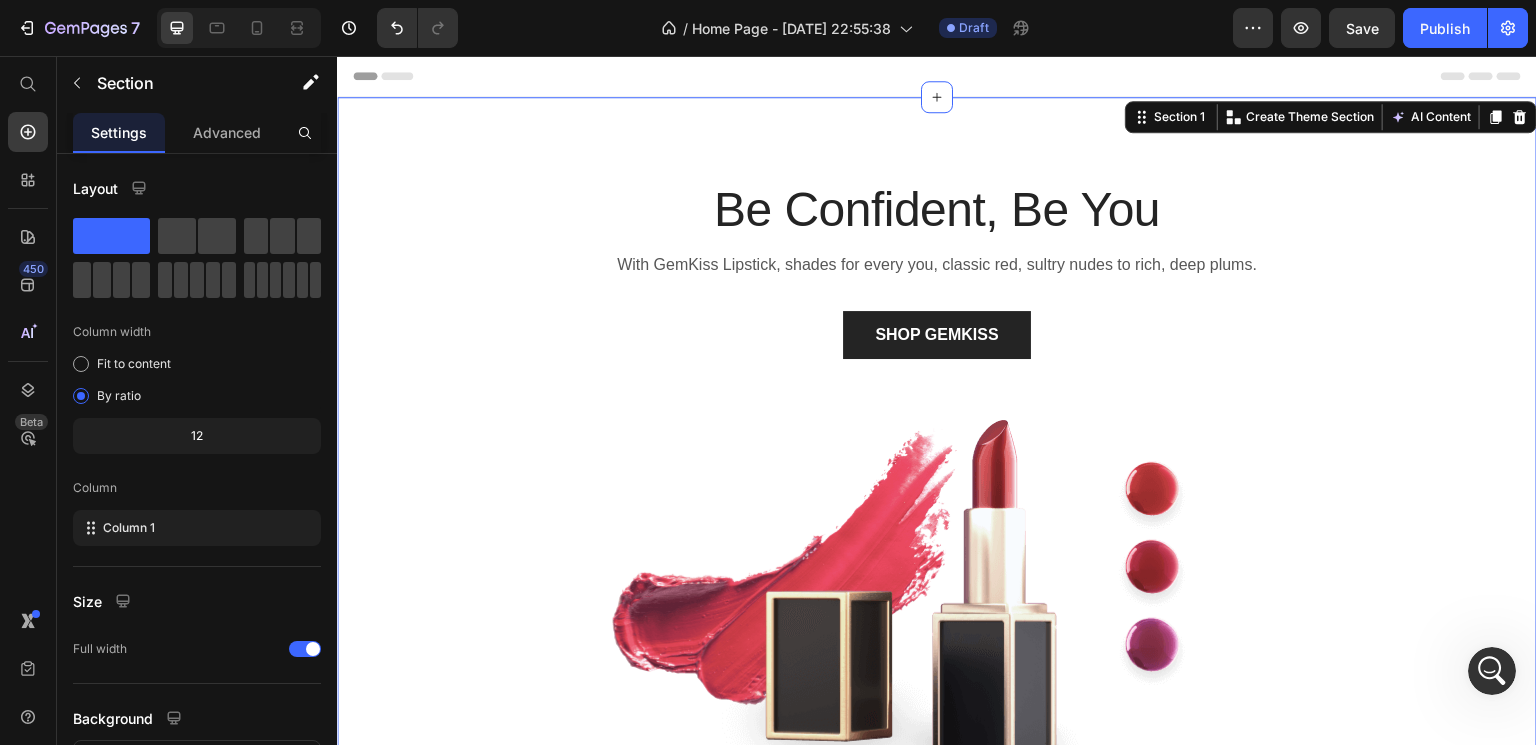 scroll, scrollTop: 0, scrollLeft: 0, axis: both 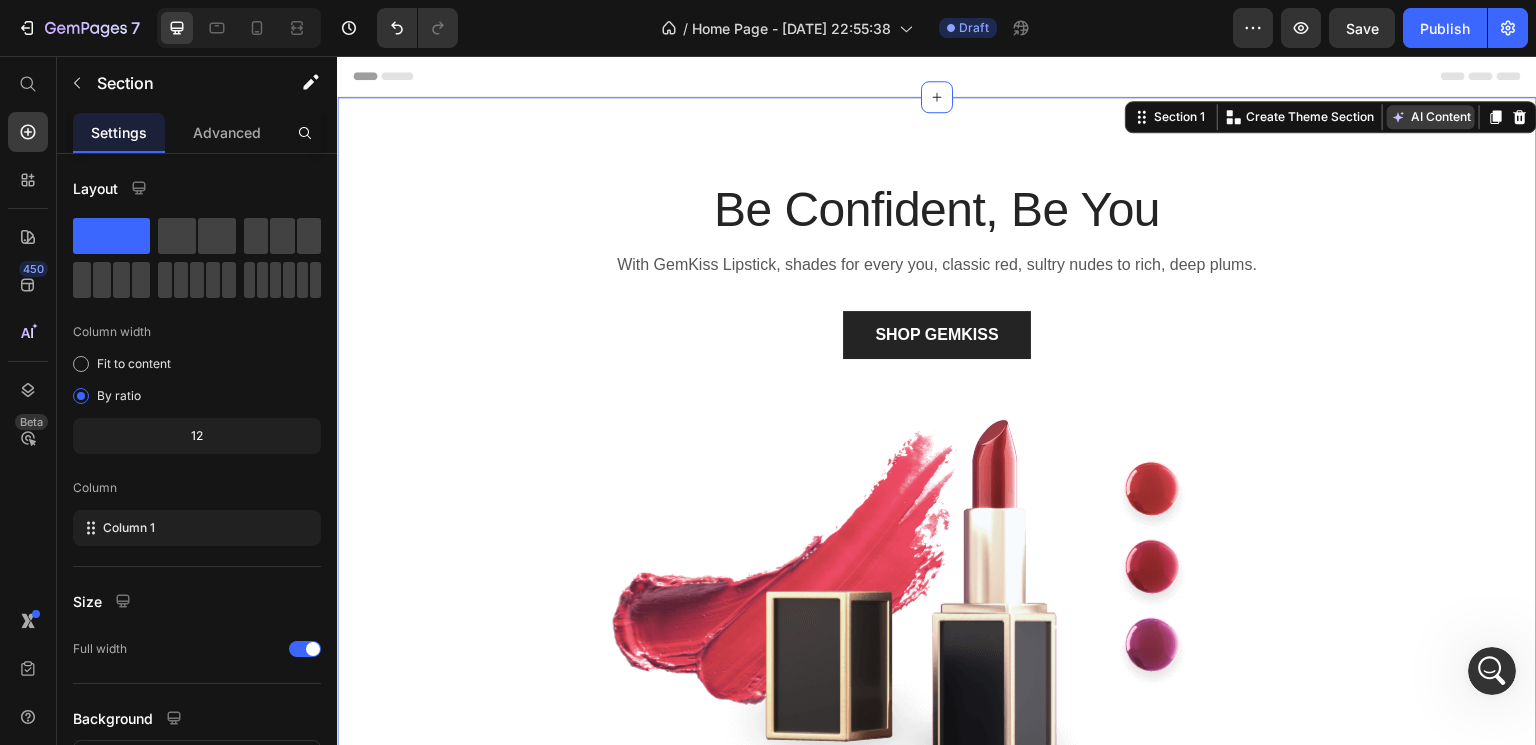 click on "AI Content" at bounding box center [1431, 117] 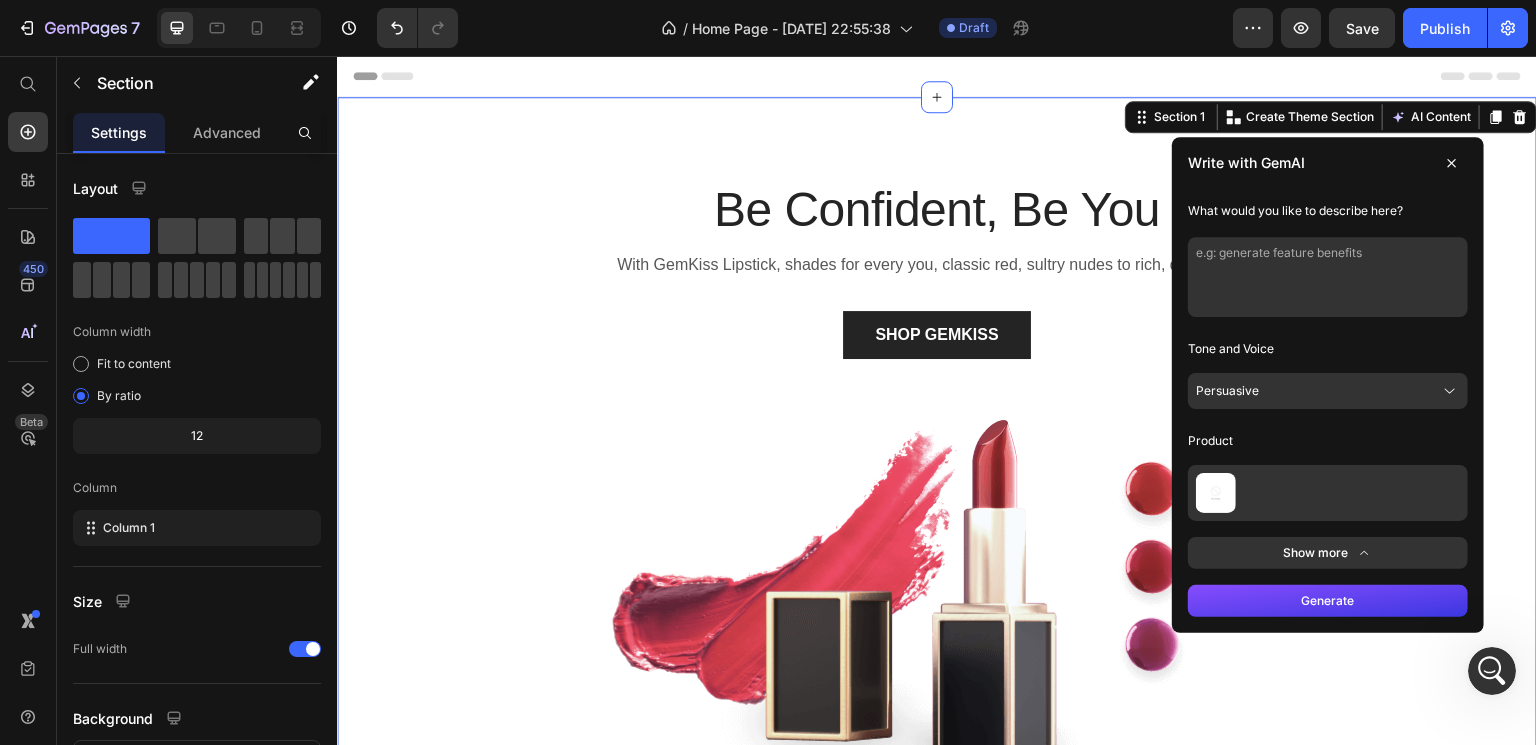click at bounding box center [1328, 277] 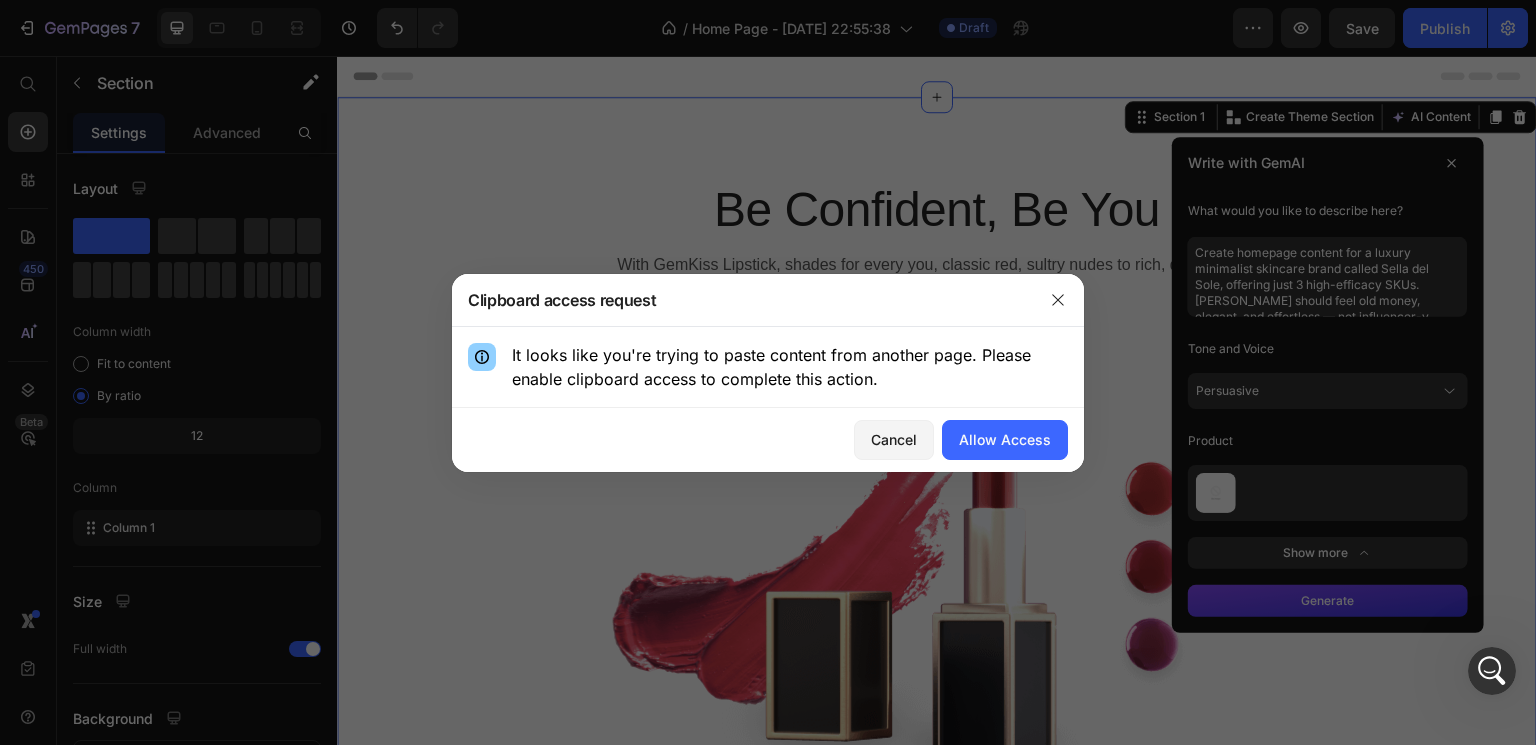 scroll, scrollTop: 7, scrollLeft: 0, axis: vertical 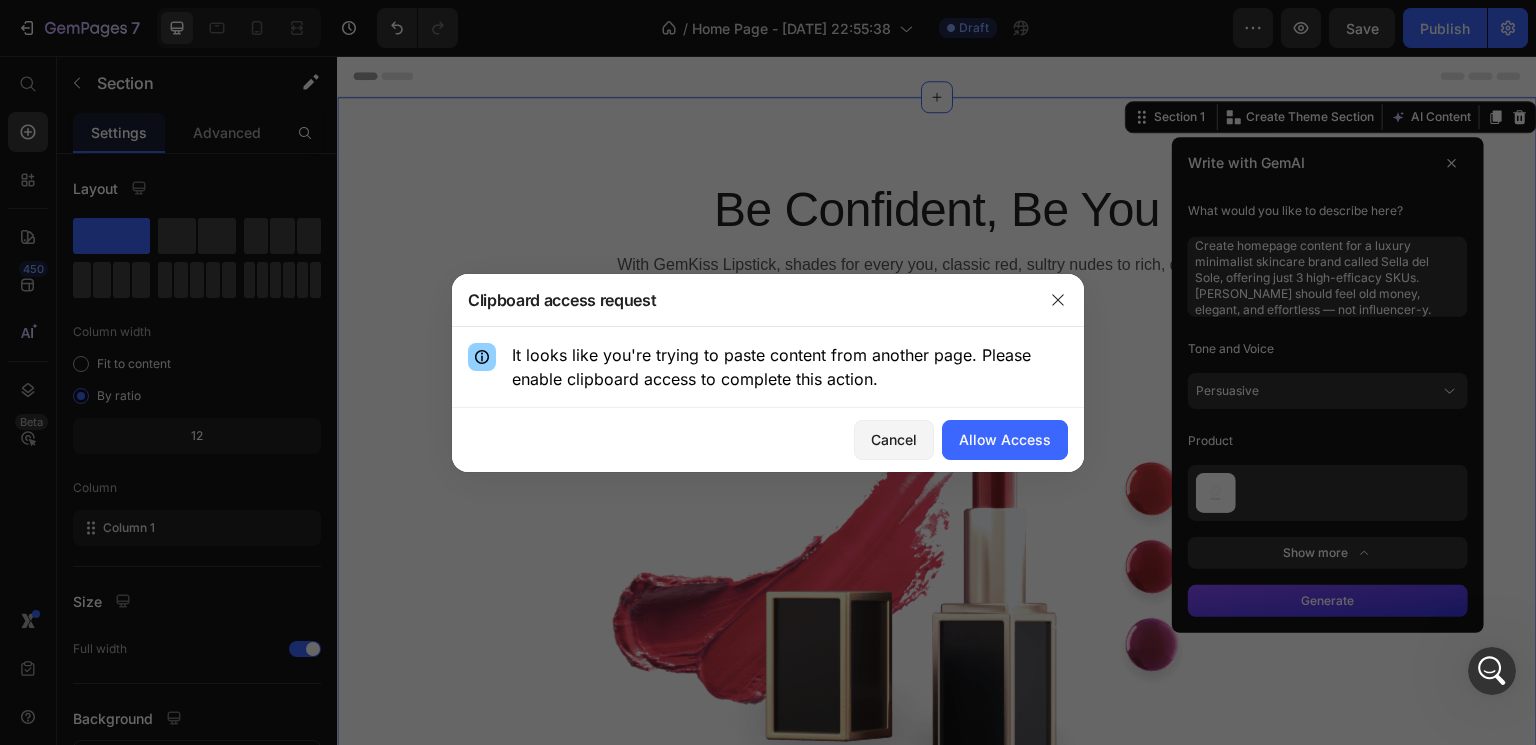 type on "Create homepage content for a luxury minimalist skincare brand called Sella del Sole, offering just 3 high-efficacy SKUs. [PERSON_NAME] should feel old money, elegant, and effortless — not influencer-y. [GEOGRAPHIC_DATA]" 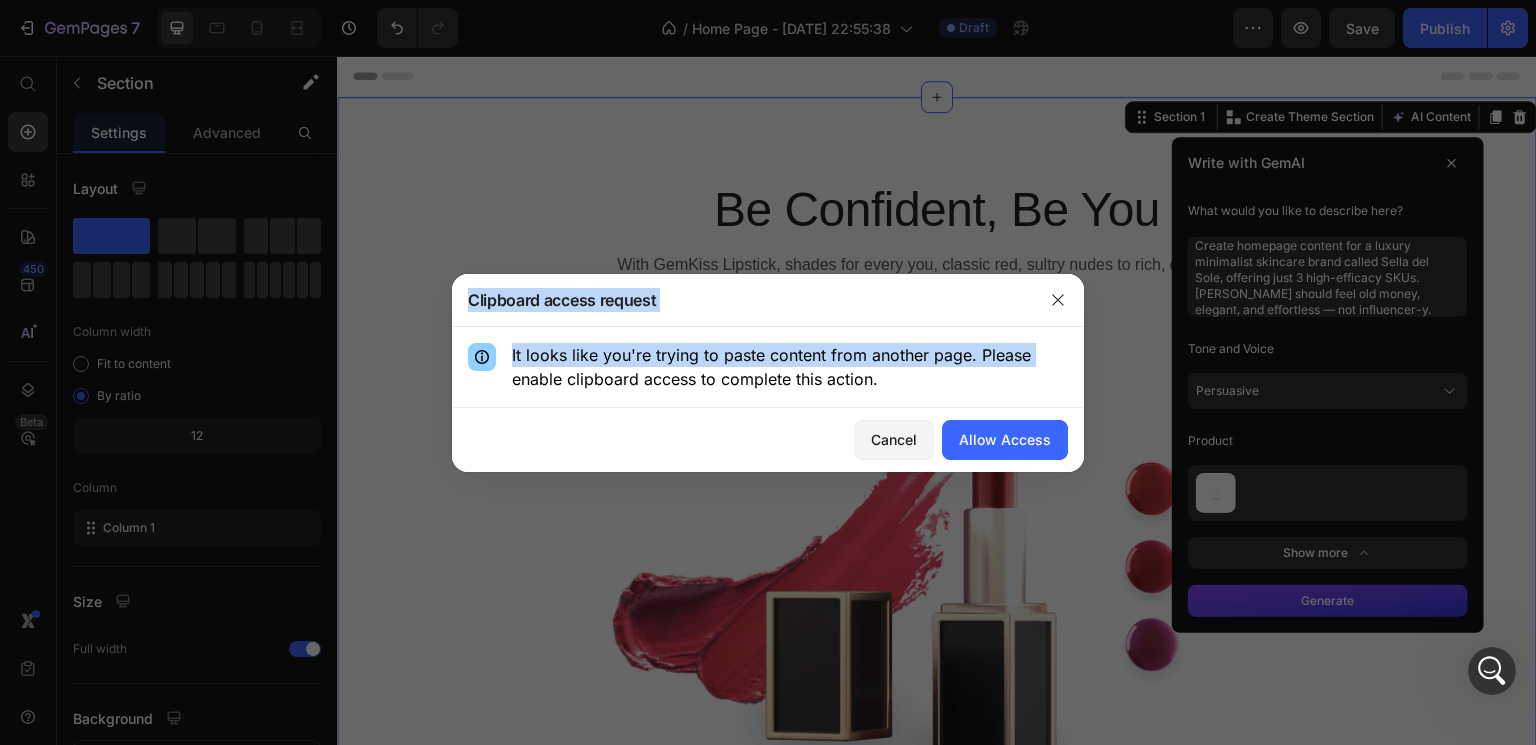 drag, startPoint x: 954, startPoint y: 221, endPoint x: 1067, endPoint y: 359, distance: 178.36198 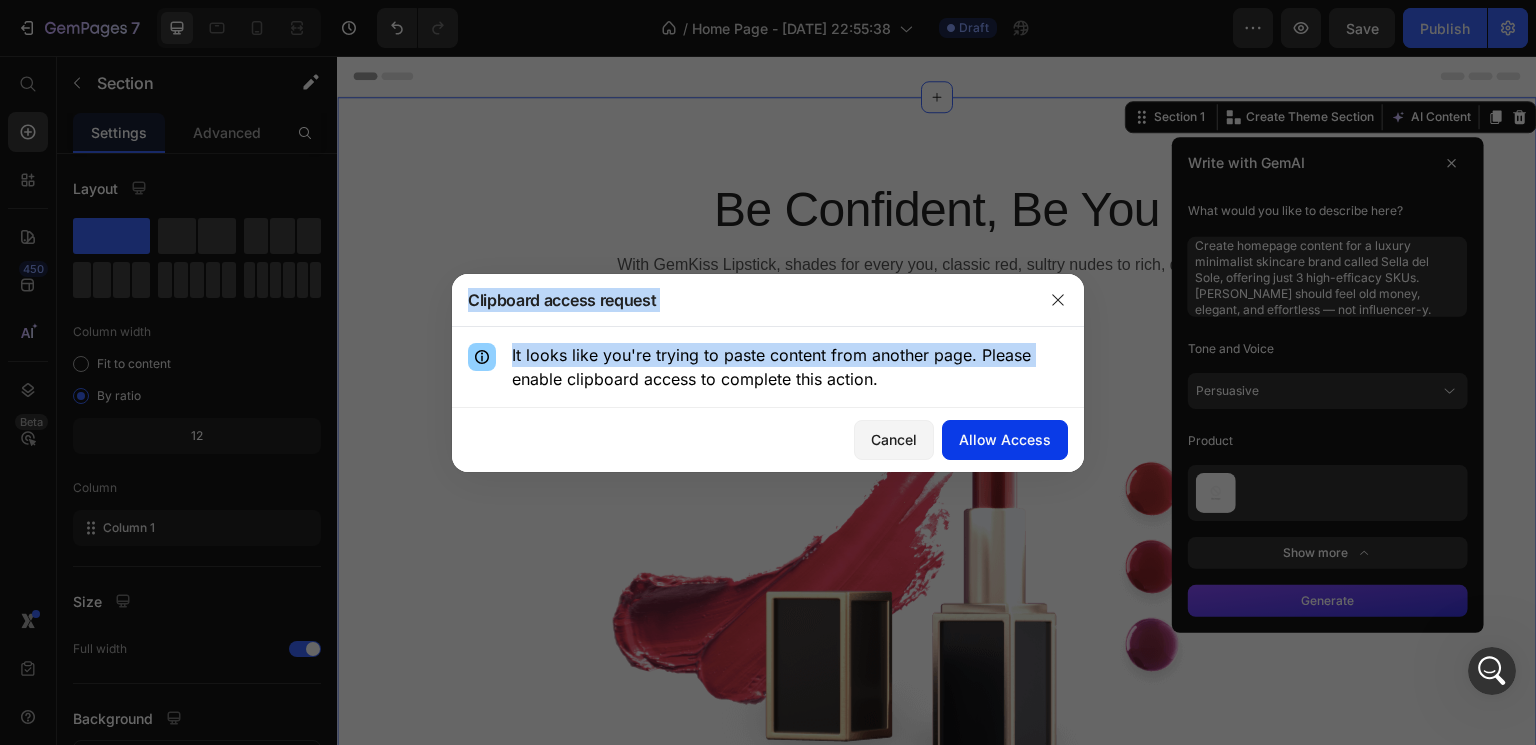 click on "Allow Access" at bounding box center (1005, 439) 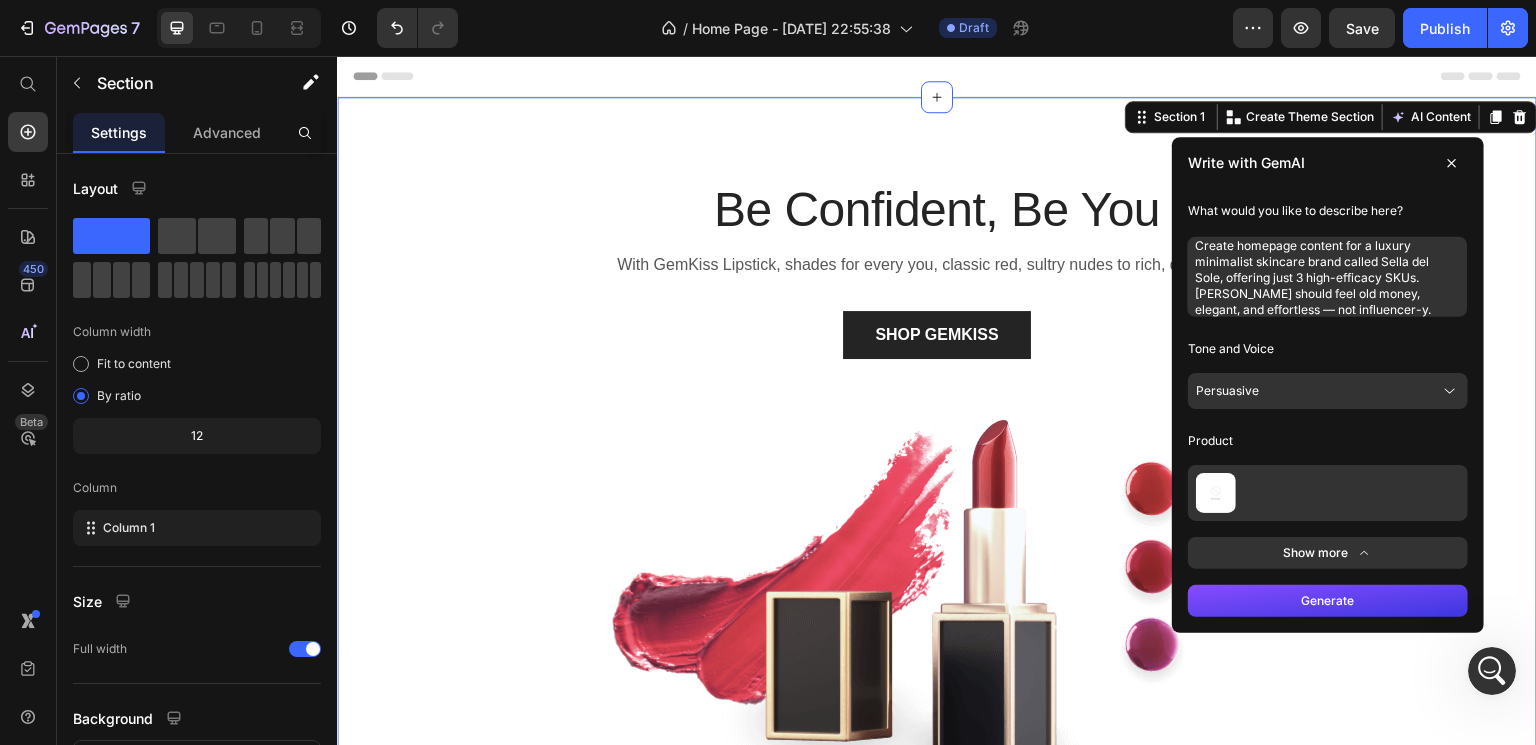 click on "Create homepage content for a luxury minimalist skincare brand called Sella del Sole, offering just 3 high-efficacy SKUs. [PERSON_NAME] should feel old money, elegant, and effortless — not influencer-y. [GEOGRAPHIC_DATA]" at bounding box center [1328, 277] 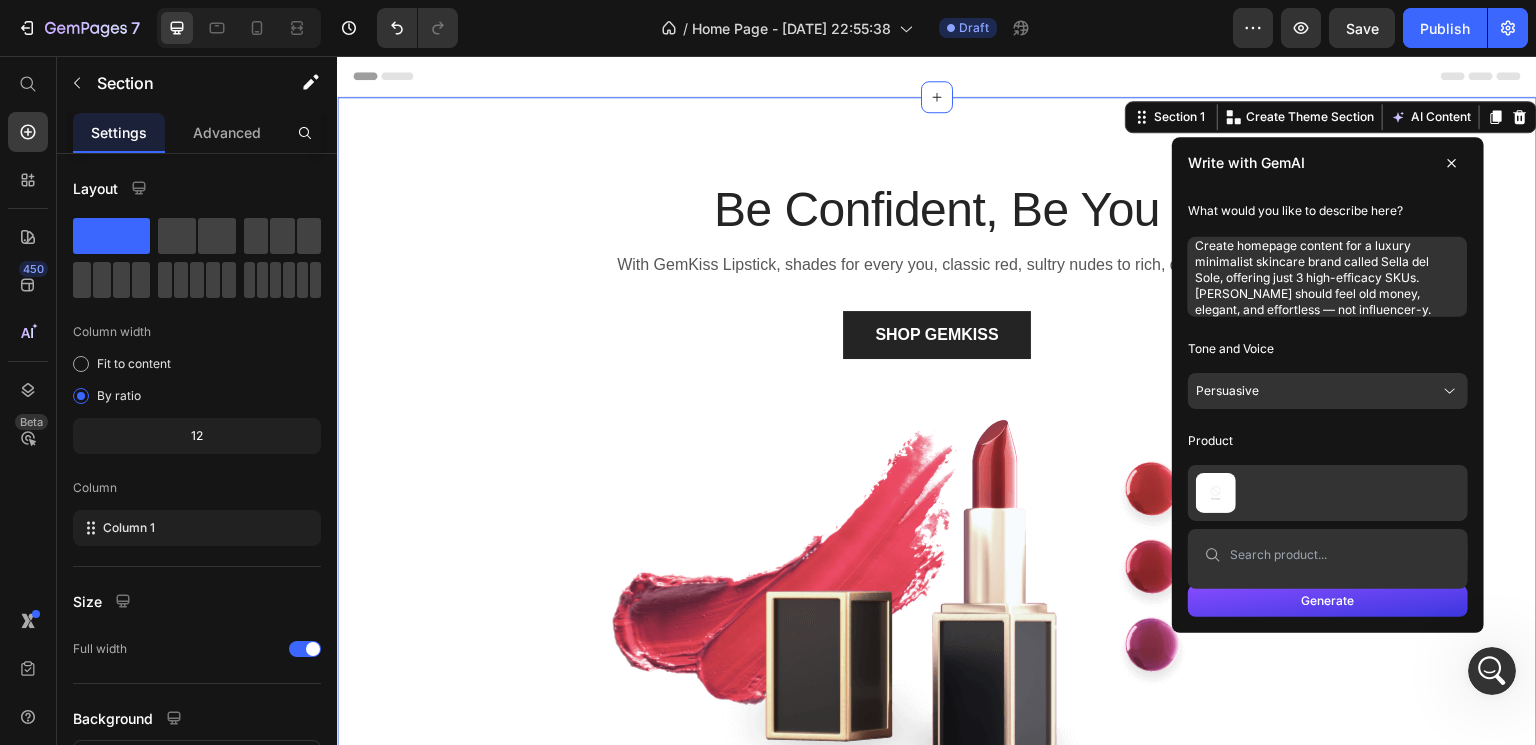 click on "Generate" at bounding box center (1328, 601) 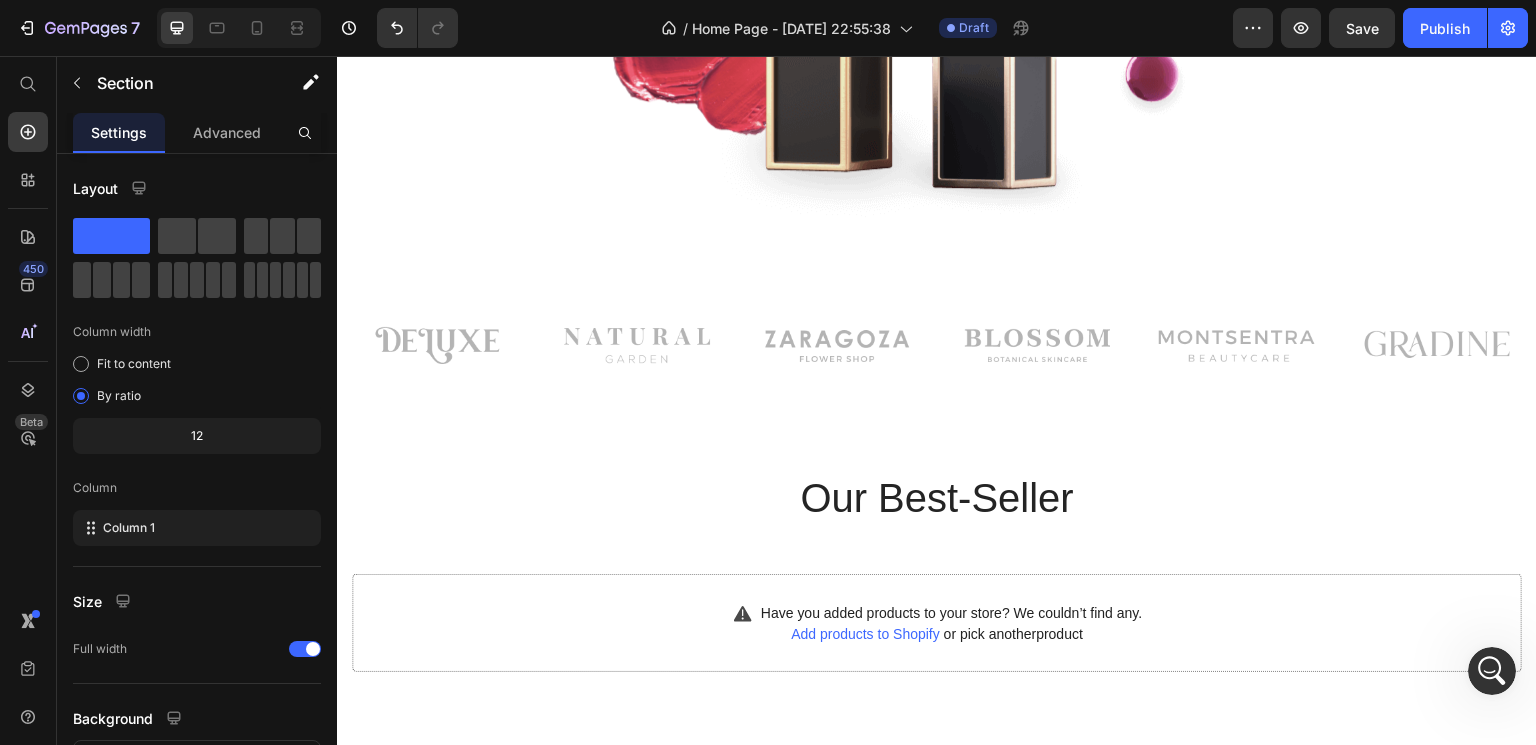 scroll, scrollTop: 0, scrollLeft: 0, axis: both 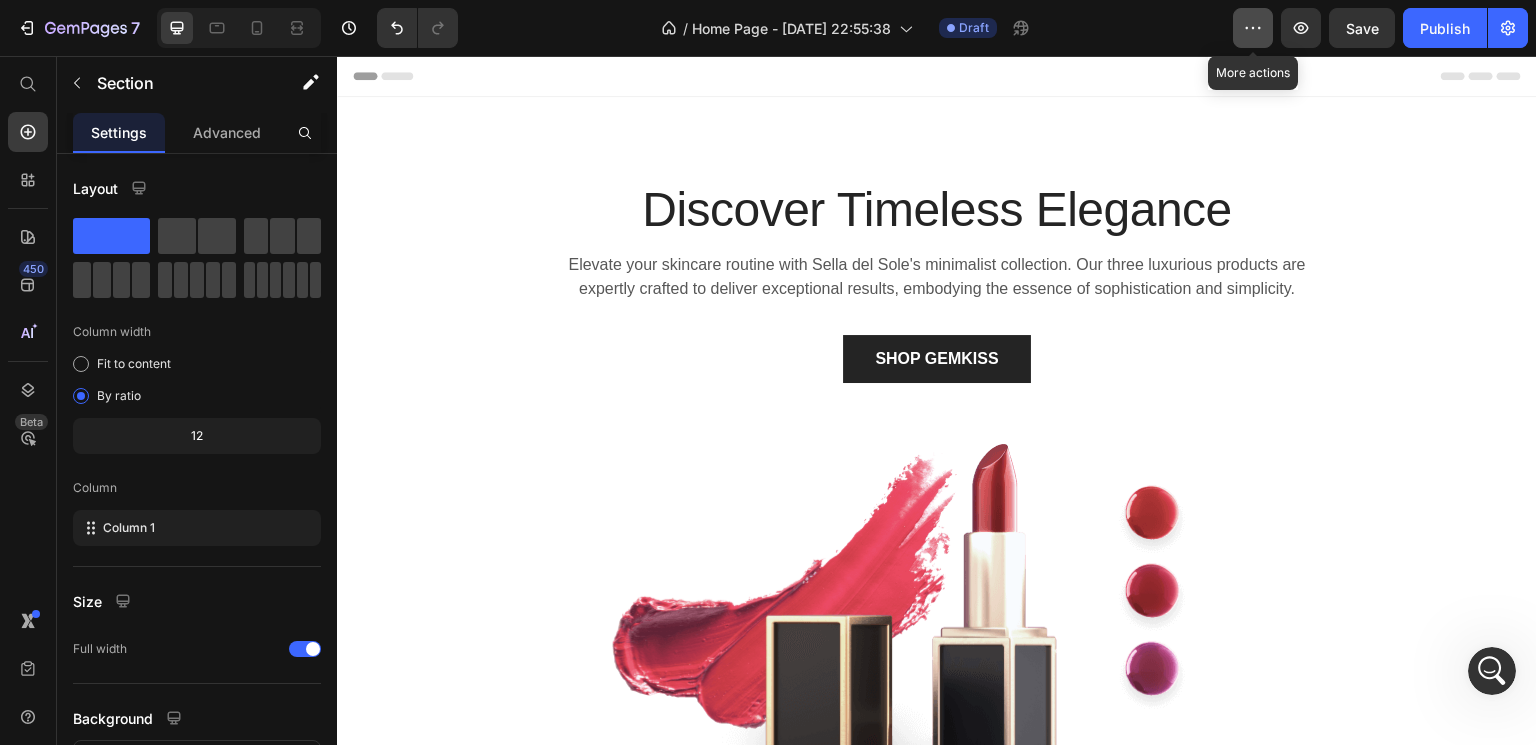 click 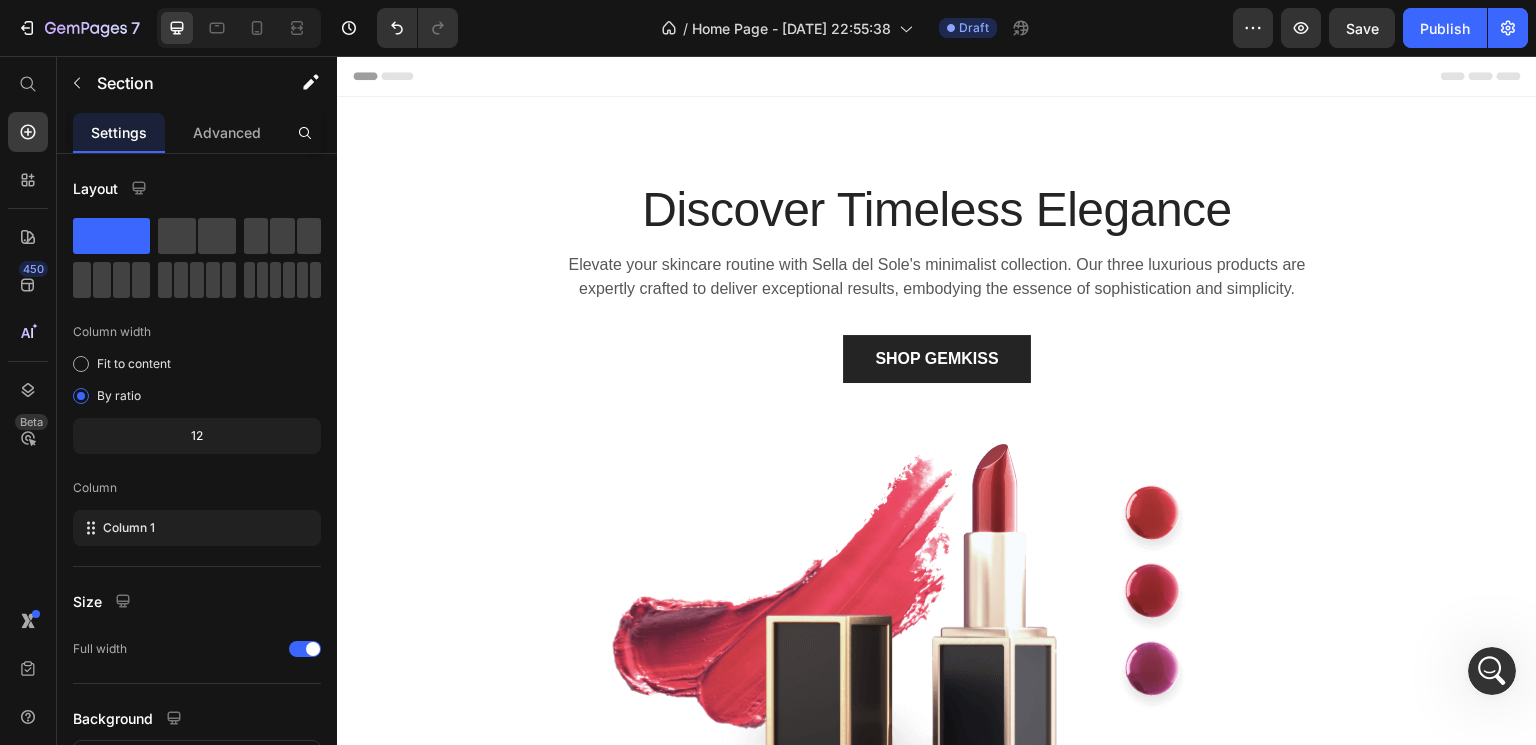 click on "Discover Timeless Elegance Heading Elevate your skincare routine with Sella del Sole's minimalist collection. Our three luxurious products are expertly crafted to deliver exceptional results, embodying the essence of sophistication and simplicity. Text block SHOP GEMKISS Button Image Row Section 1" at bounding box center (937, 456) 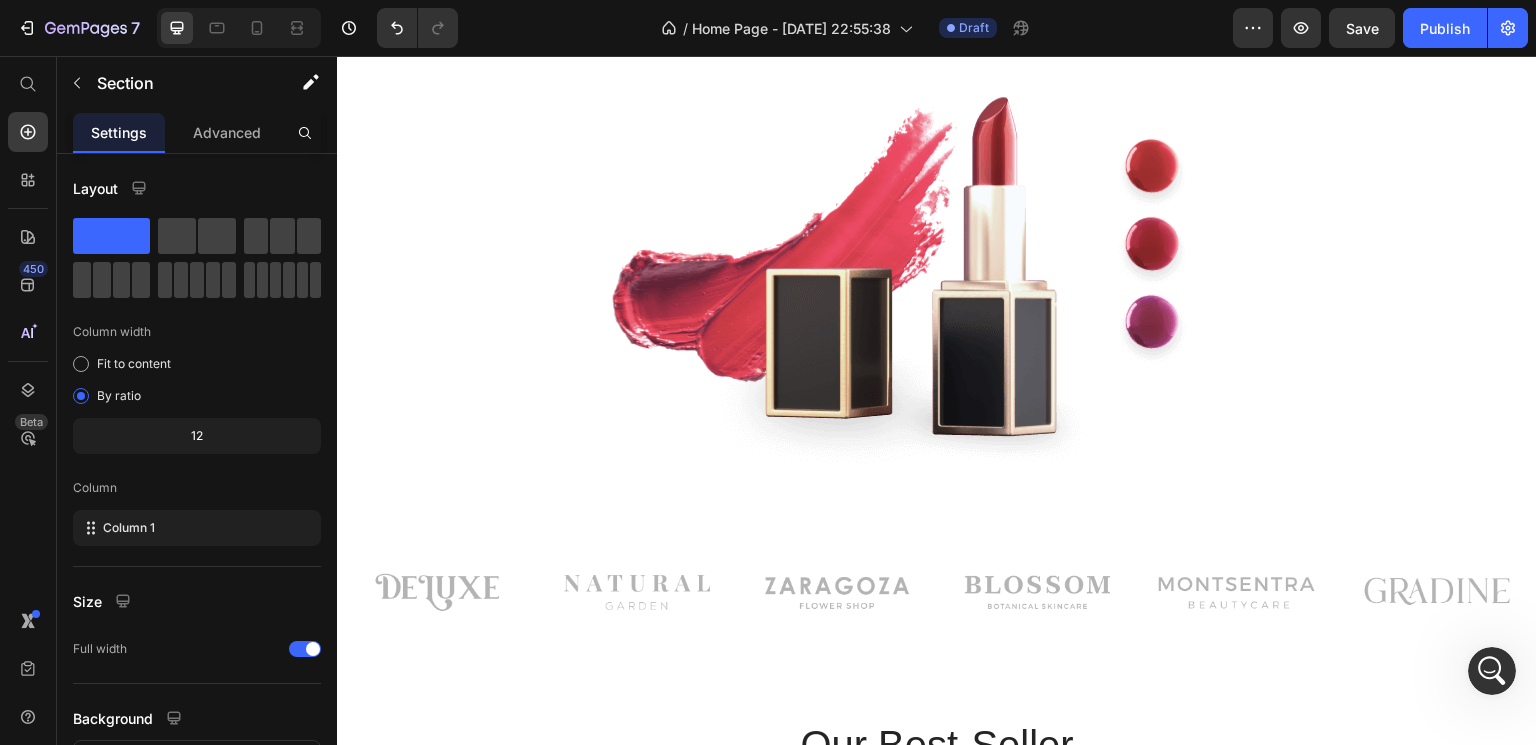 scroll, scrollTop: 0, scrollLeft: 0, axis: both 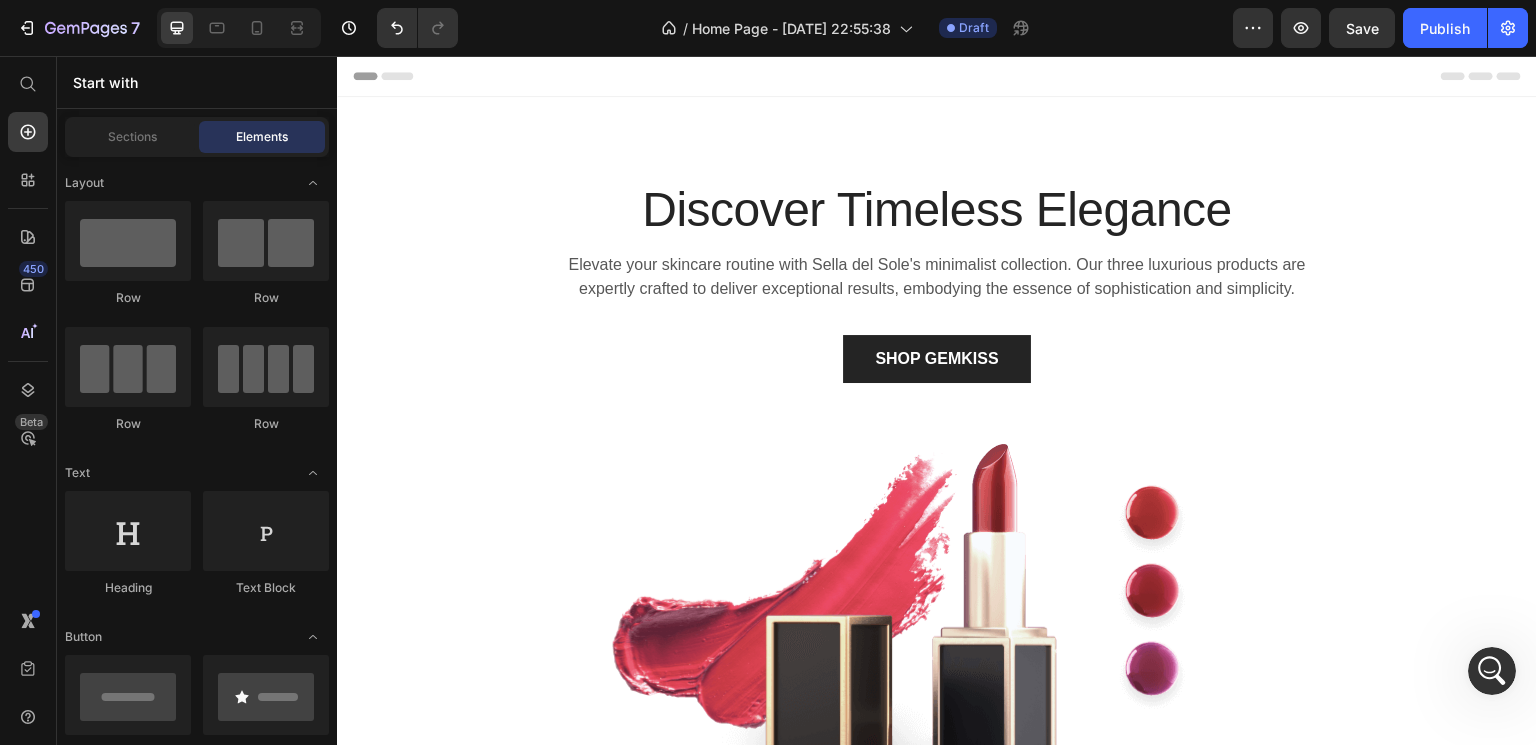 click on "Header" at bounding box center (937, 76) 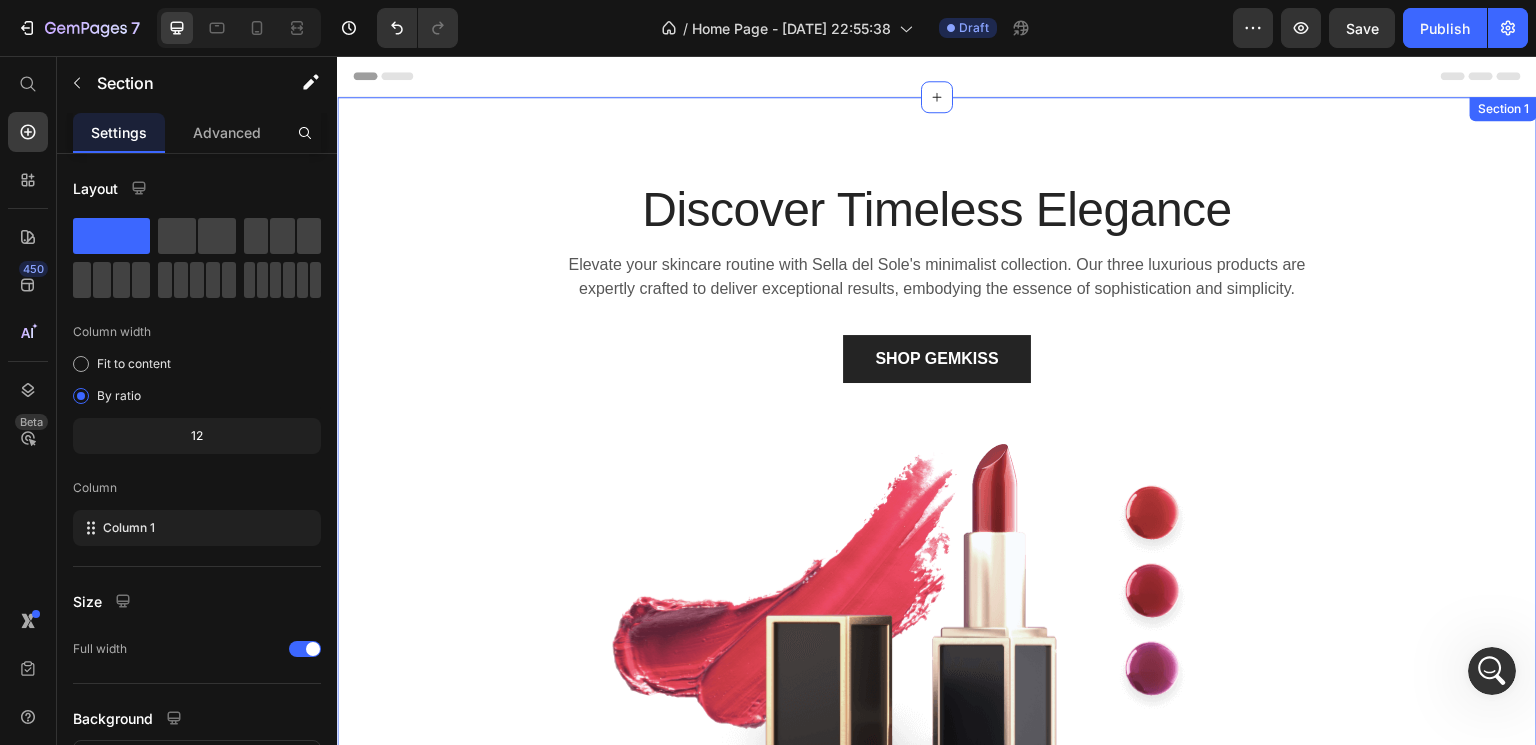 click on "Discover Timeless Elegance Heading Elevate your skincare routine with Sella del Sole's minimalist collection. Our three luxurious products are expertly crafted to deliver exceptional results, embodying the essence of sophistication and simplicity. Text block SHOP GEMKISS Button Image Row Section 1" at bounding box center [937, 456] 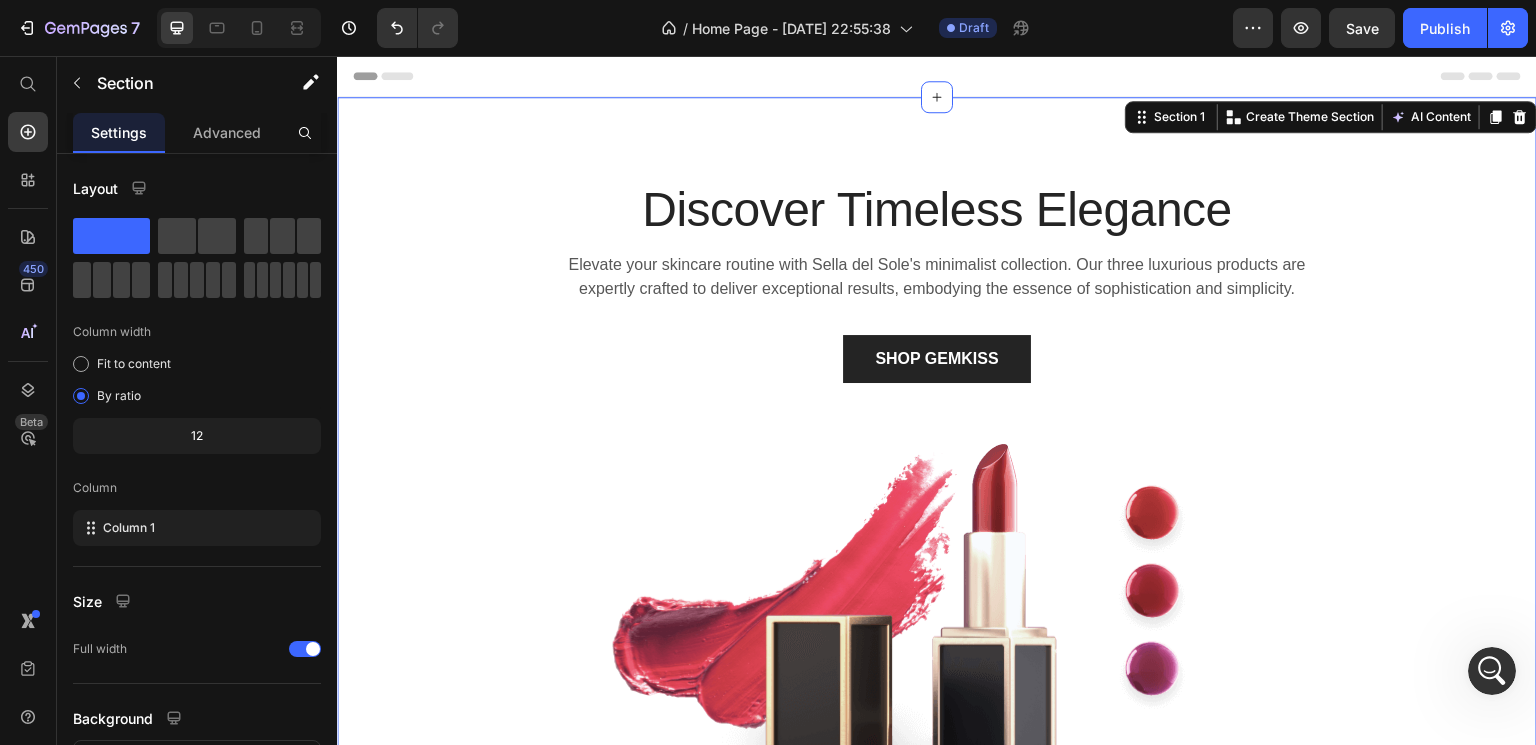 click on "Discover Timeless Elegance Heading Elevate your skincare routine with Sella del Sole's minimalist collection. Our three luxurious products are expertly crafted to deliver exceptional results, embodying the essence of sophistication and simplicity. Text block SHOP GEMKISS Button Image Row" at bounding box center (937, 496) 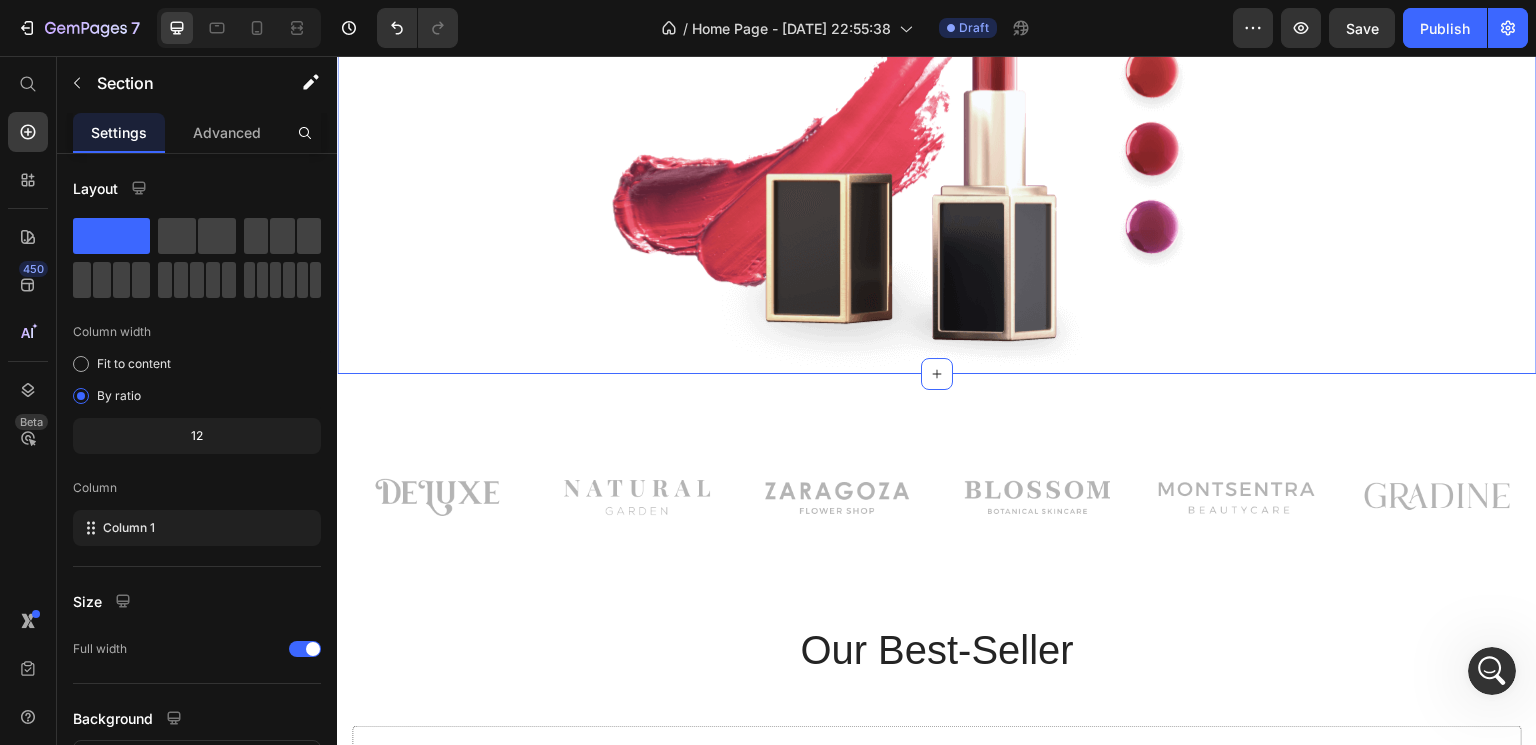scroll, scrollTop: 915, scrollLeft: 0, axis: vertical 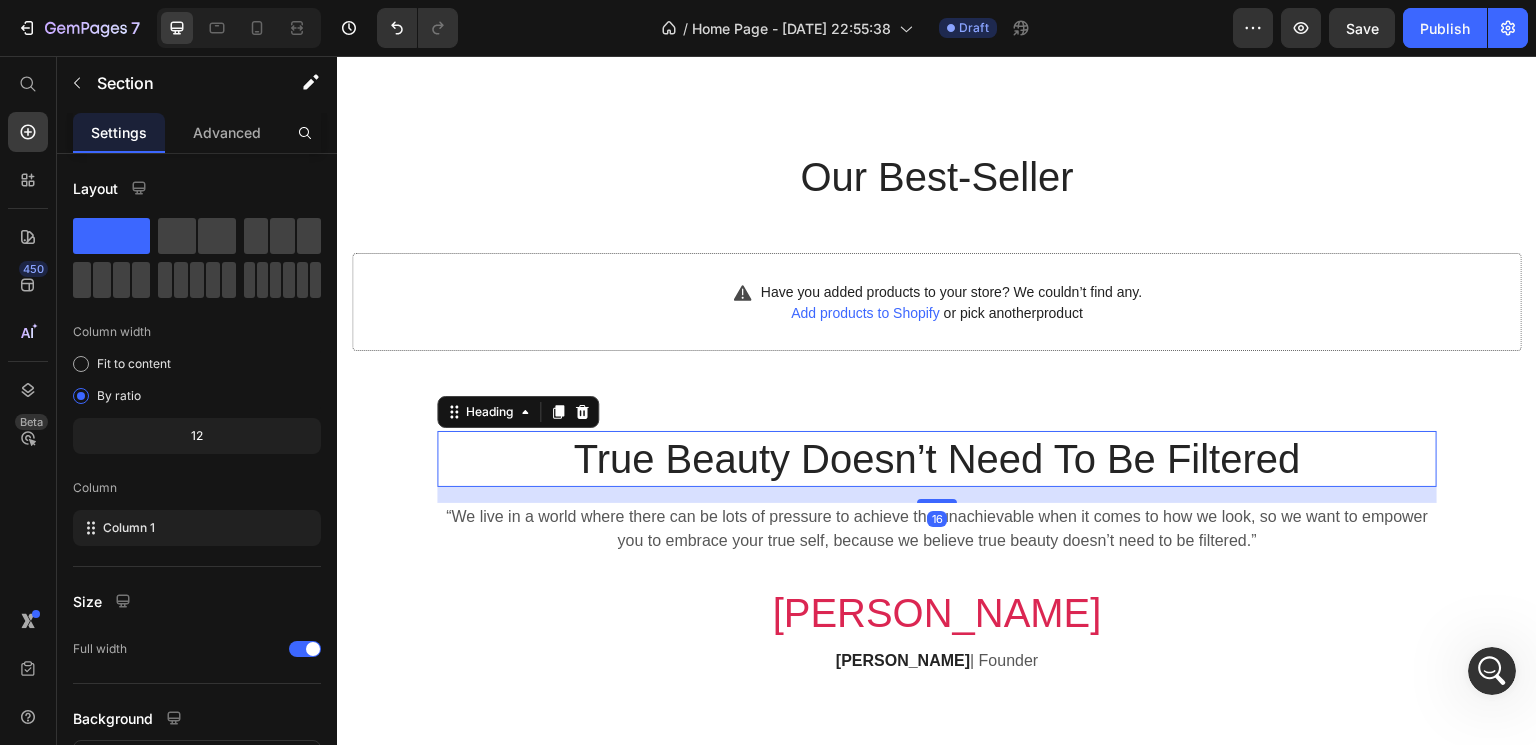 click on "True Beauty Doesn’t Need To Be Filtered" at bounding box center [937, 459] 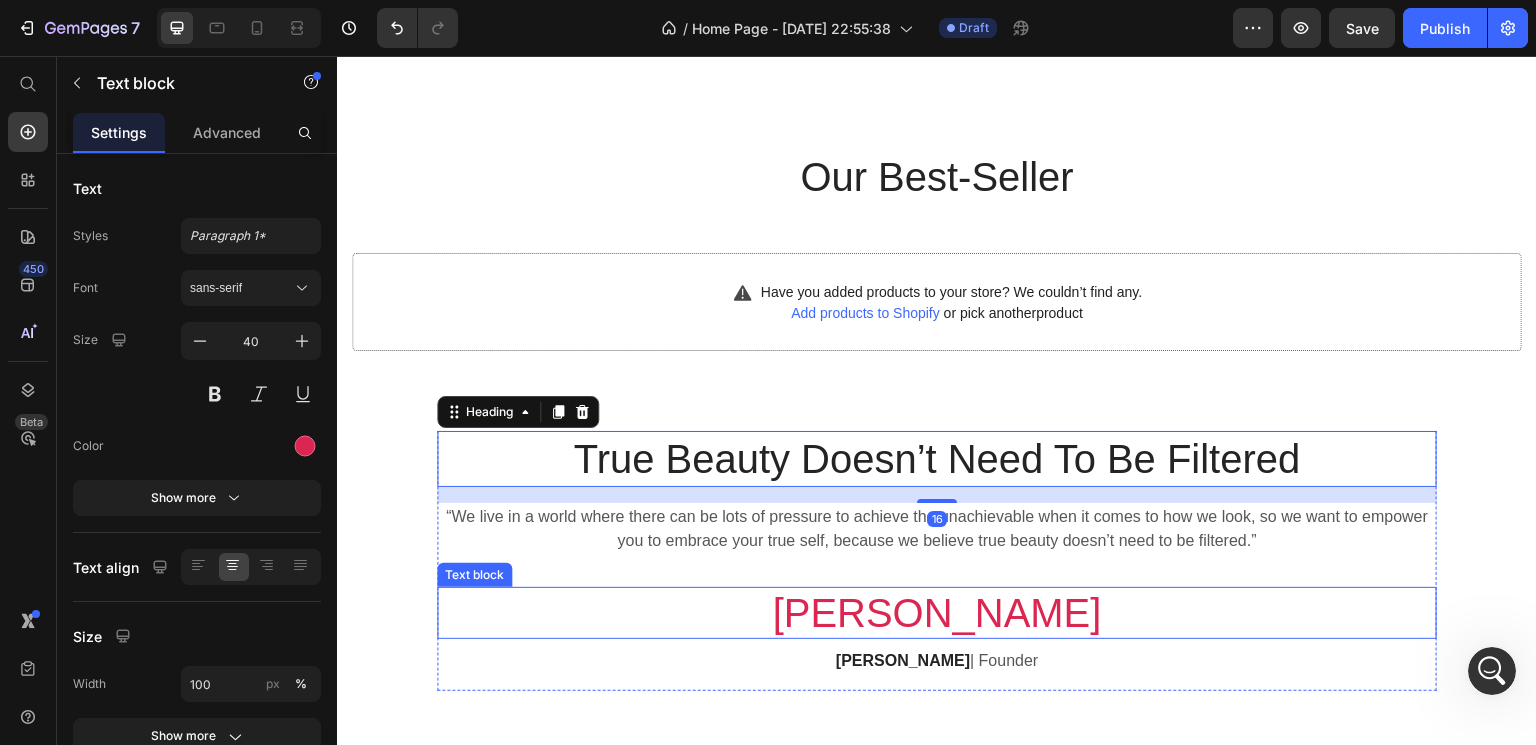 click on "[PERSON_NAME]" at bounding box center [937, 613] 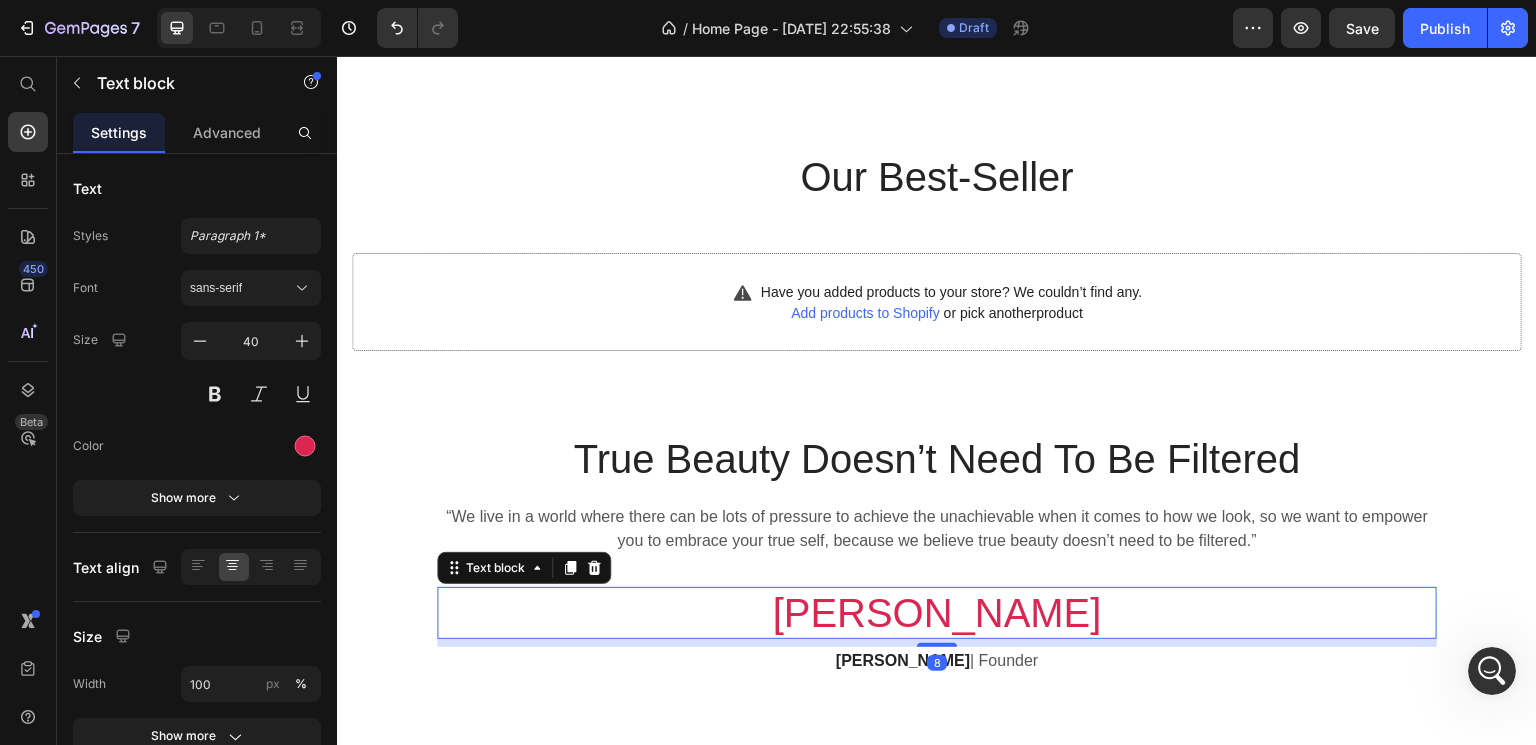 click on "[PERSON_NAME]" at bounding box center [937, 613] 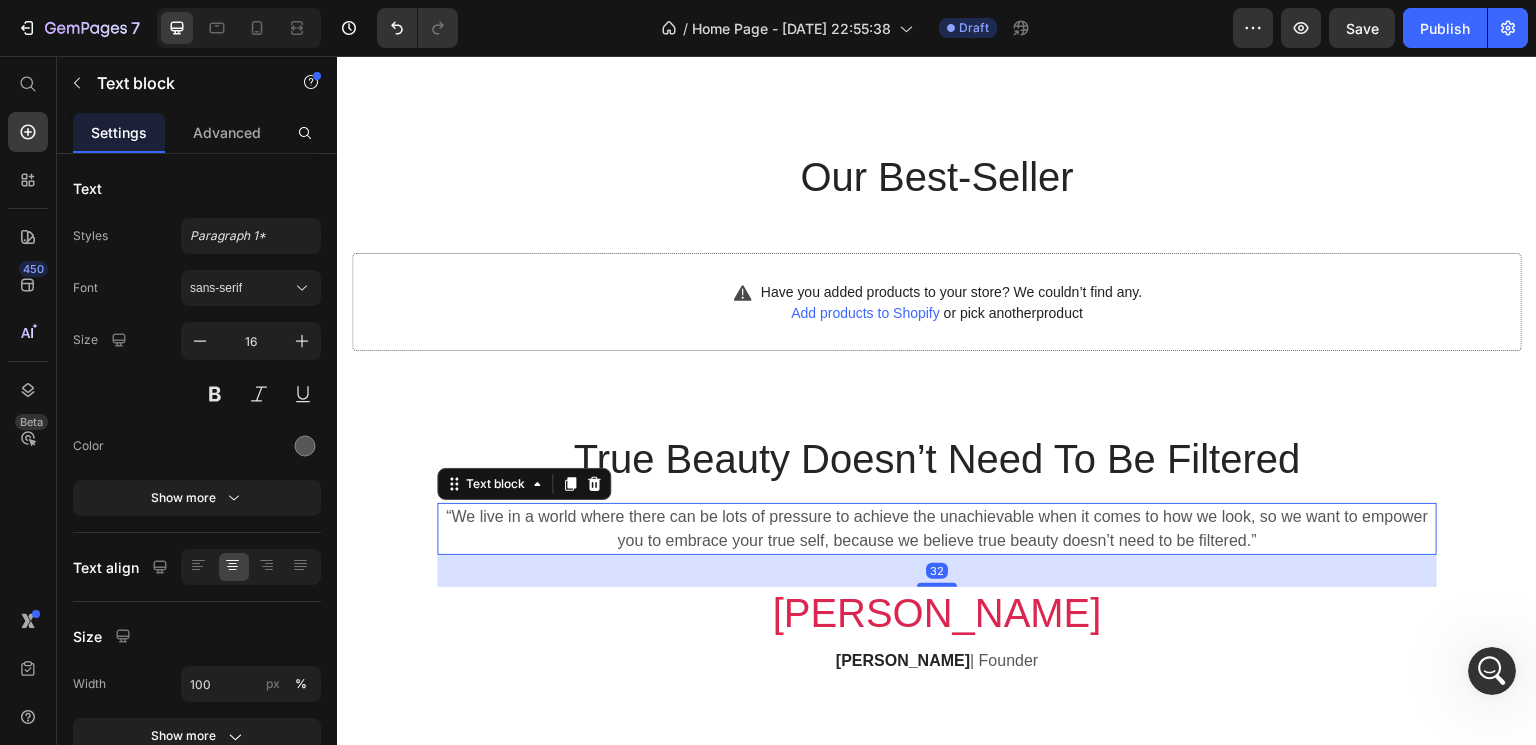 click on "“We live in a world where there can be lots of pressure to achieve the unachievable when it comes to how we look, so we want to empower you to embrace your true self, because we believe true beauty doesn’t need to be filtered.”" at bounding box center (937, 529) 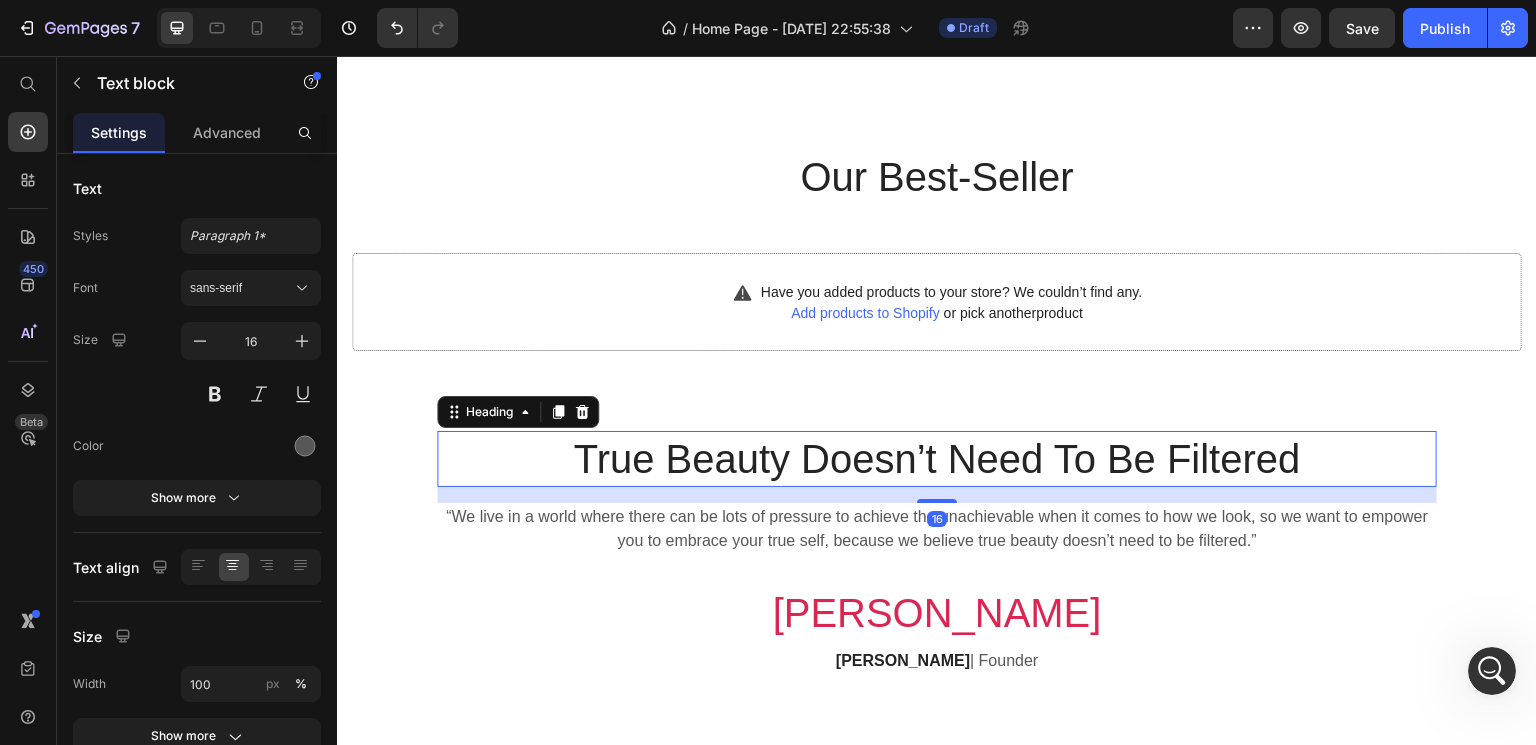 click on "True Beauty Doesn’t Need To Be Filtered" at bounding box center (937, 459) 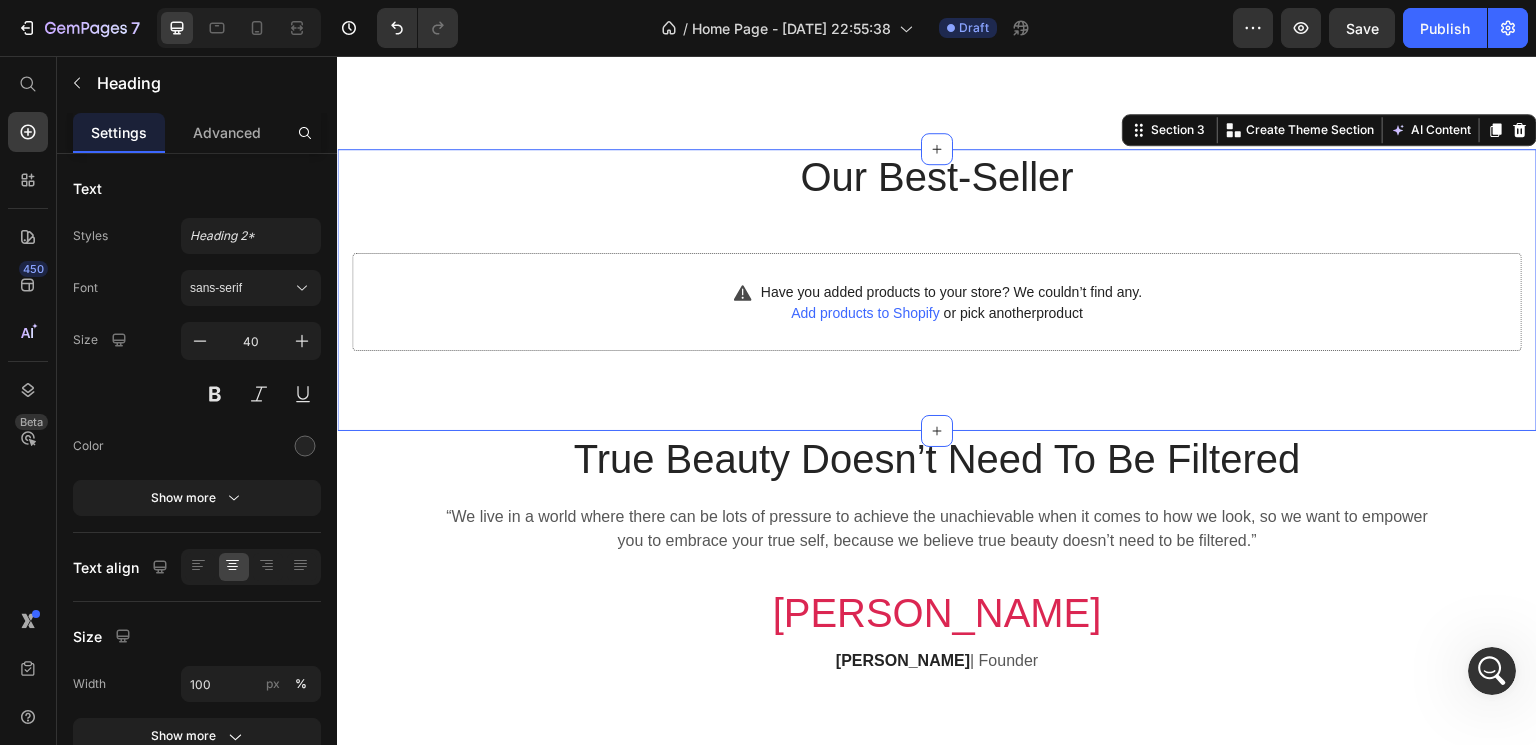 click on "Our Best-Seller Heading Have you added products to your store? We couldn’t find any. Add products to Shopify   or pick another  product Product List Row Section 3   You can create reusable sections Create Theme Section AI Content Write with GemAI What would you like to describe here? Tone and Voice Persuasive Product Show more Generate" at bounding box center (937, 290) 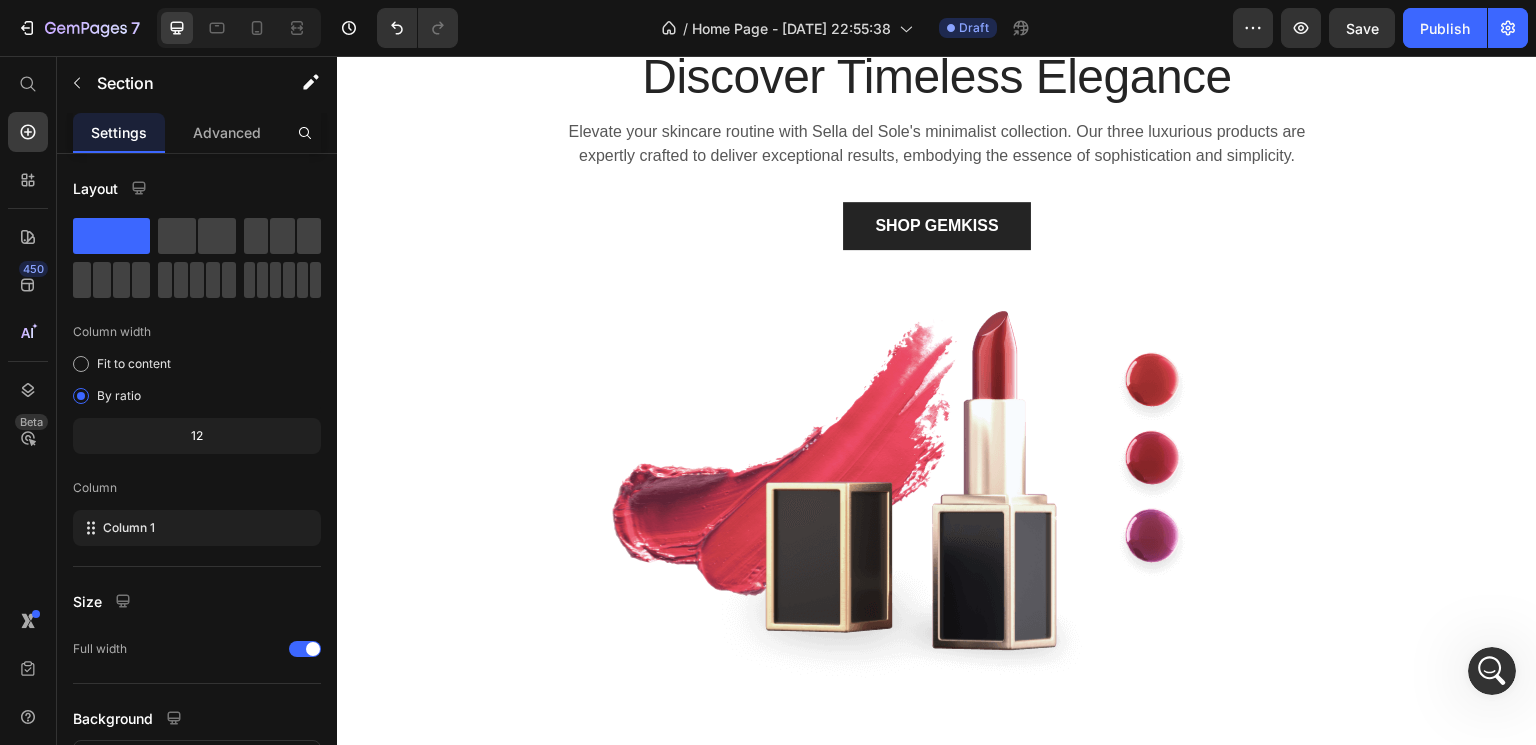 scroll, scrollTop: 0, scrollLeft: 0, axis: both 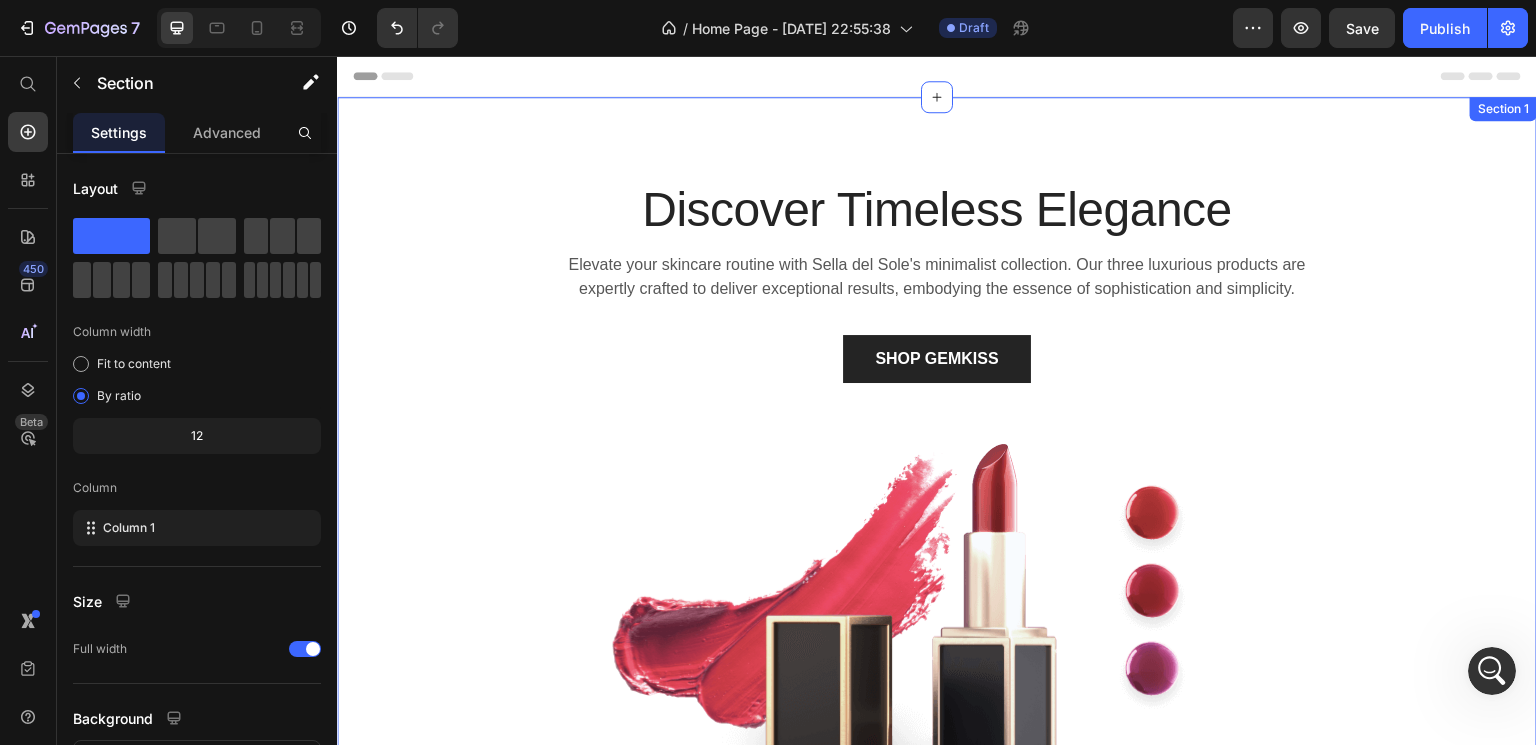 click on "Discover Timeless Elegance Heading Elevate your skincare routine with Sella del Sole's minimalist collection. Our three luxurious products are expertly crafted to deliver exceptional results, embodying the essence of sophistication and simplicity. Text block SHOP GEMKISS Button Image Row Section 1" at bounding box center (937, 456) 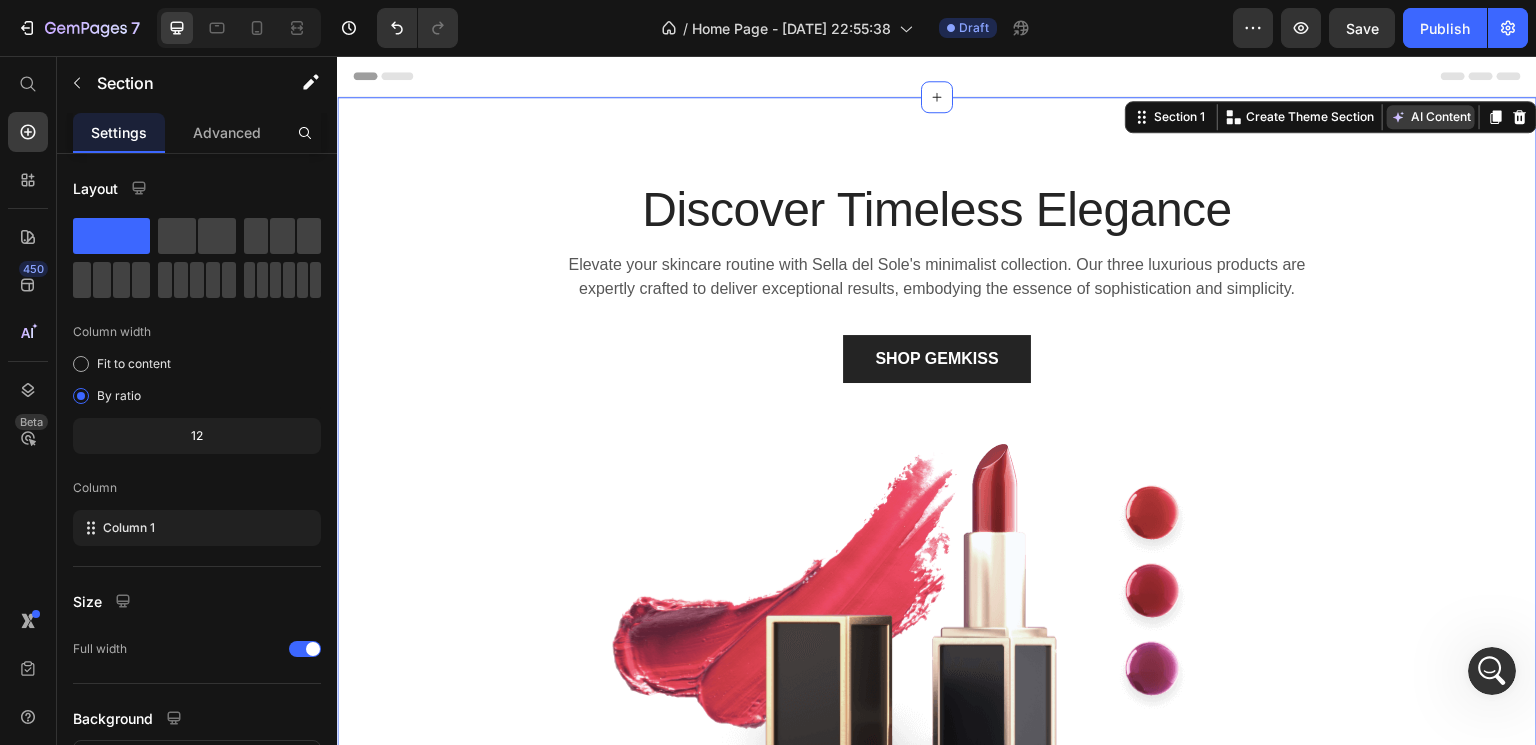 click on "AI Content" at bounding box center [1431, 117] 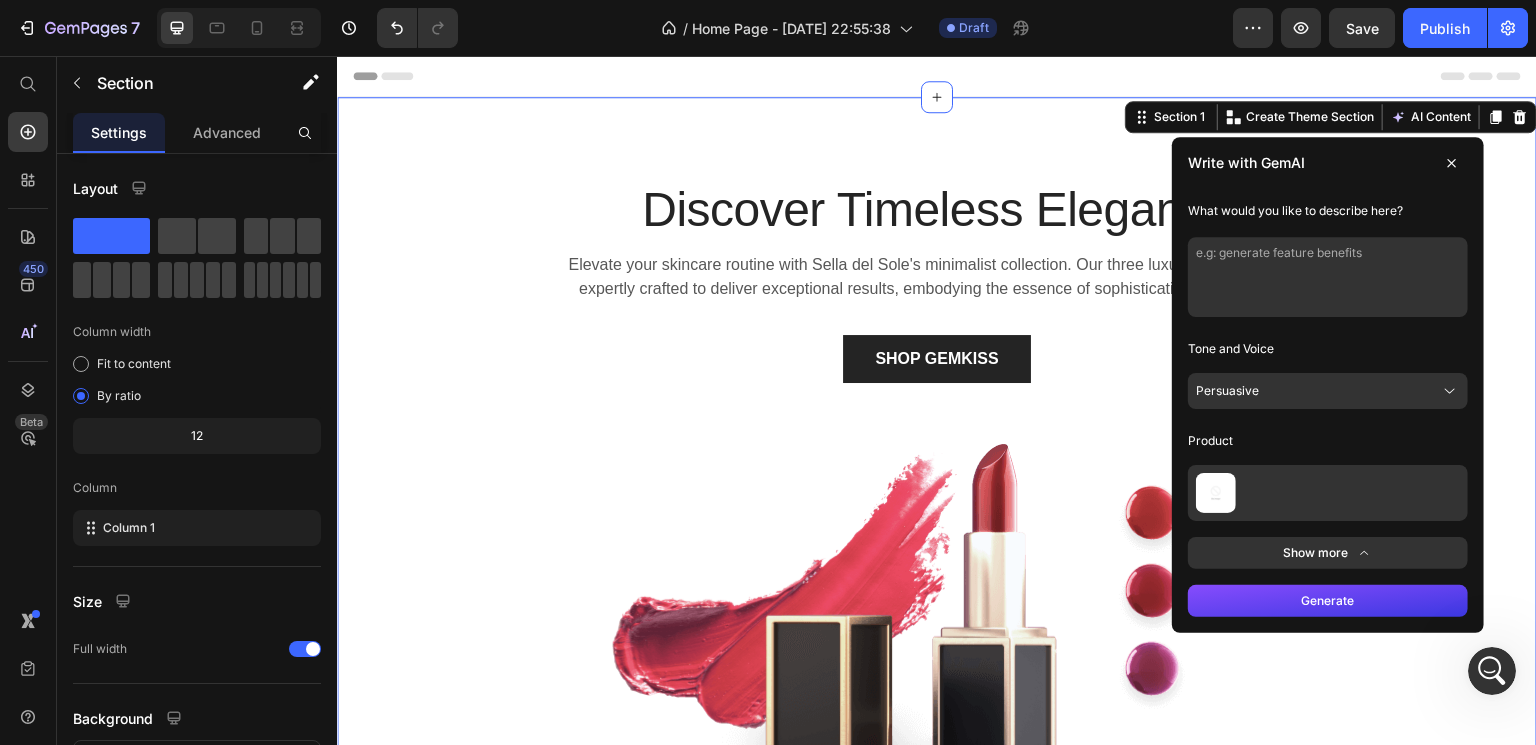 click on "Show more" at bounding box center (1328, 553) 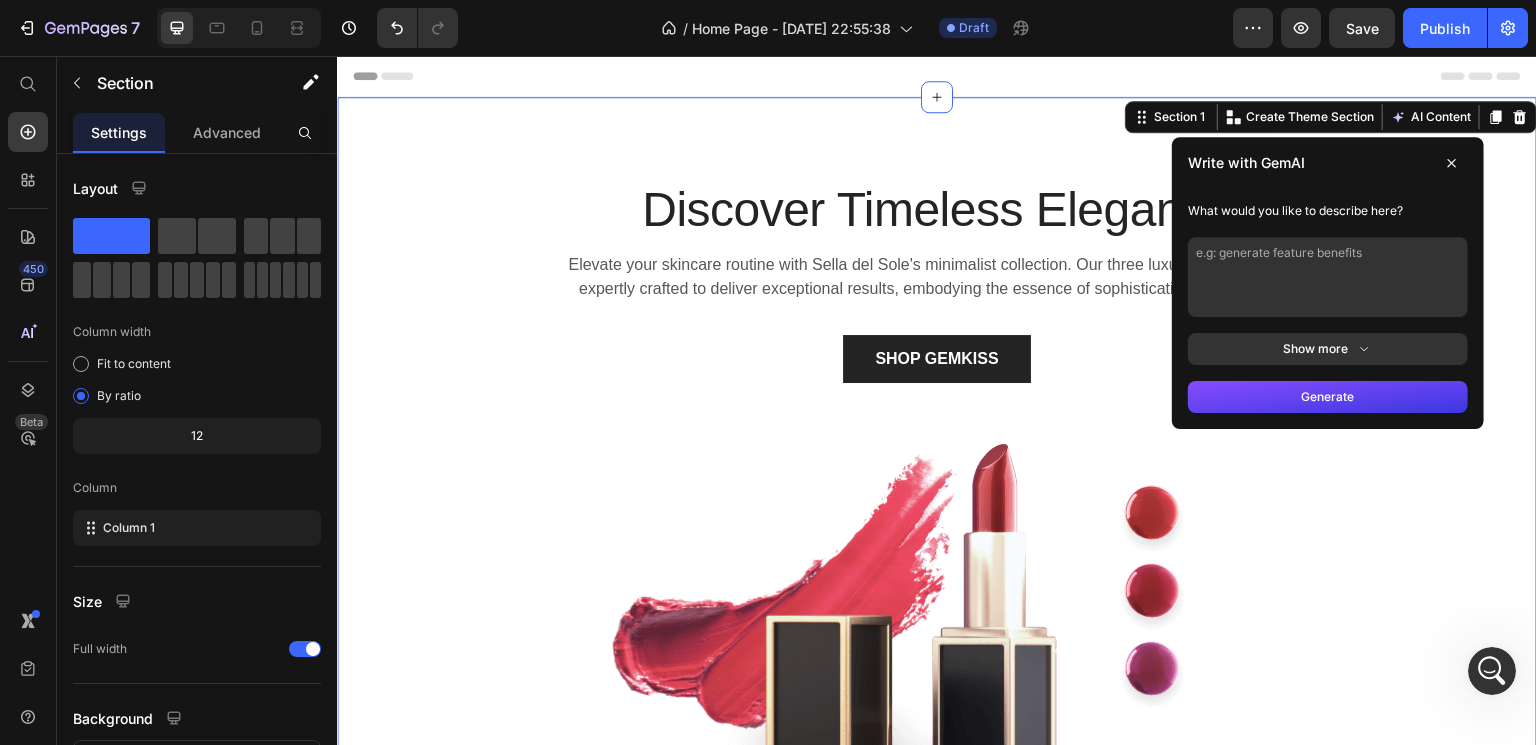 click on "Show more" at bounding box center [1328, 349] 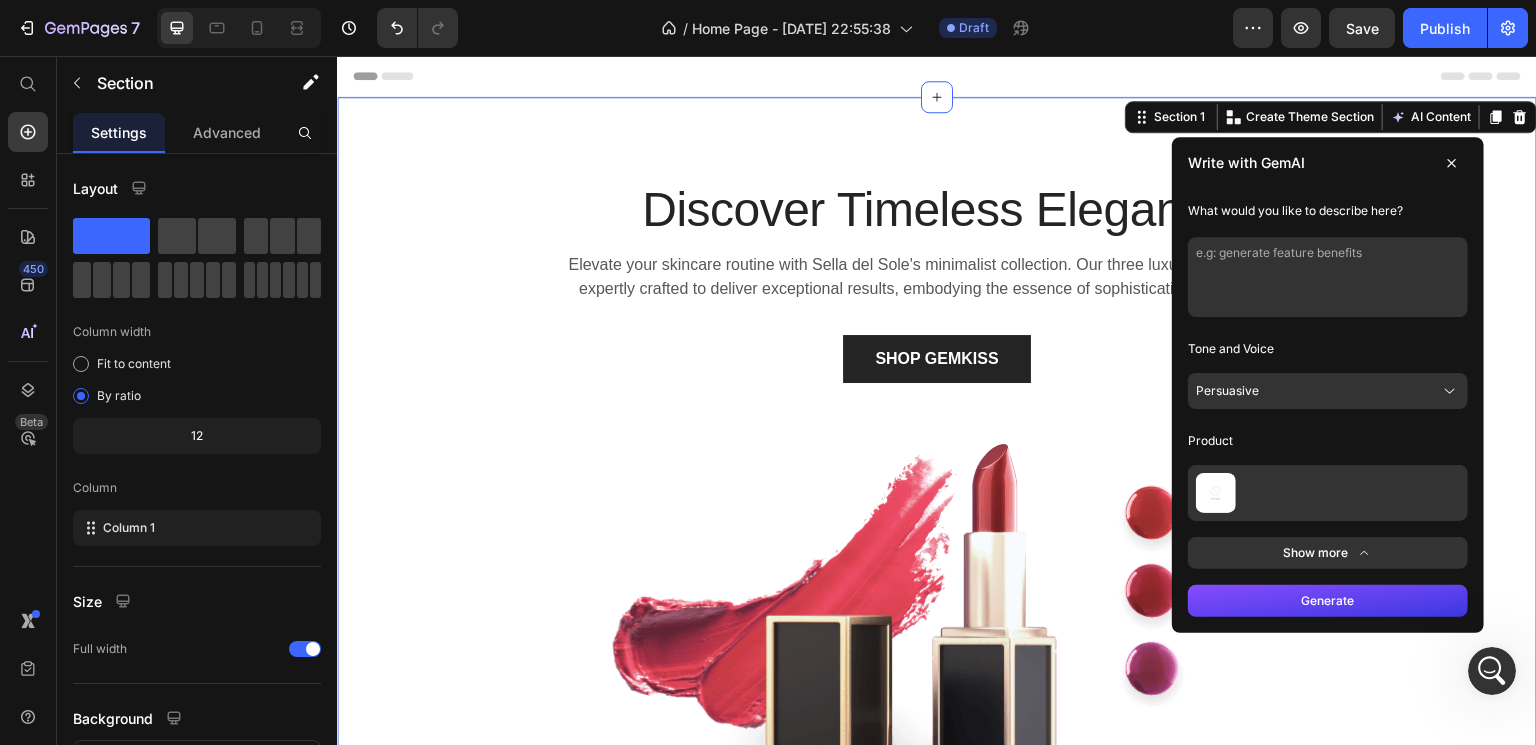 click at bounding box center [1216, 493] 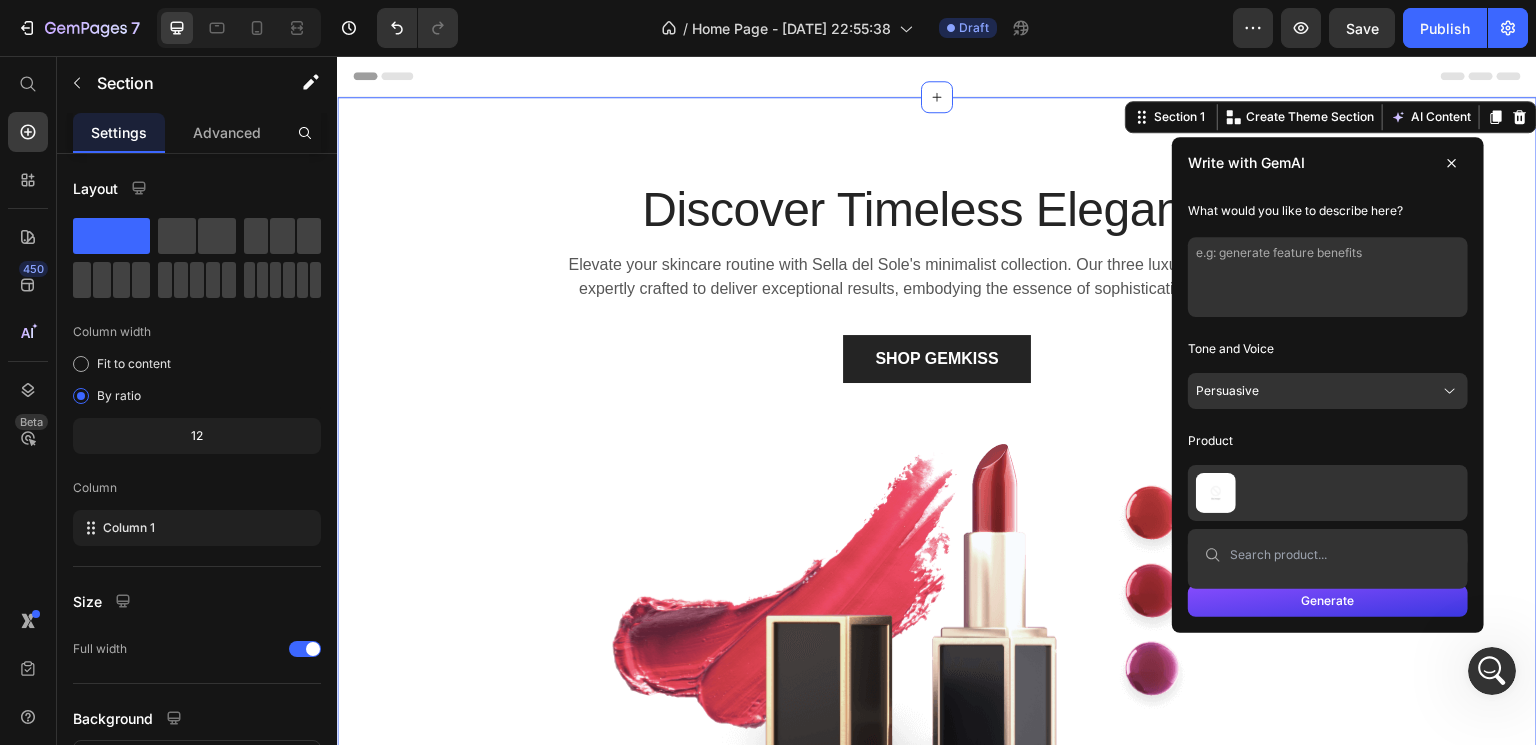 click on "Tone and Voice Persuasive Product" at bounding box center (1328, 427) 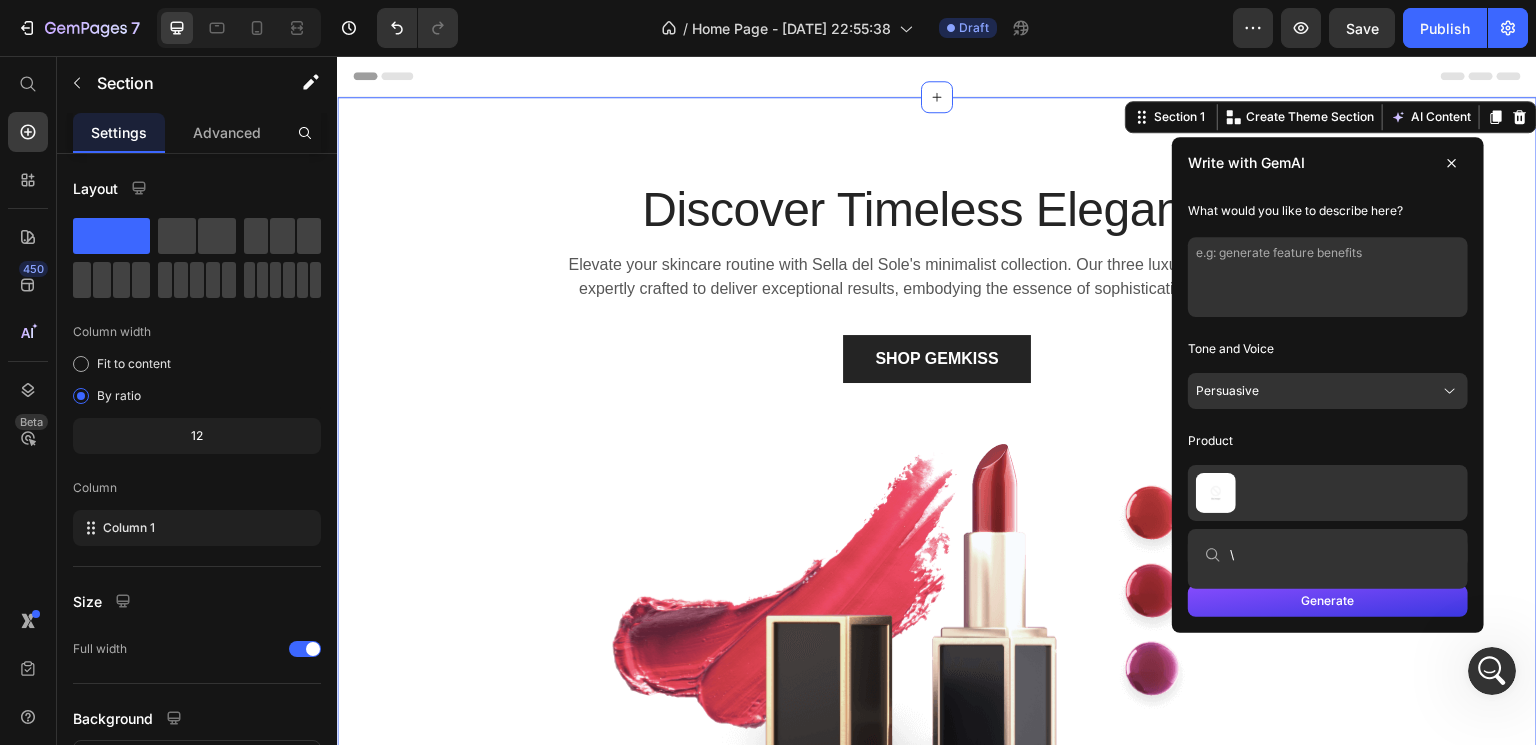 type 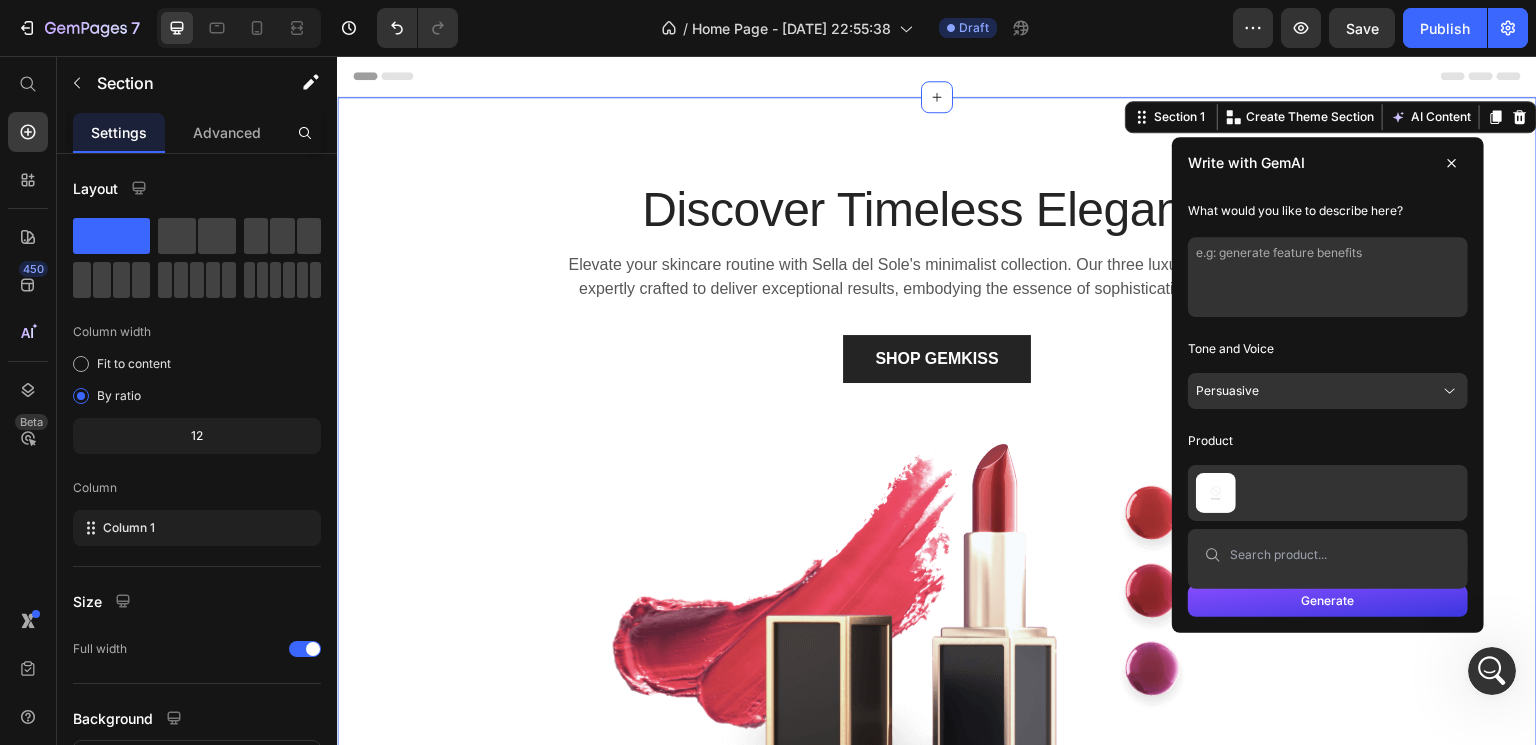 click on "Product" at bounding box center (1328, 441) 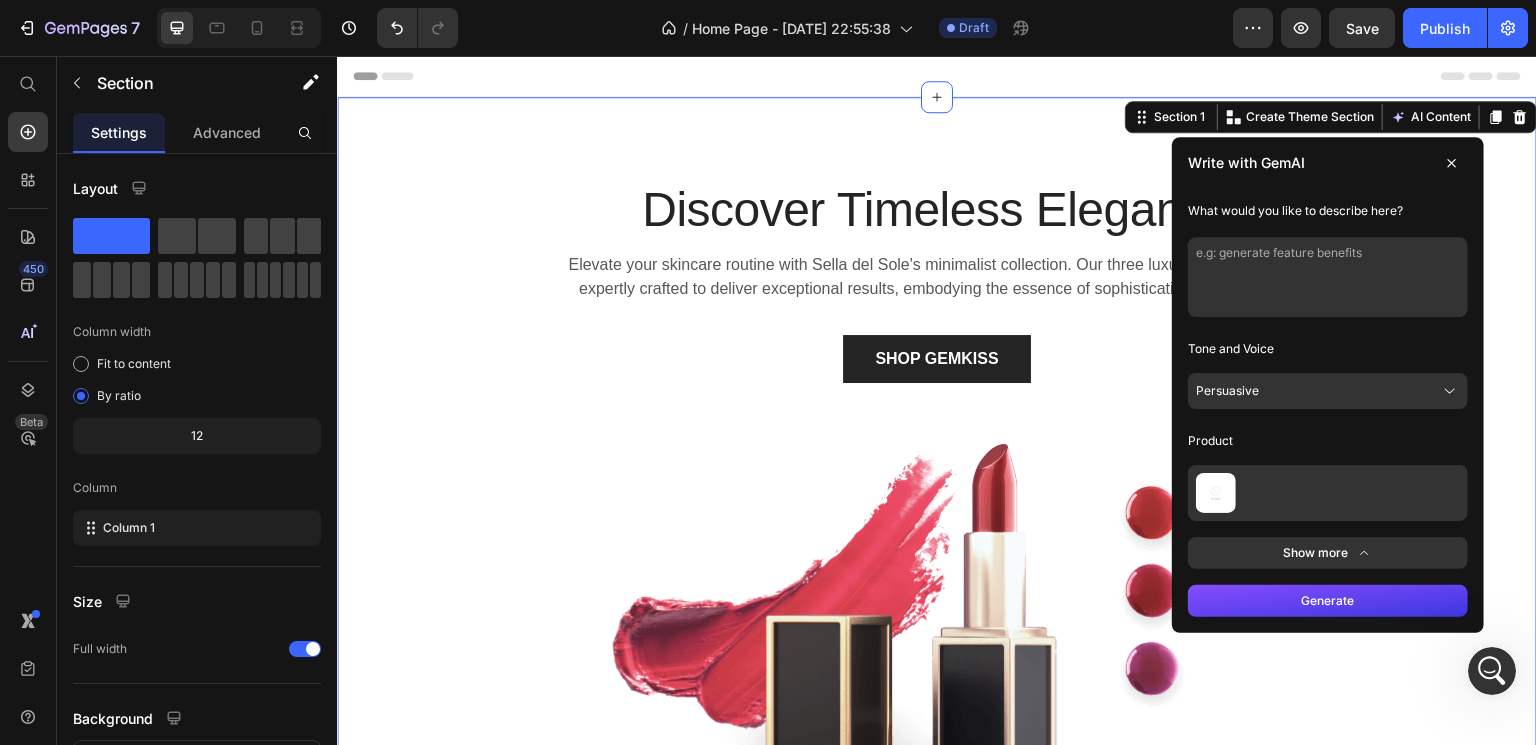 click at bounding box center [1216, 493] 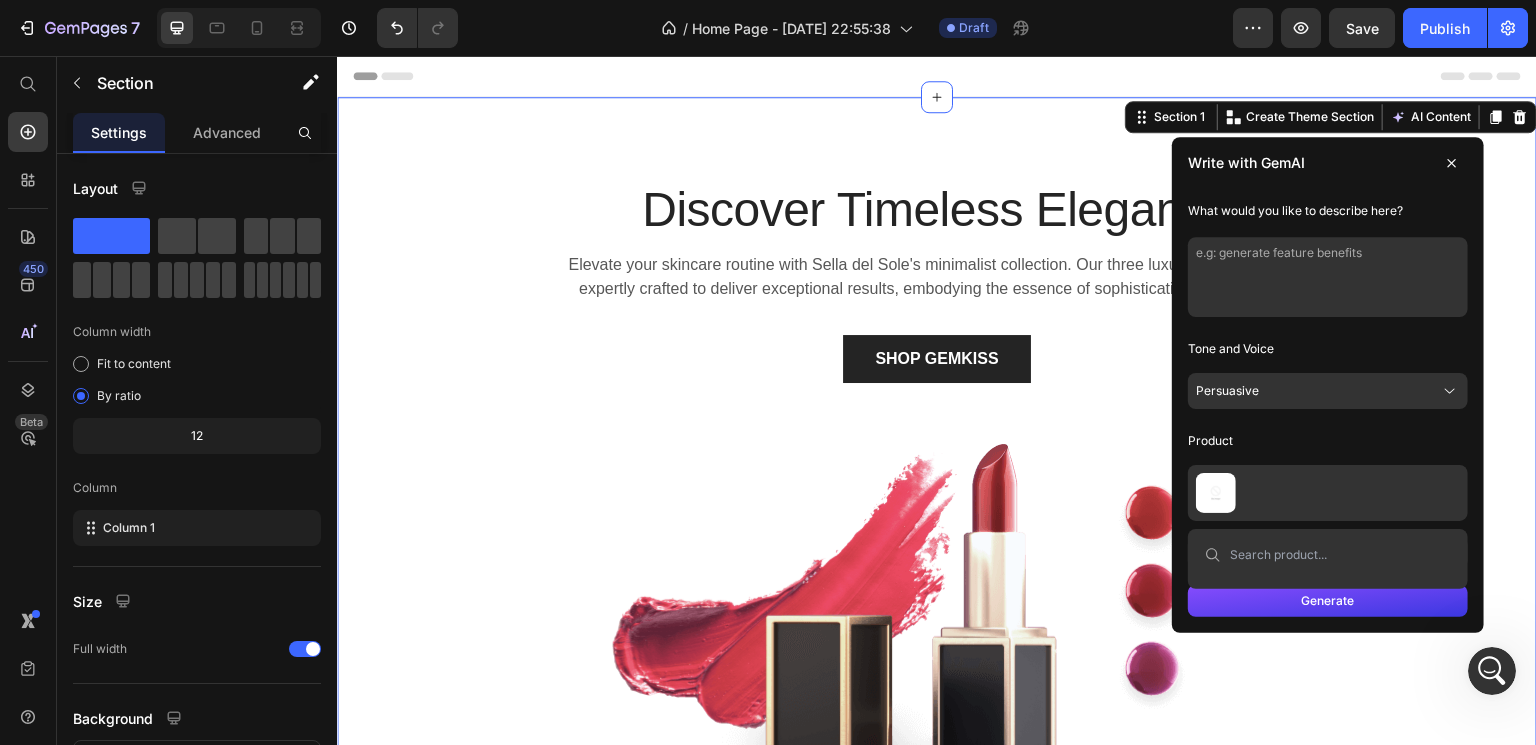 click at bounding box center [1216, 493] 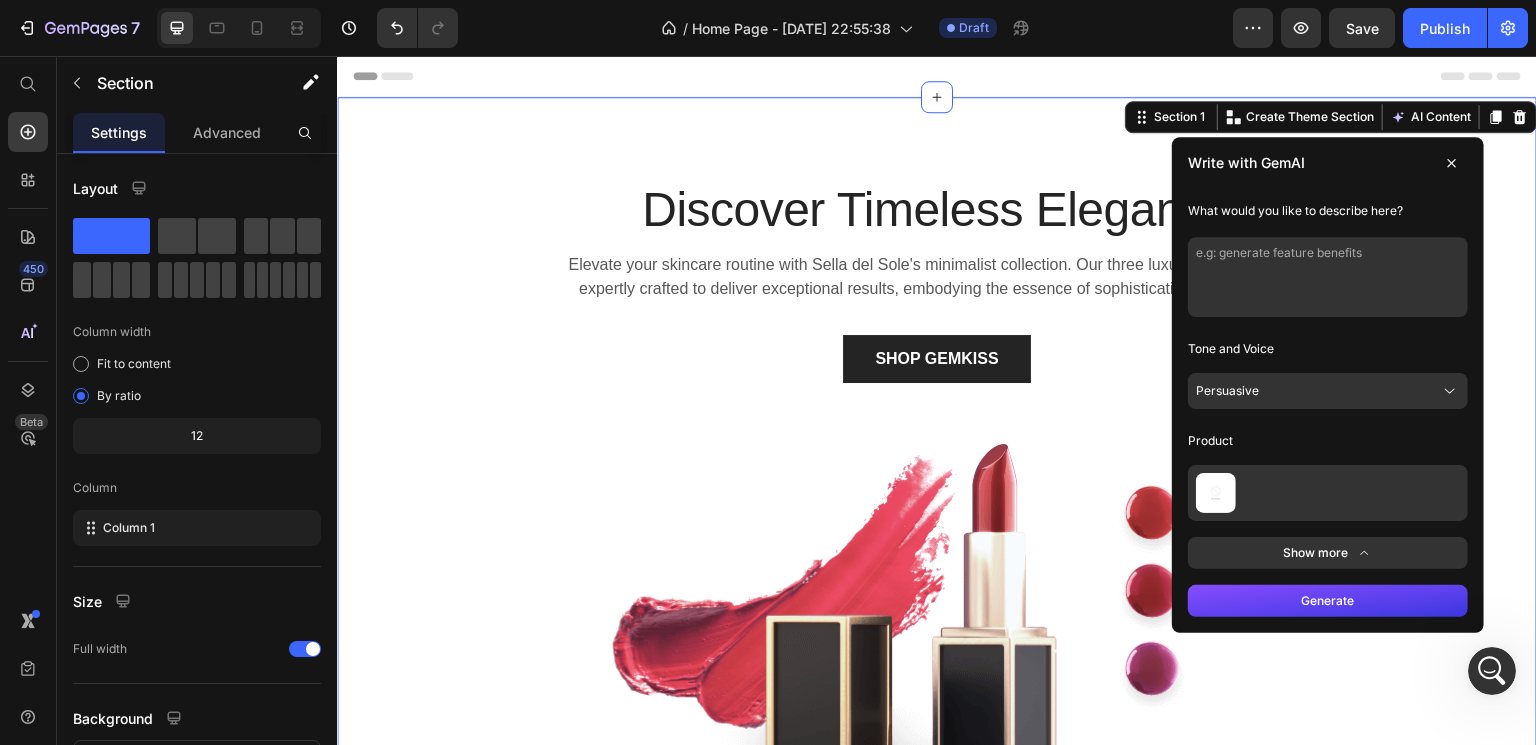click at bounding box center (1216, 493) 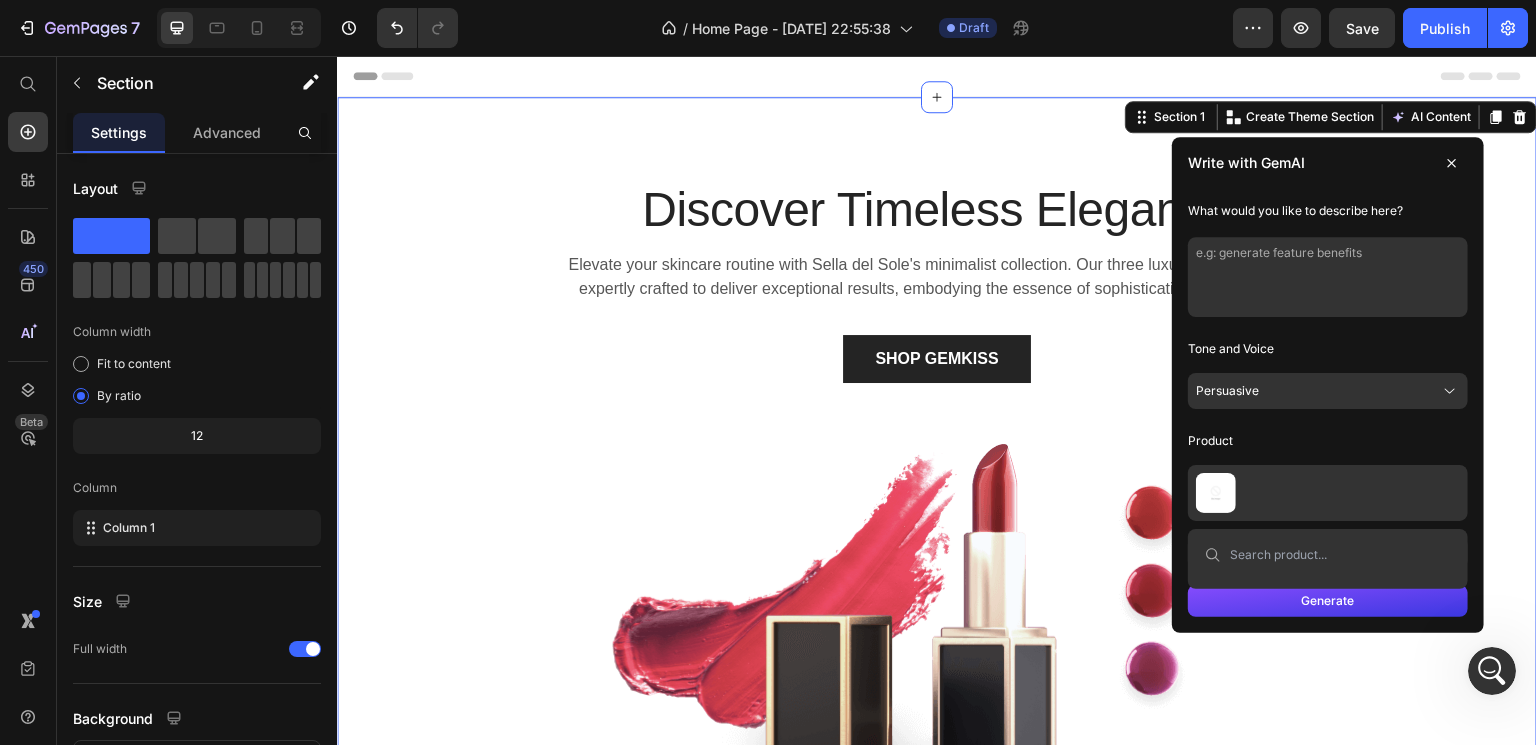 click on "Persuasive" at bounding box center (1328, 391) 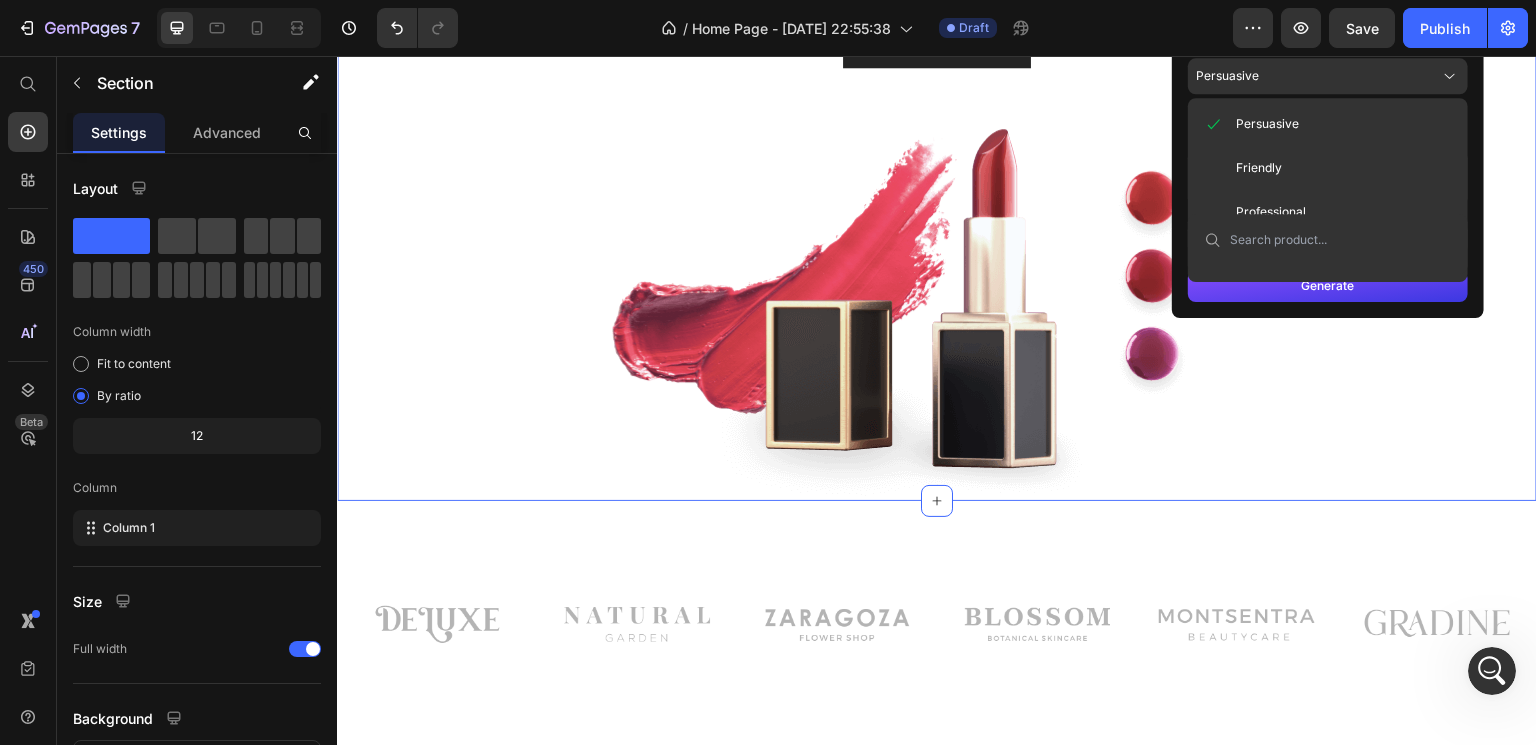 scroll, scrollTop: 316, scrollLeft: 0, axis: vertical 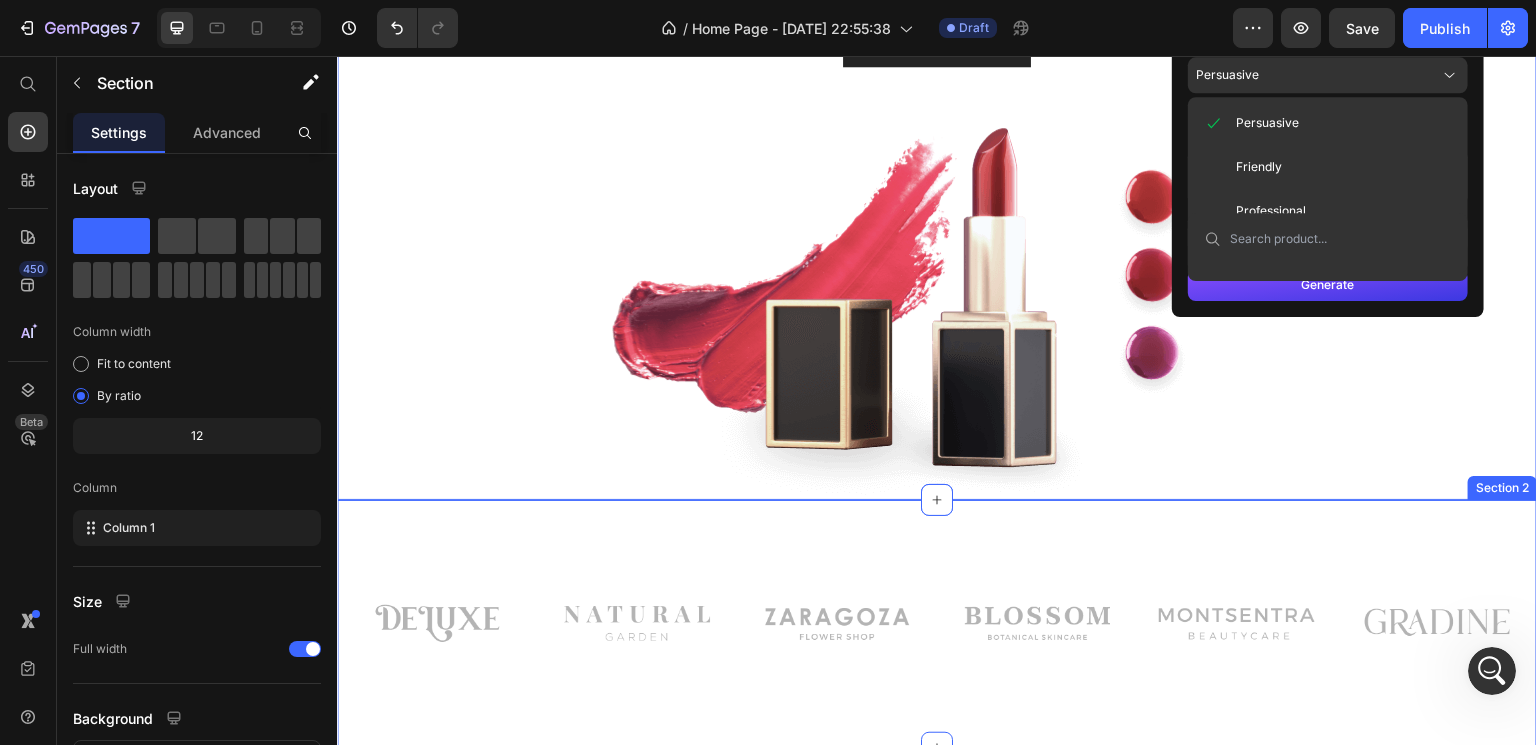 click on "Image Image Image Row Image Image Image Row Row Section 2" at bounding box center [937, 624] 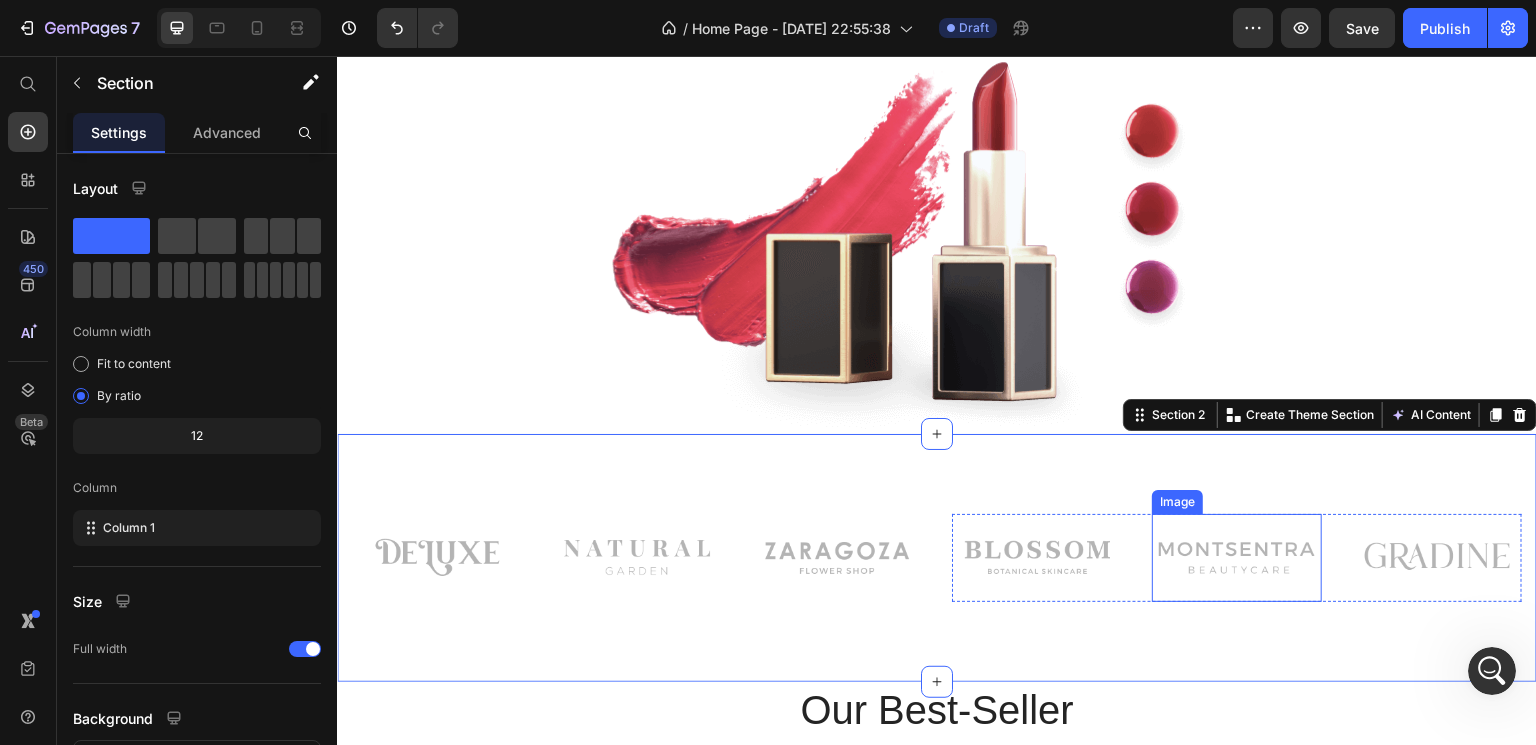 scroll, scrollTop: 378, scrollLeft: 0, axis: vertical 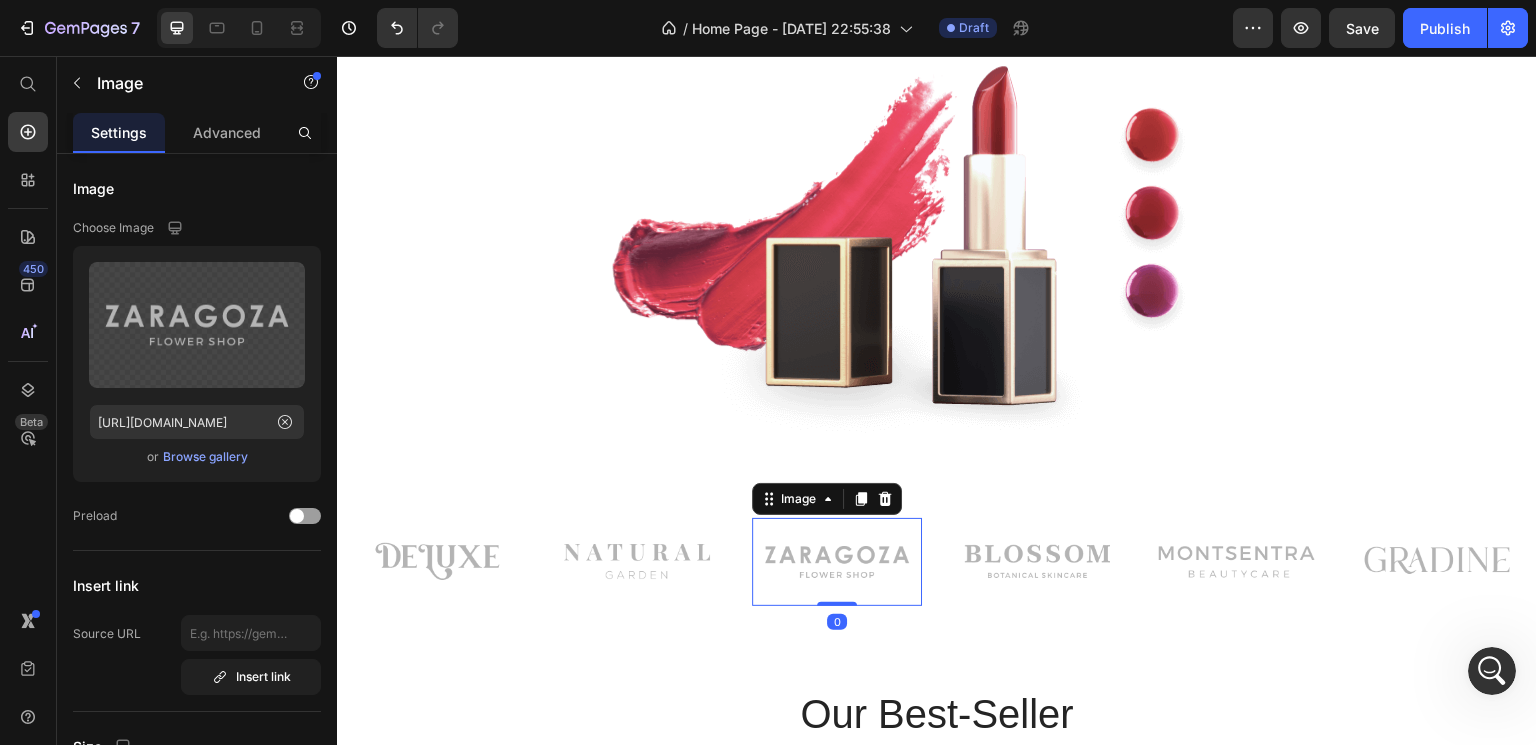click at bounding box center (837, 562) 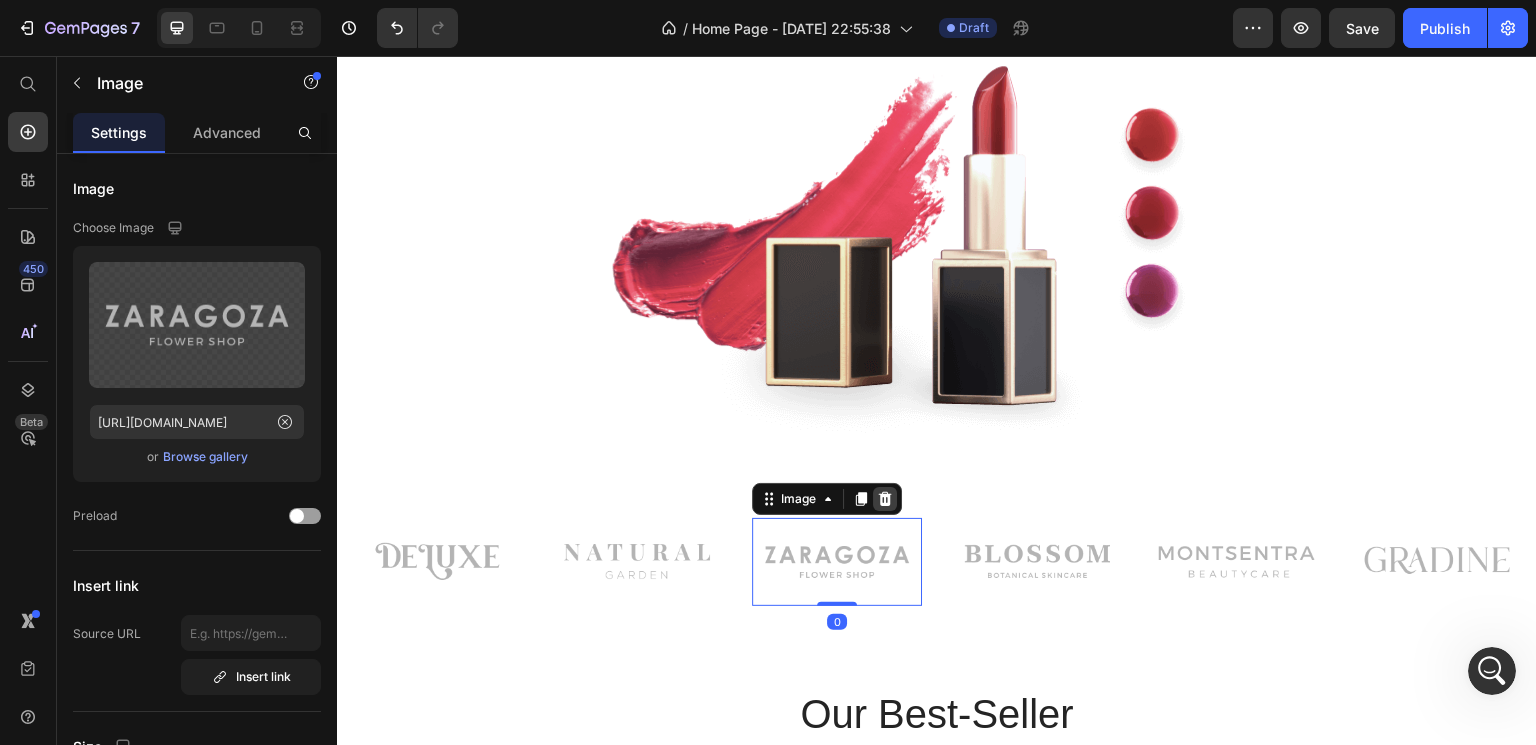click 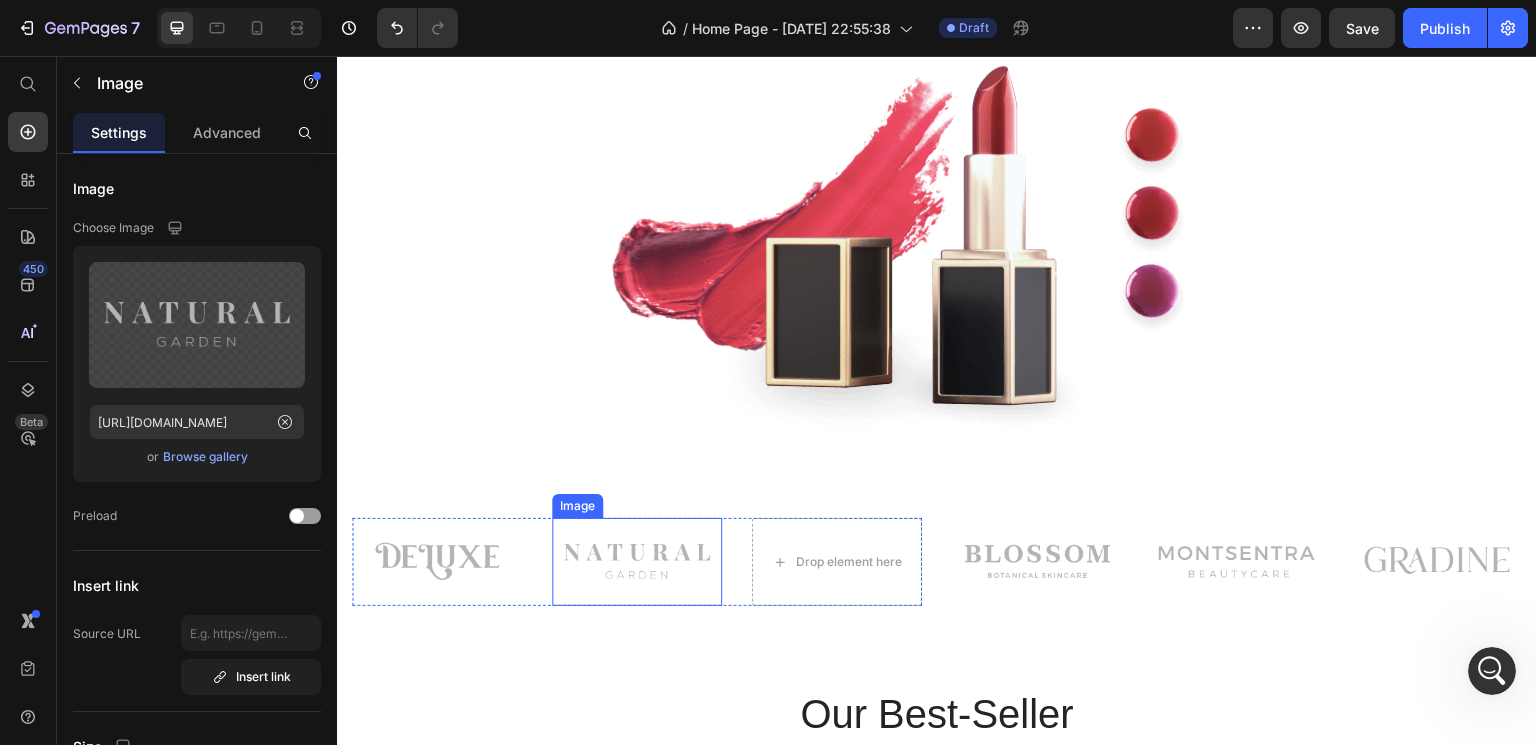 click at bounding box center (637, 562) 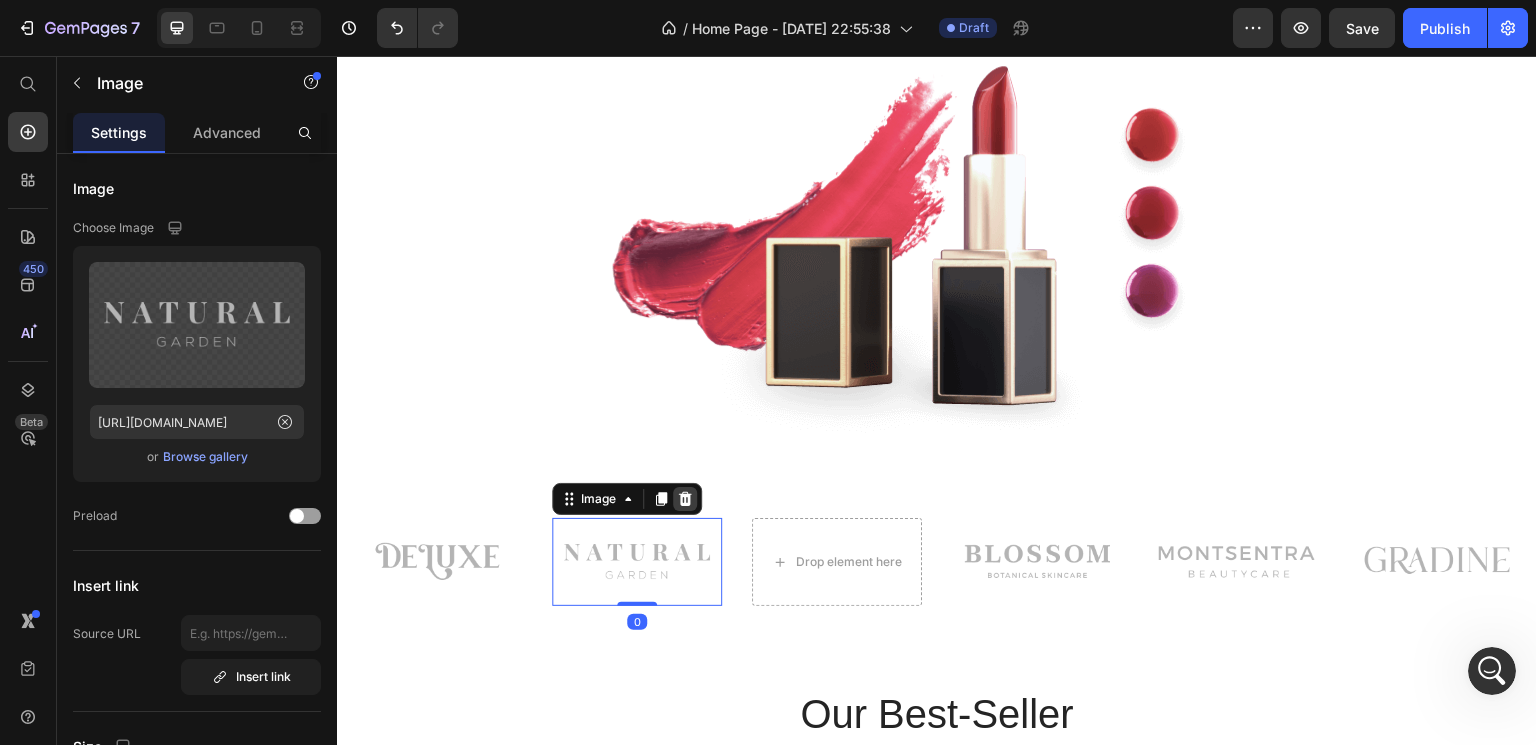 click 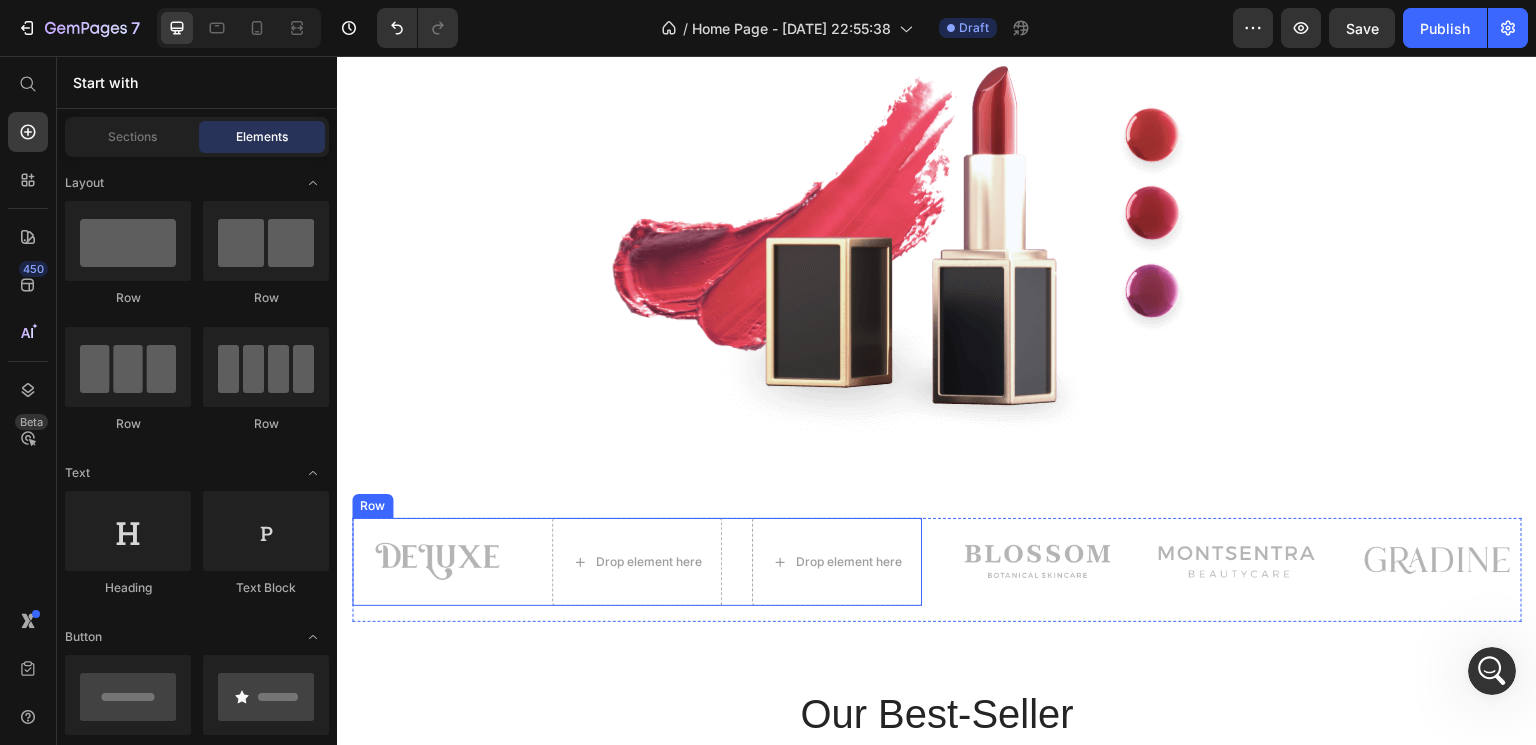 click on "Image
Drop element here
Drop element here Row" at bounding box center (637, 562) 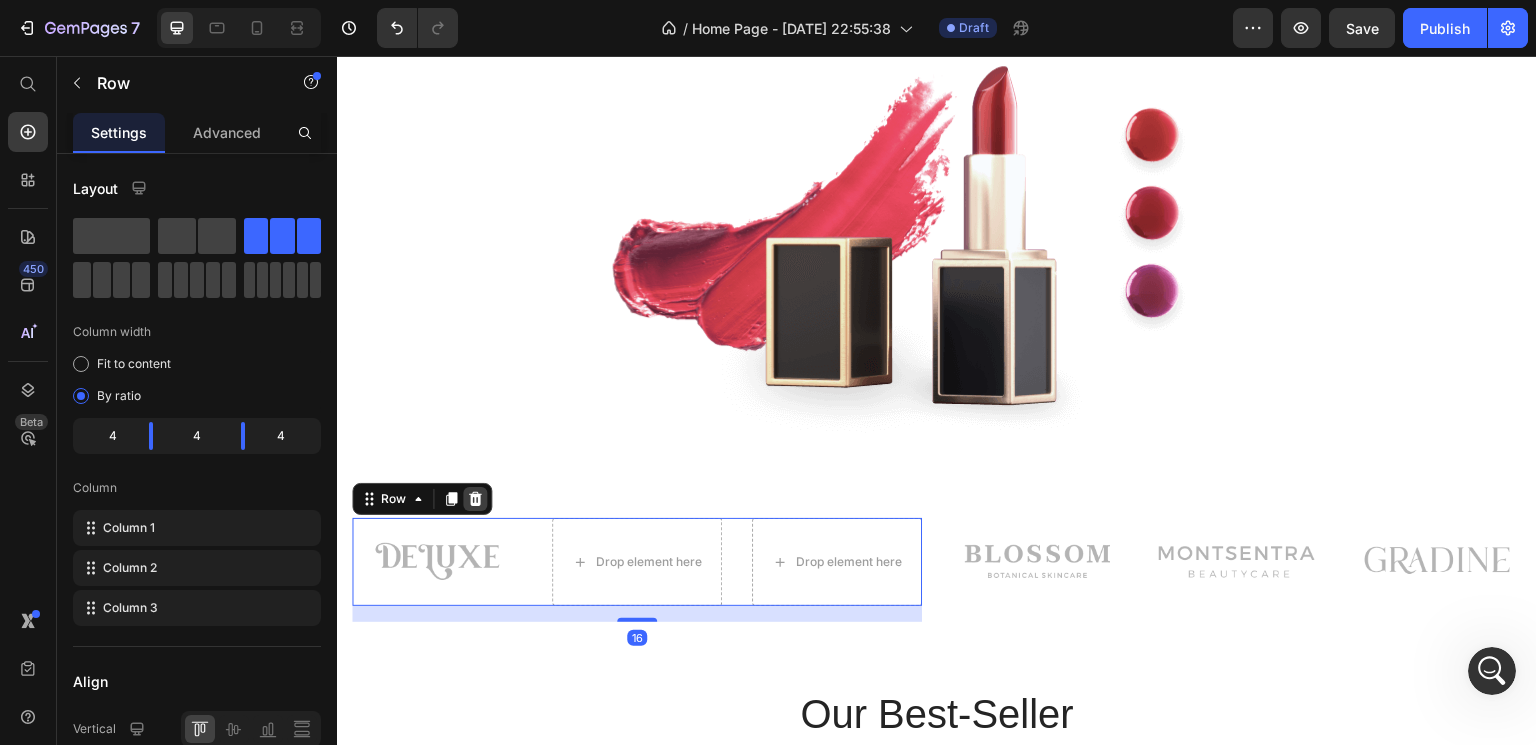 click 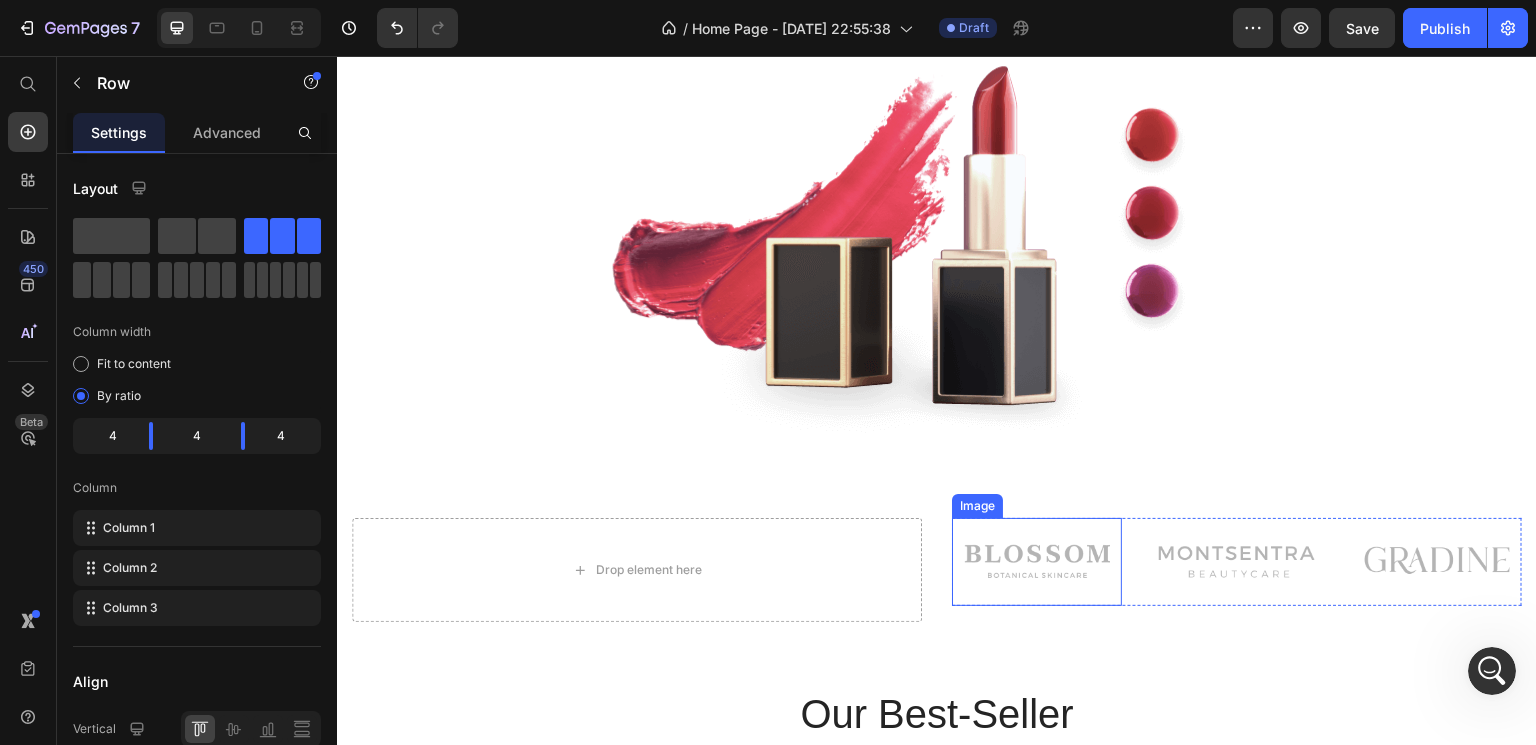click on "Image Image Image Row" at bounding box center [1237, 562] 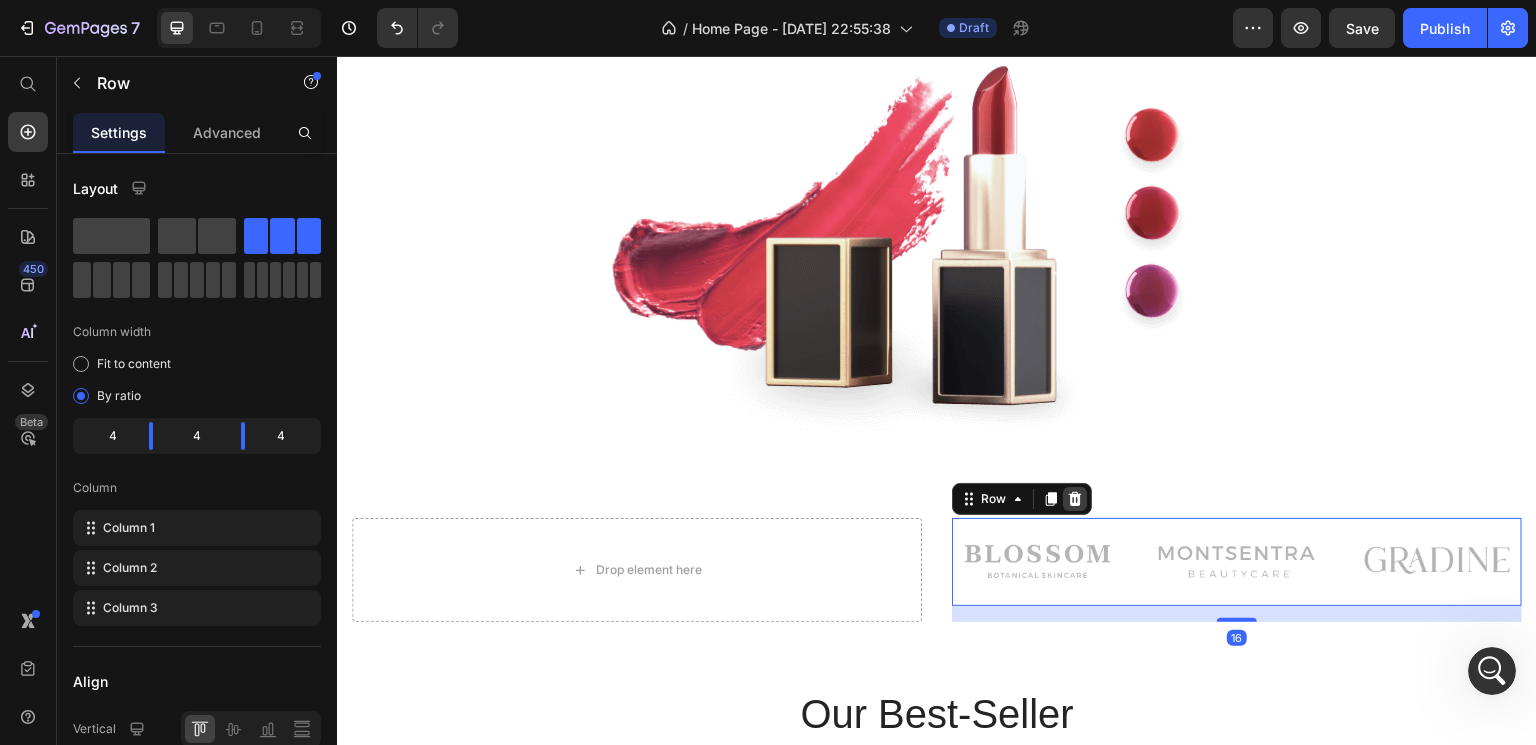 click 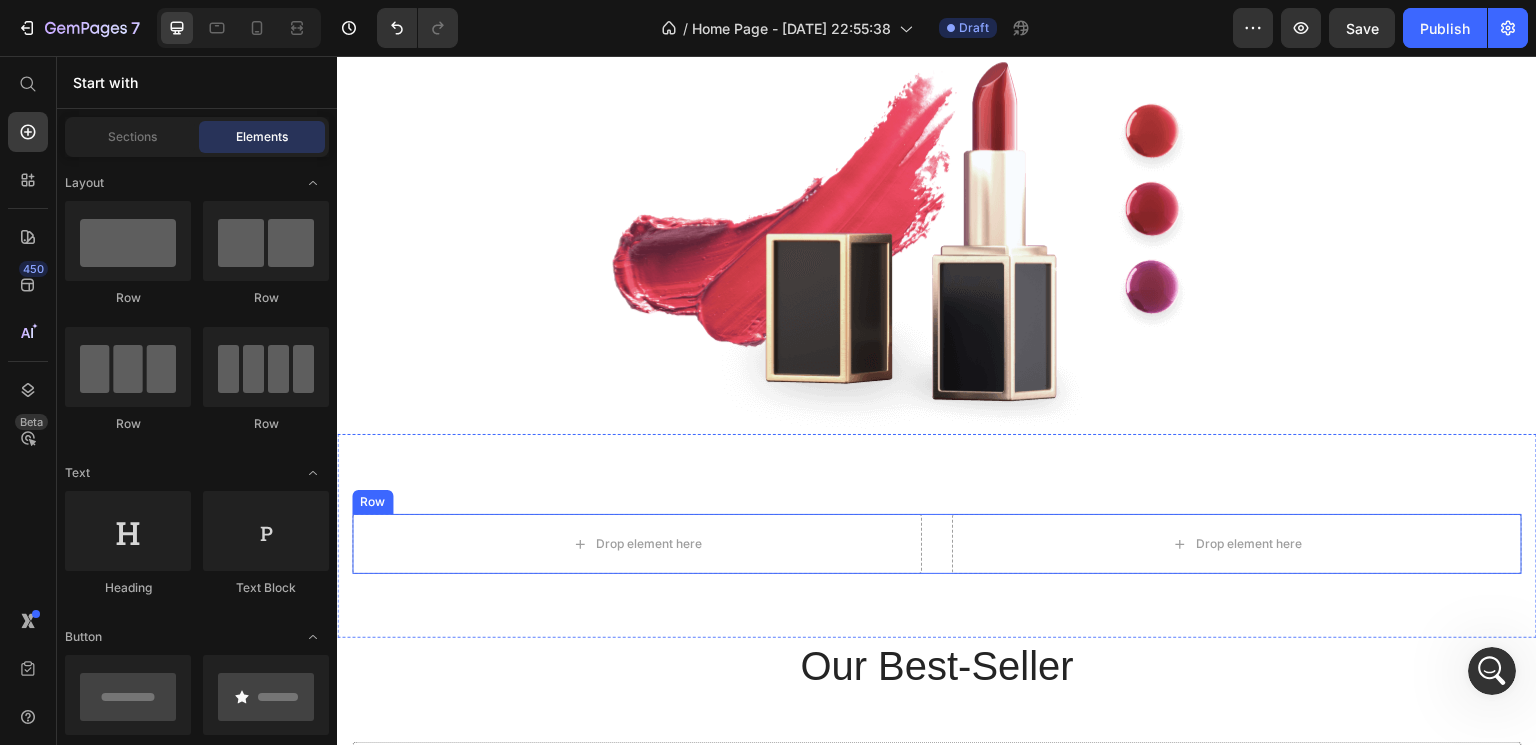 scroll, scrollTop: 0, scrollLeft: 0, axis: both 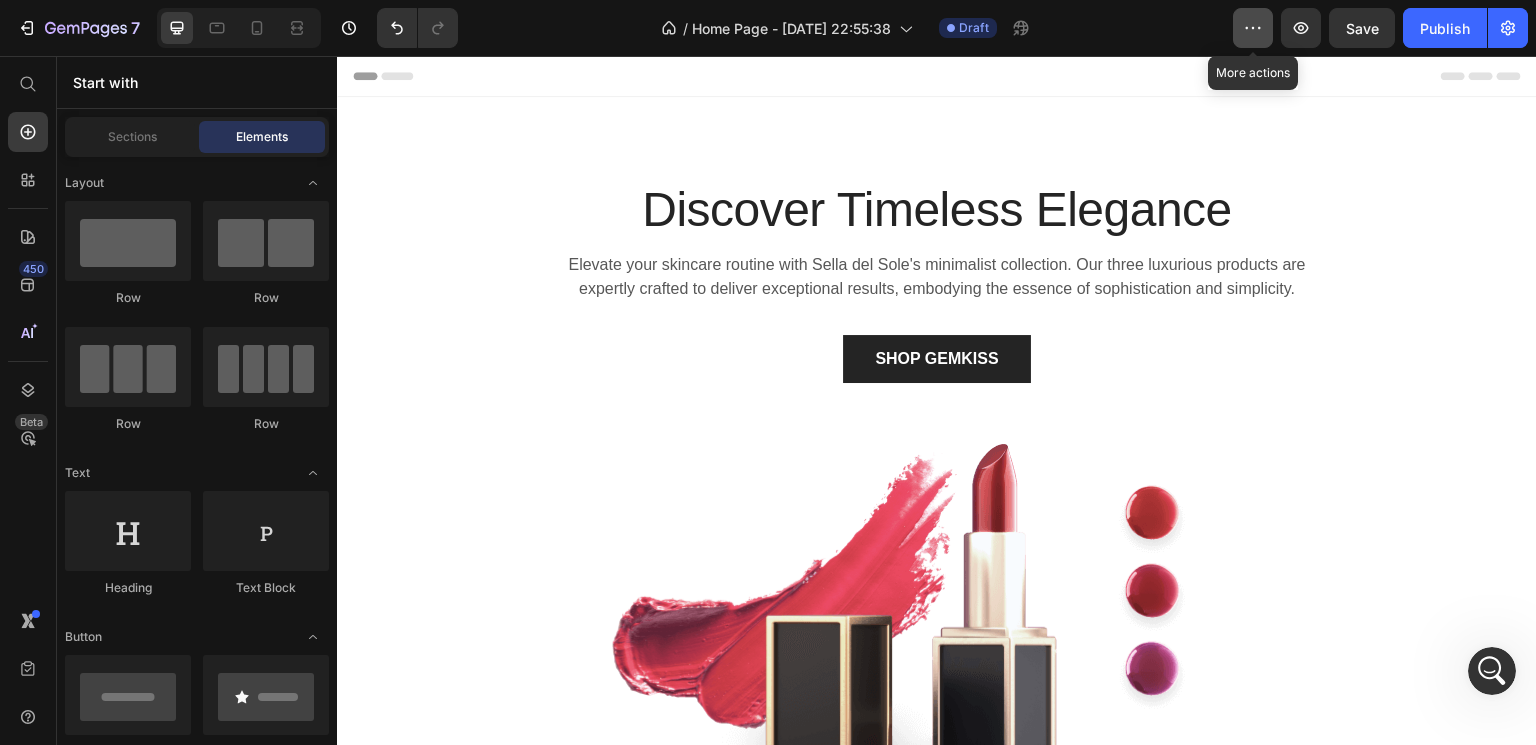 click 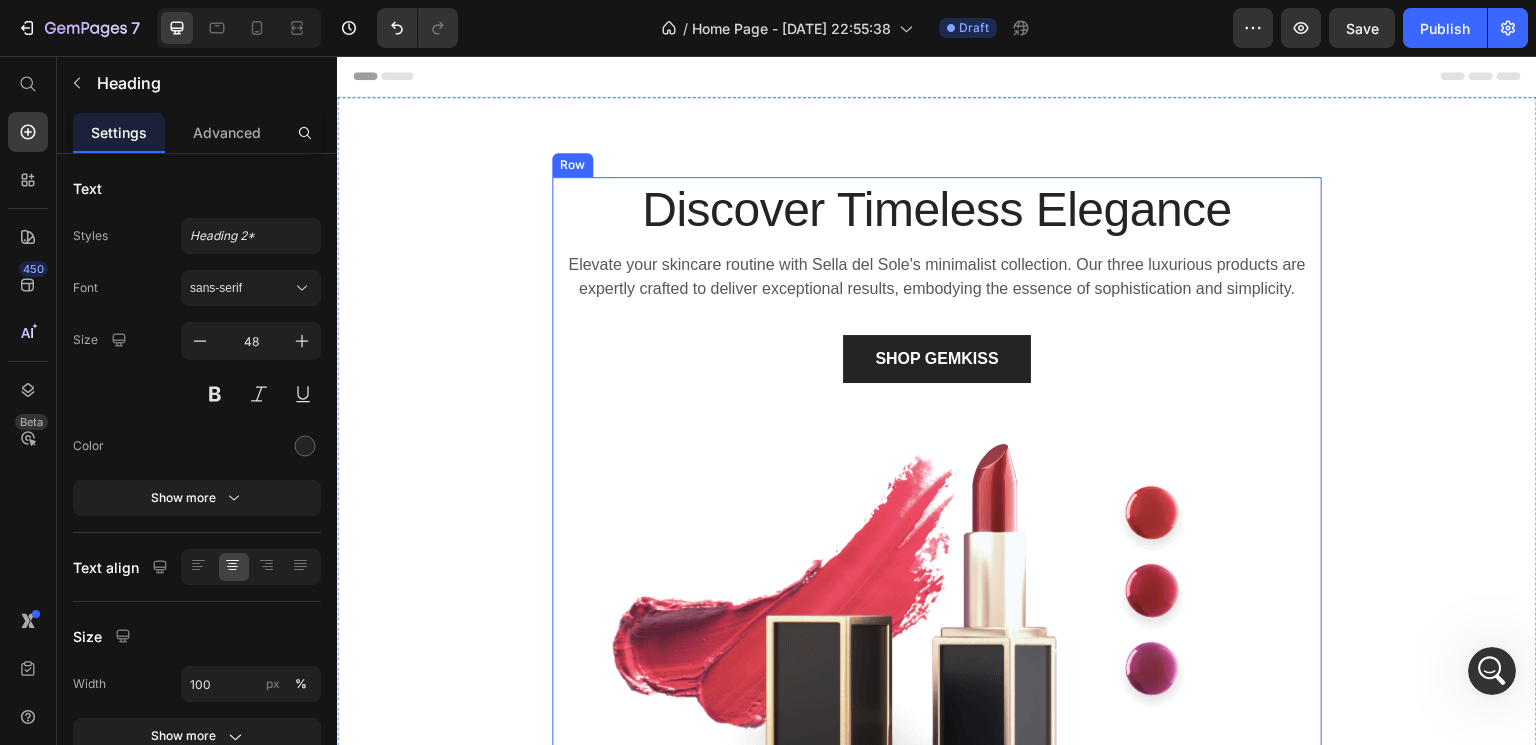click on "Discover Timeless Elegance" at bounding box center (937, 210) 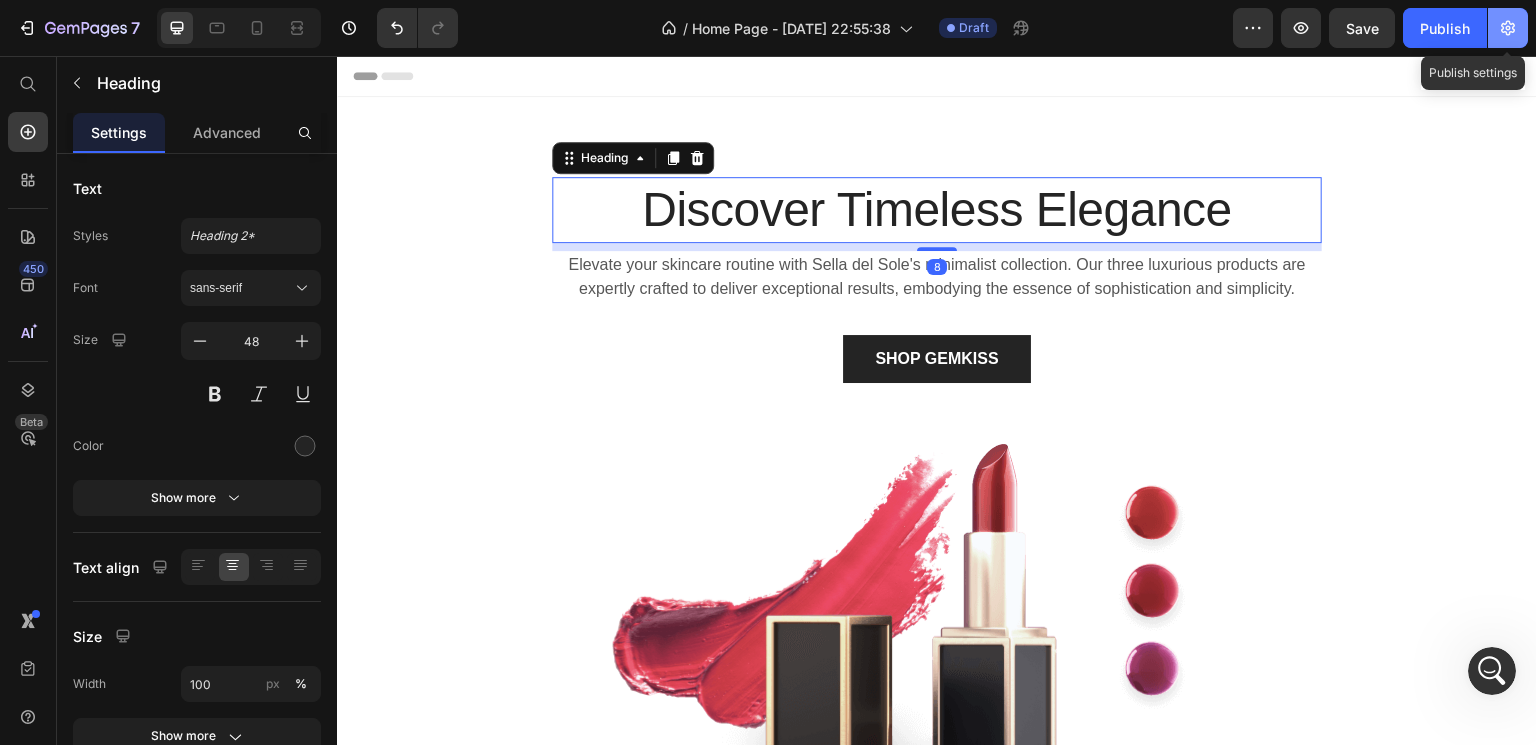 click 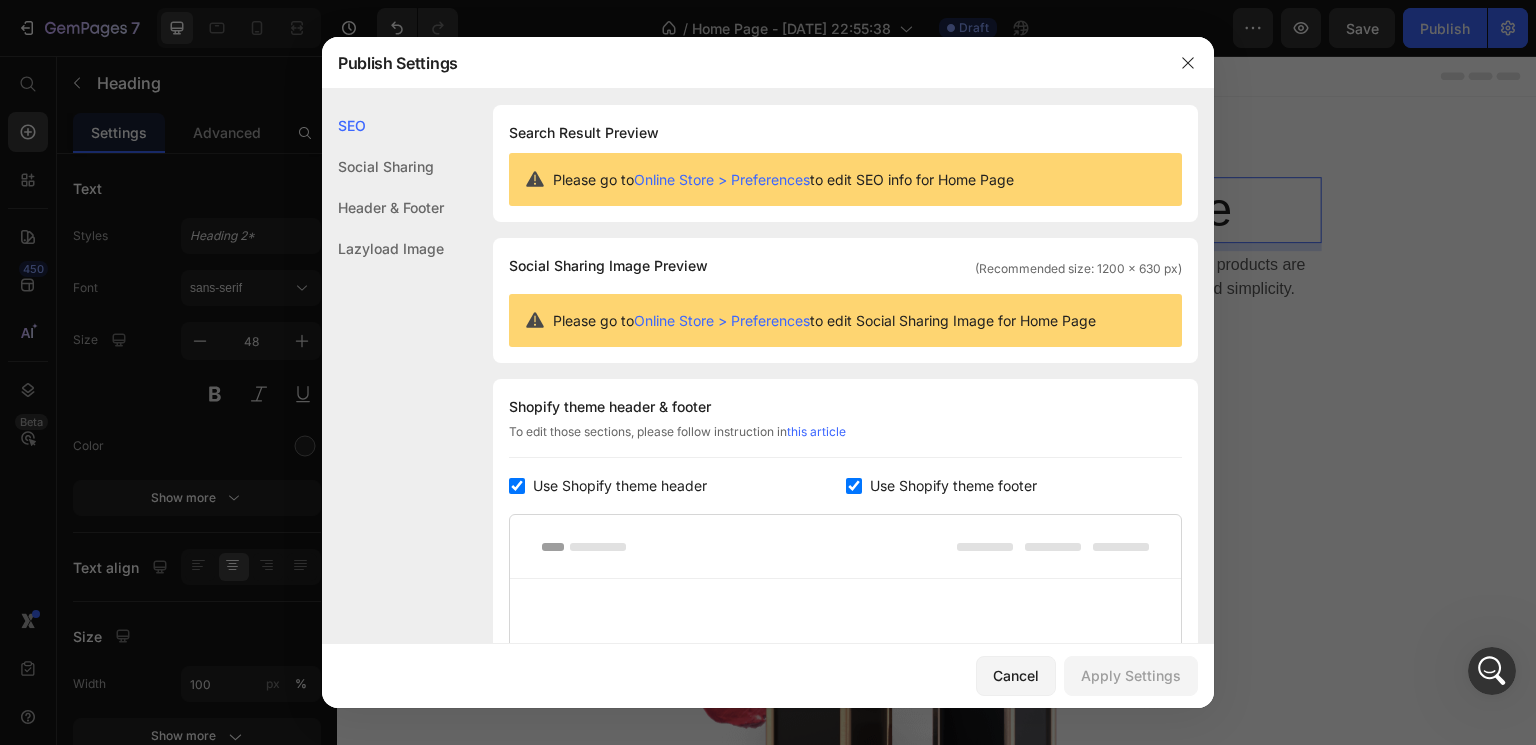 scroll, scrollTop: 364, scrollLeft: 0, axis: vertical 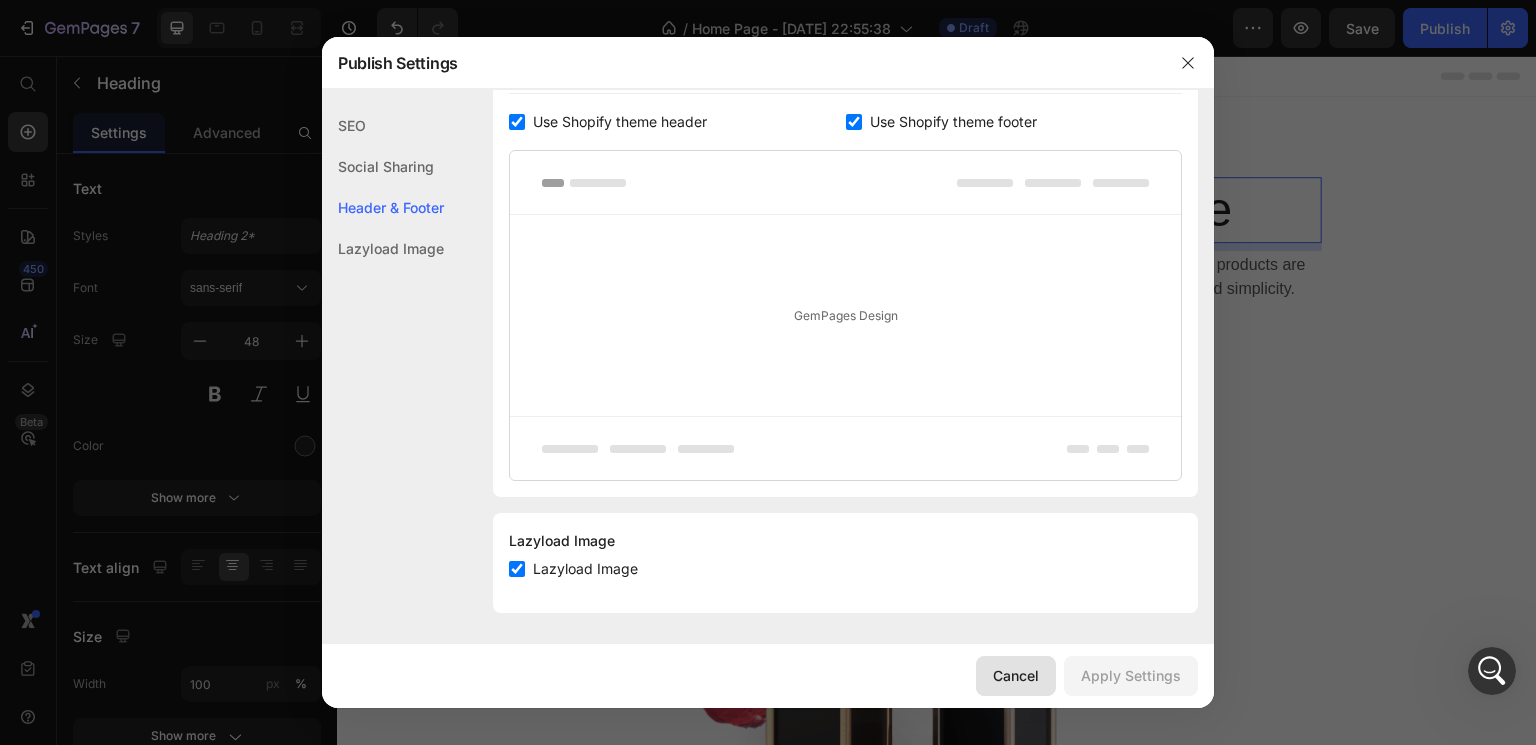 click on "Cancel" 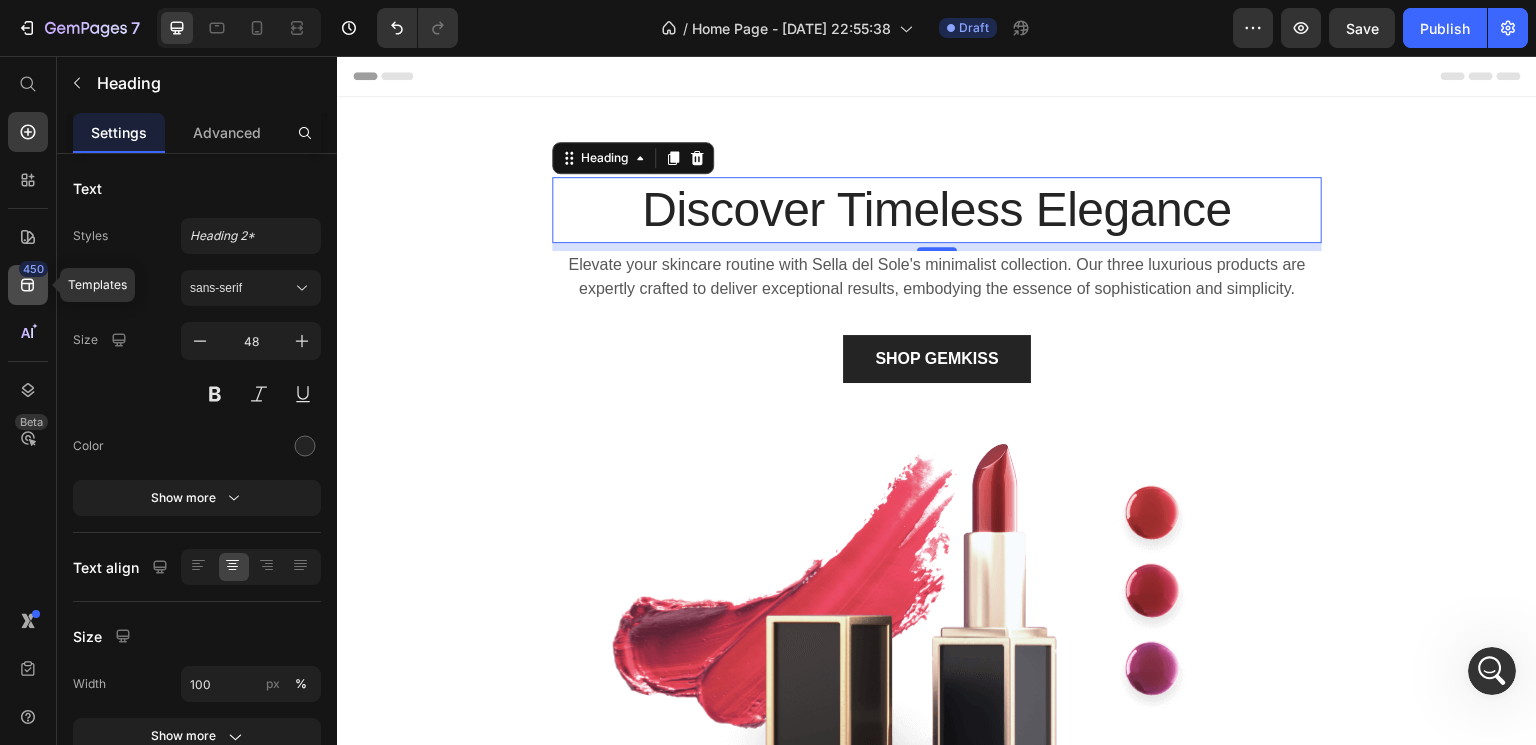click on "450" 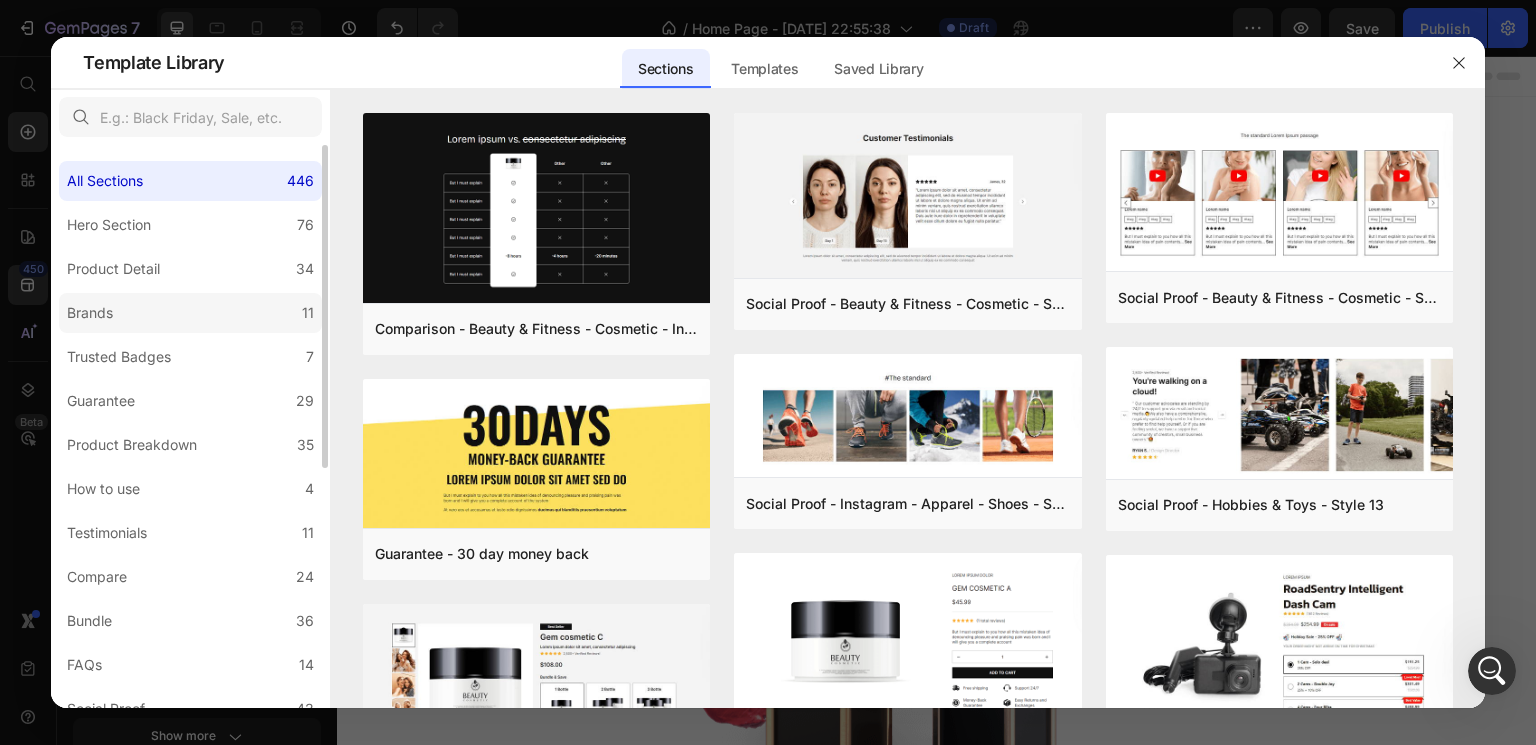 click on "Brands 11" 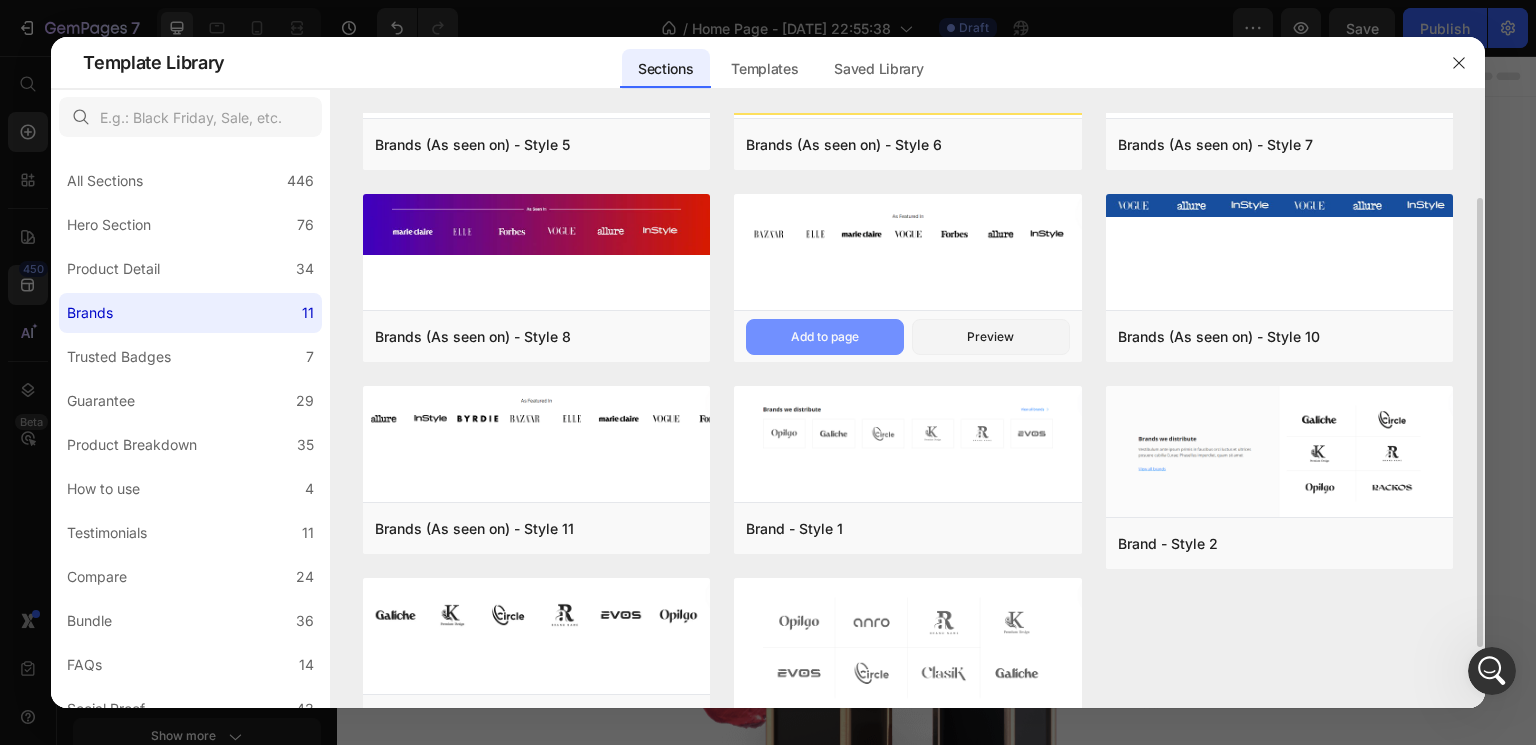 scroll, scrollTop: 193, scrollLeft: 0, axis: vertical 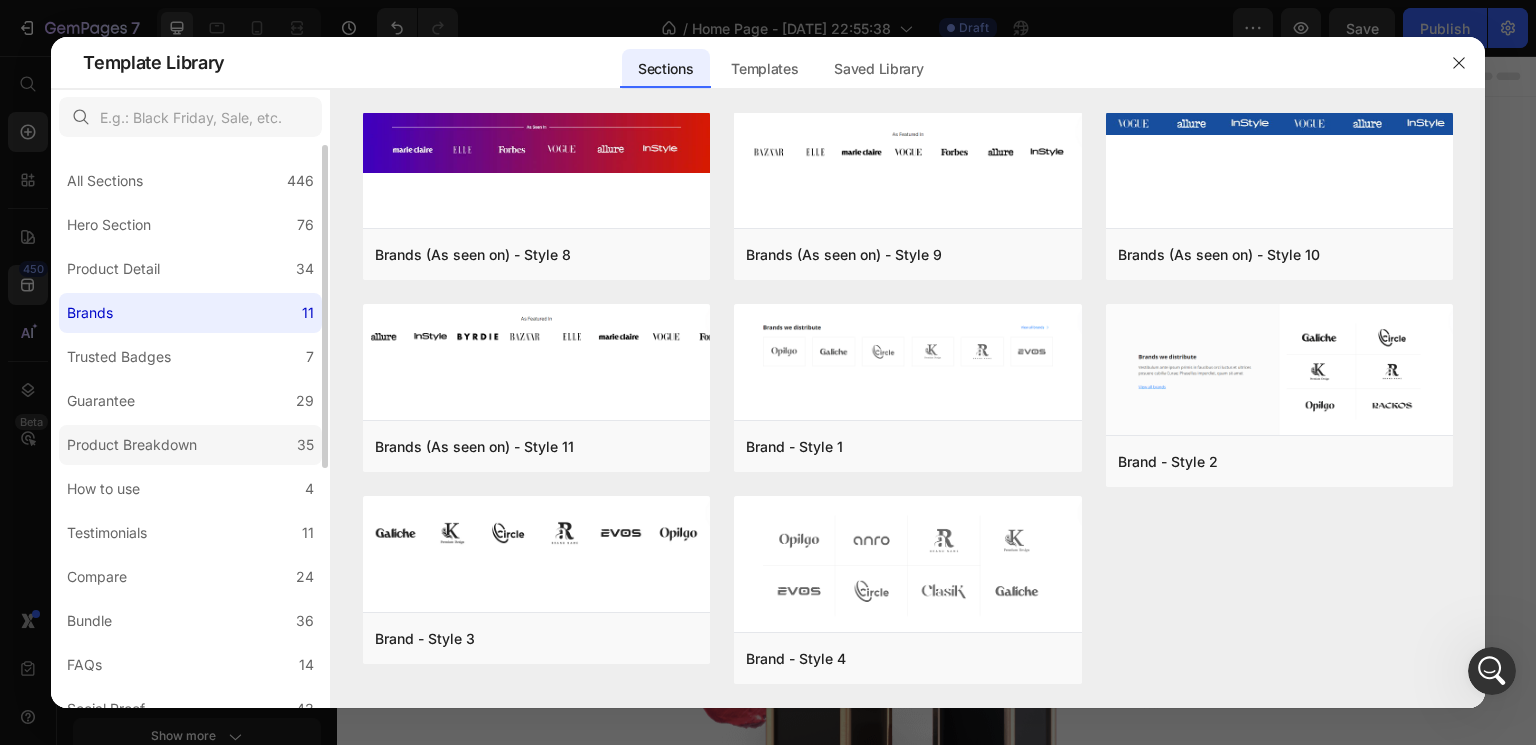 click on "Product Breakdown" at bounding box center [132, 445] 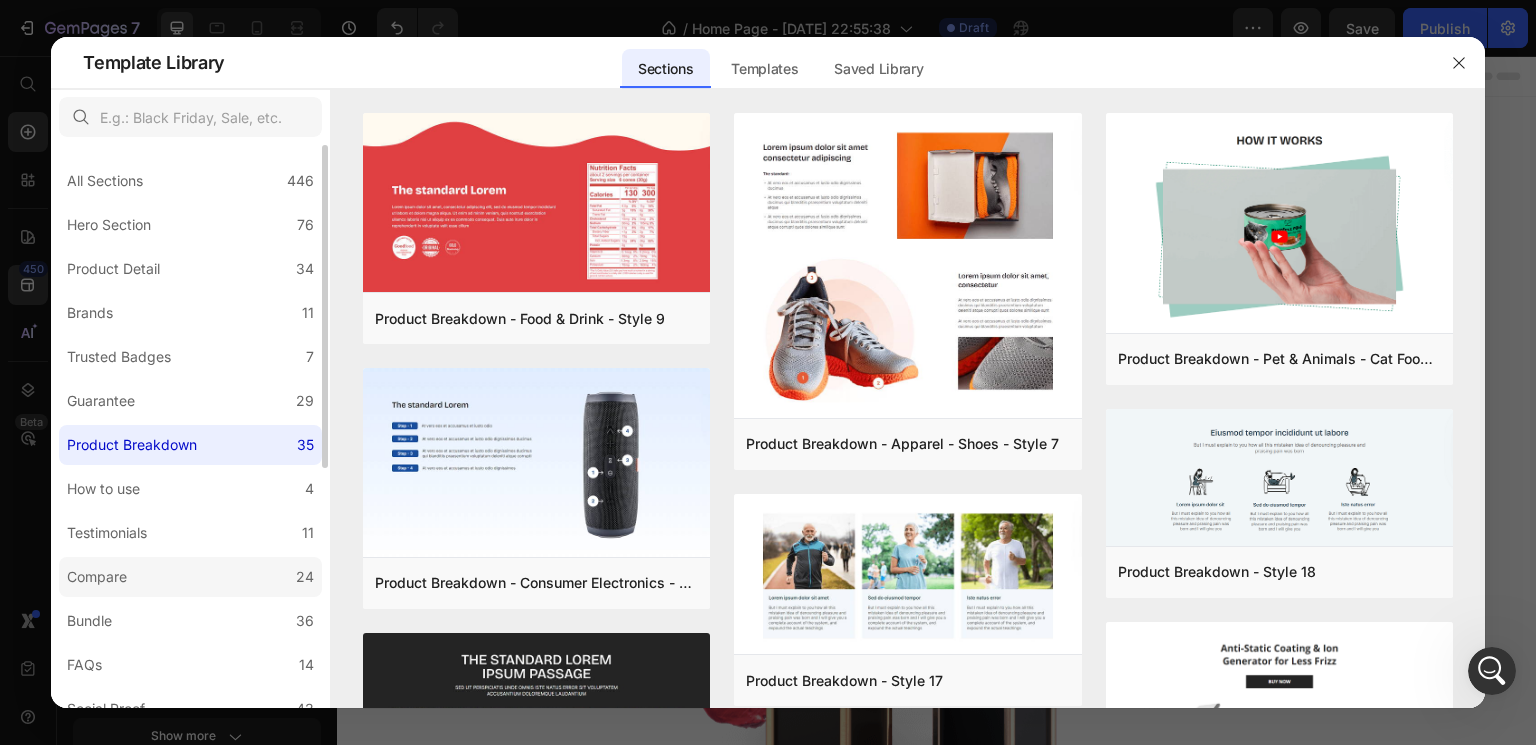 click on "Compare" at bounding box center (97, 577) 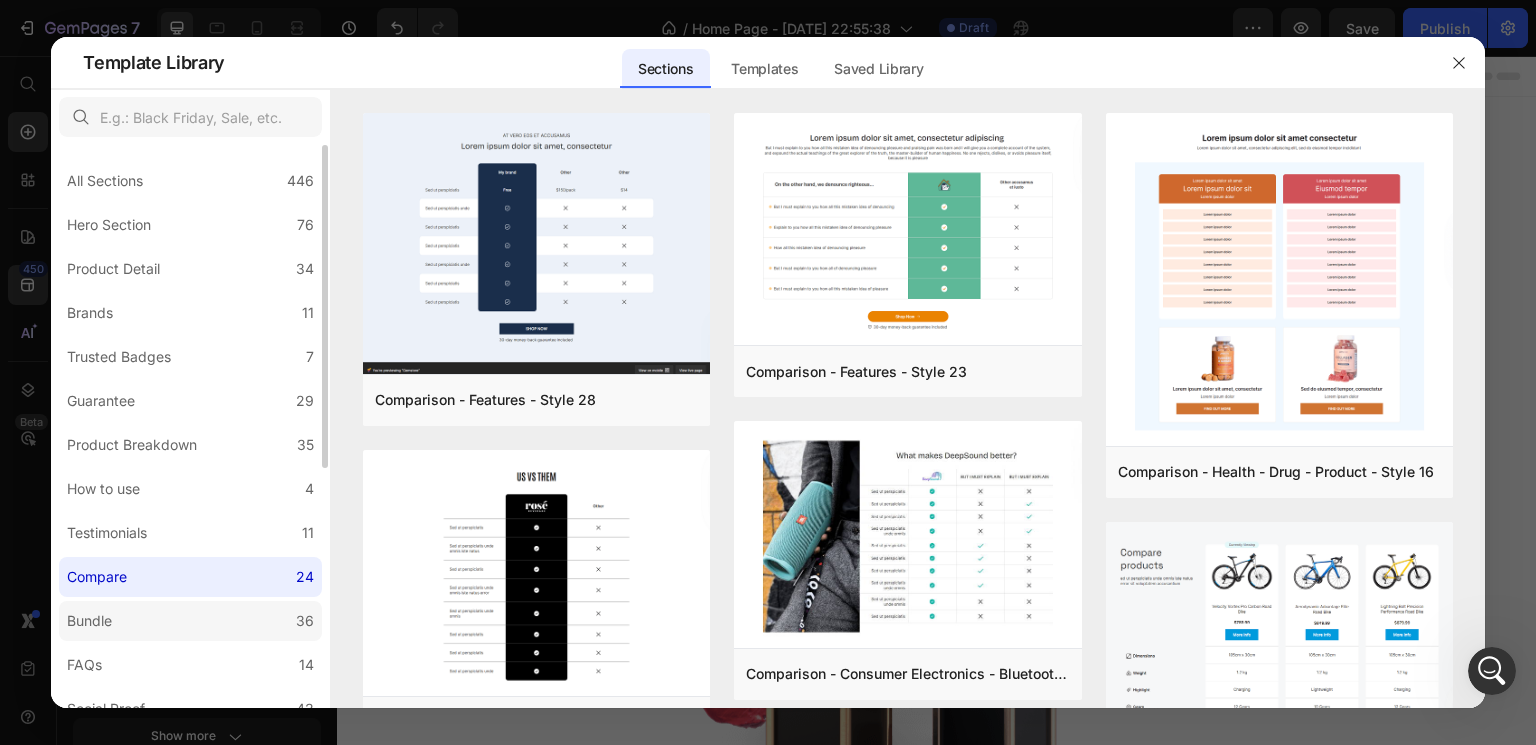click on "Bundle" at bounding box center (93, 621) 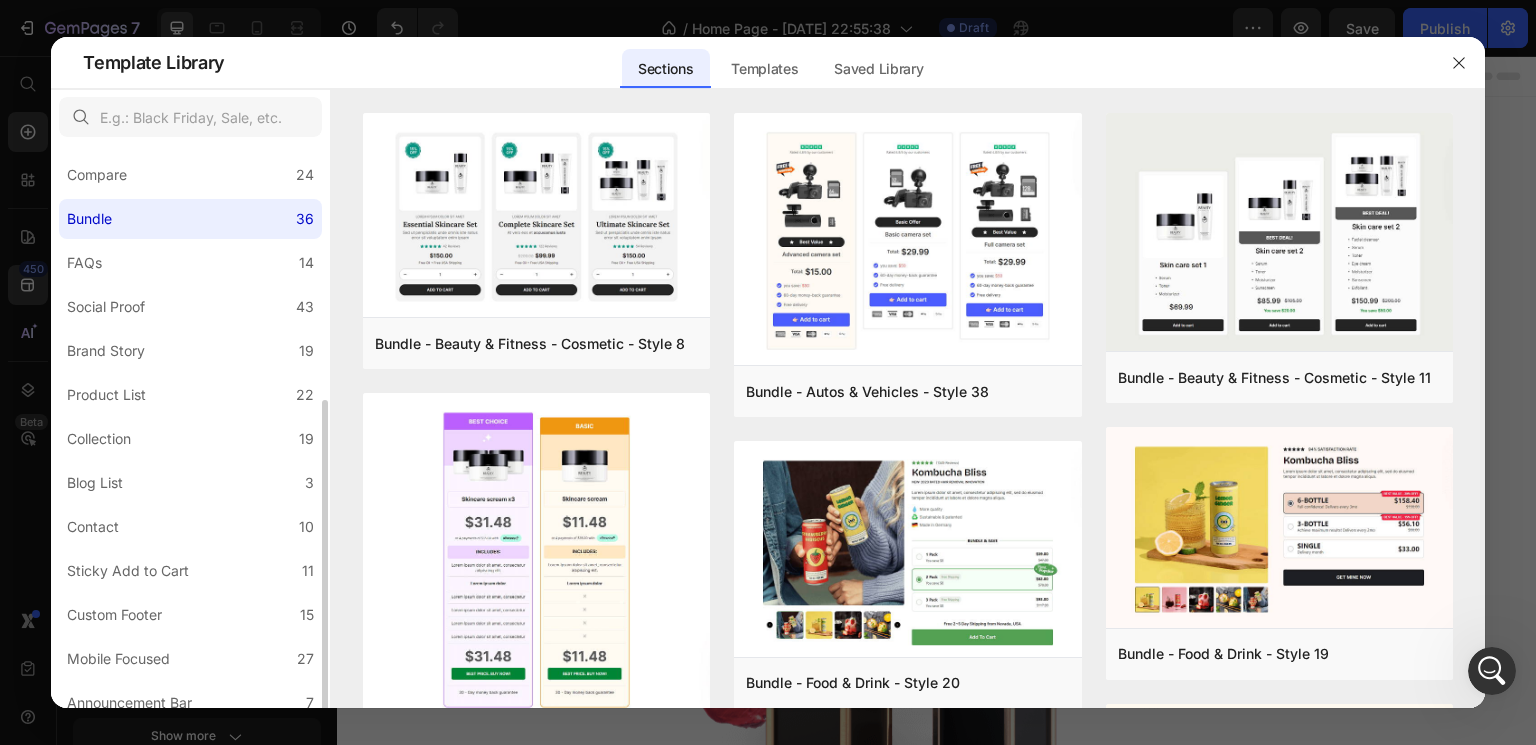 scroll, scrollTop: 417, scrollLeft: 0, axis: vertical 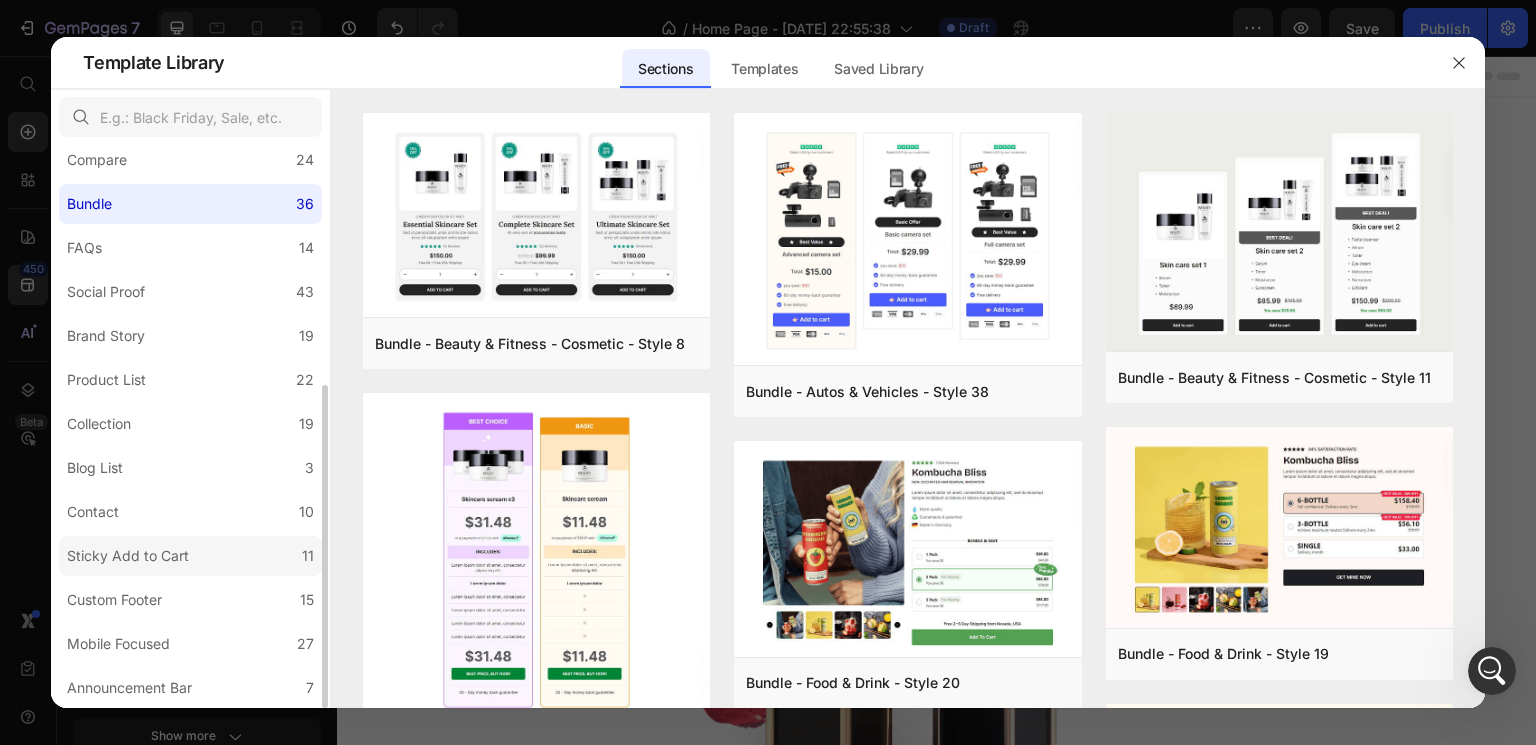 click on "Sticky Add to Cart" at bounding box center [128, 556] 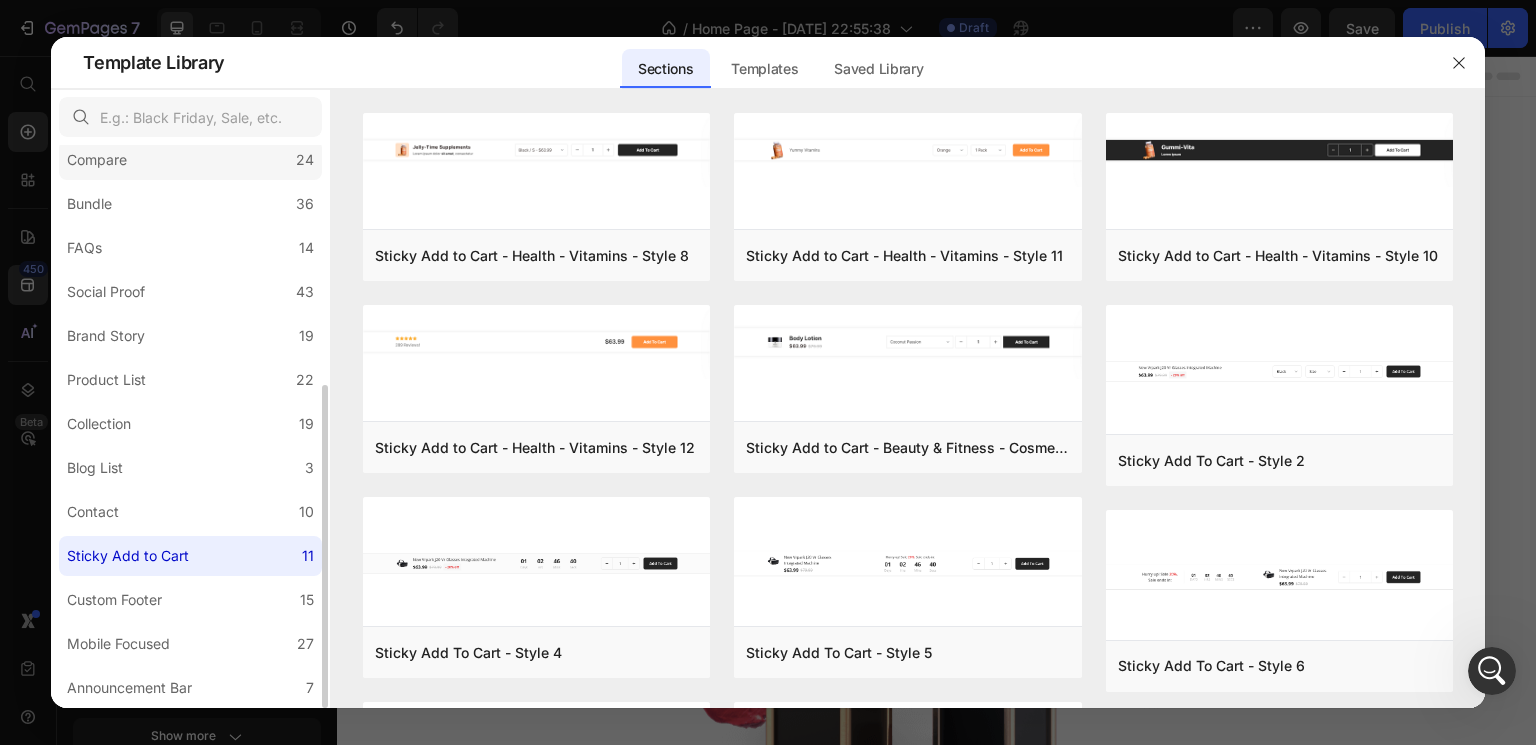 click on "Compare" at bounding box center [97, 160] 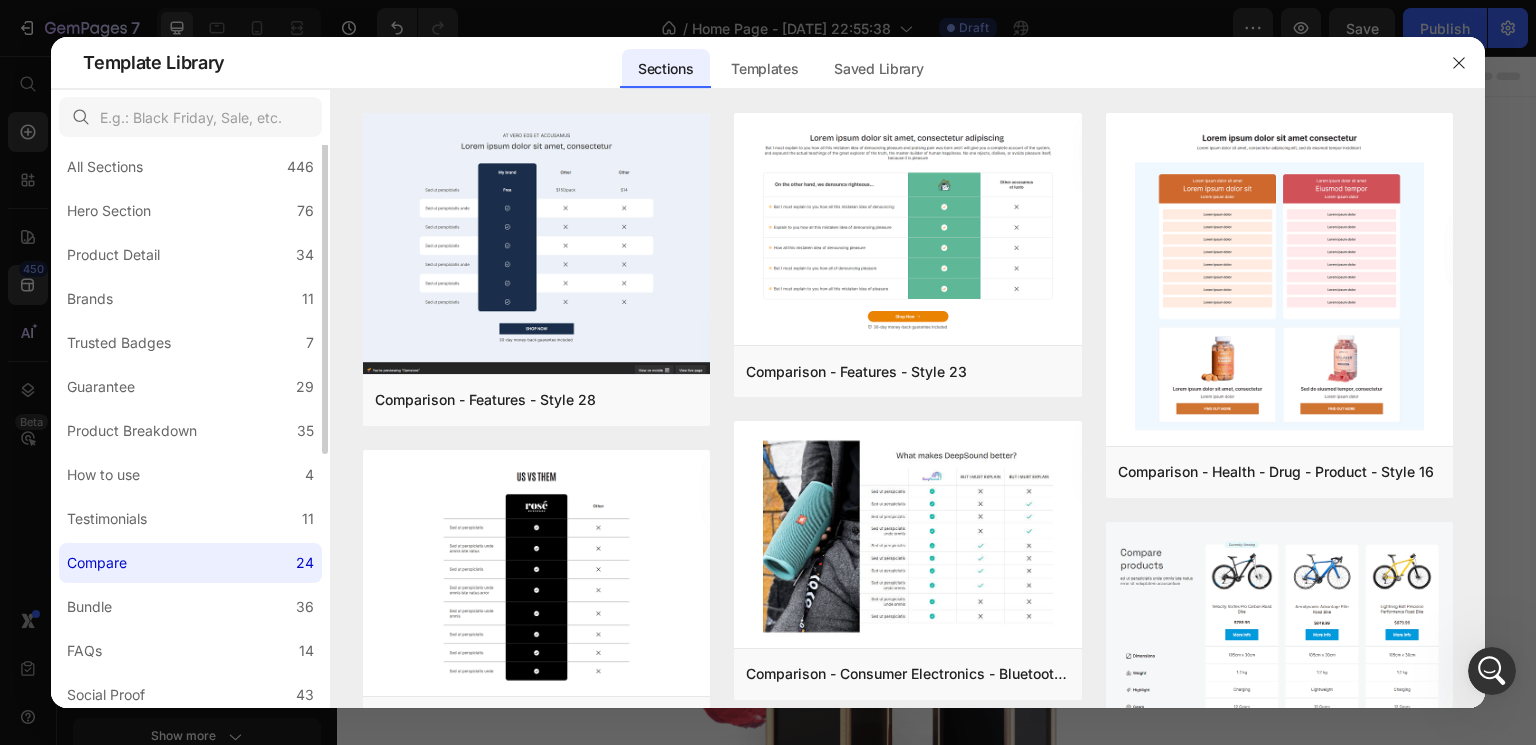 scroll, scrollTop: 0, scrollLeft: 0, axis: both 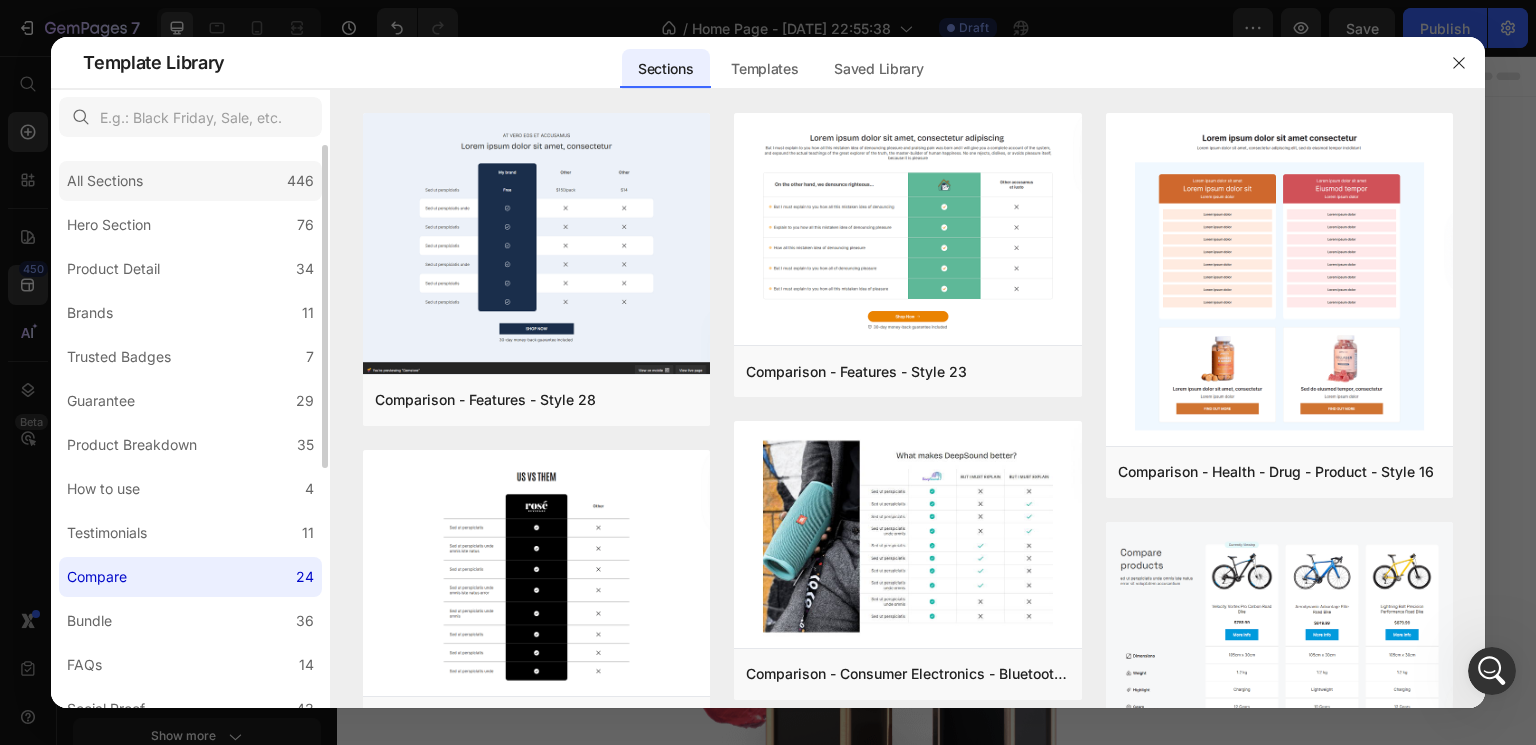 click on "All Sections 446" 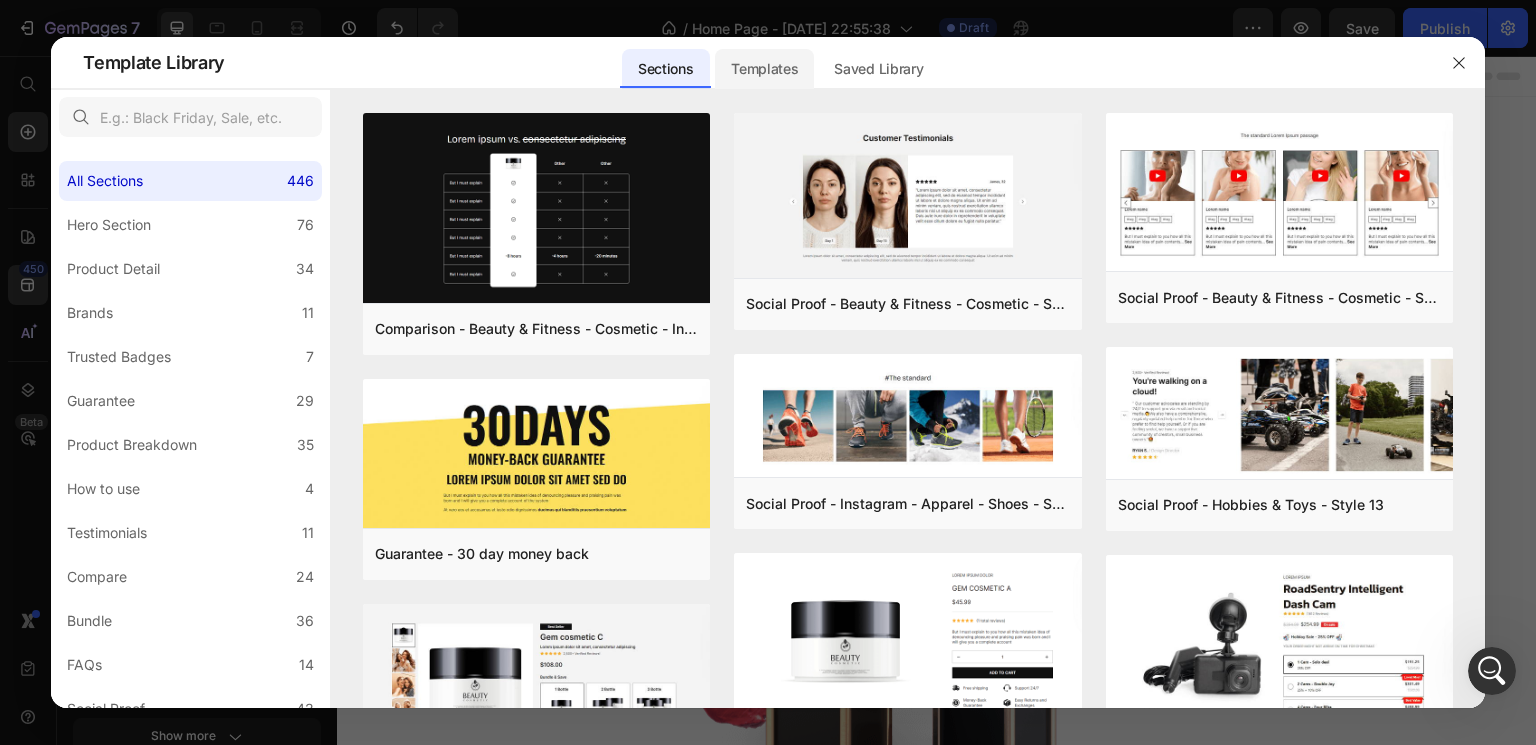click on "Templates" 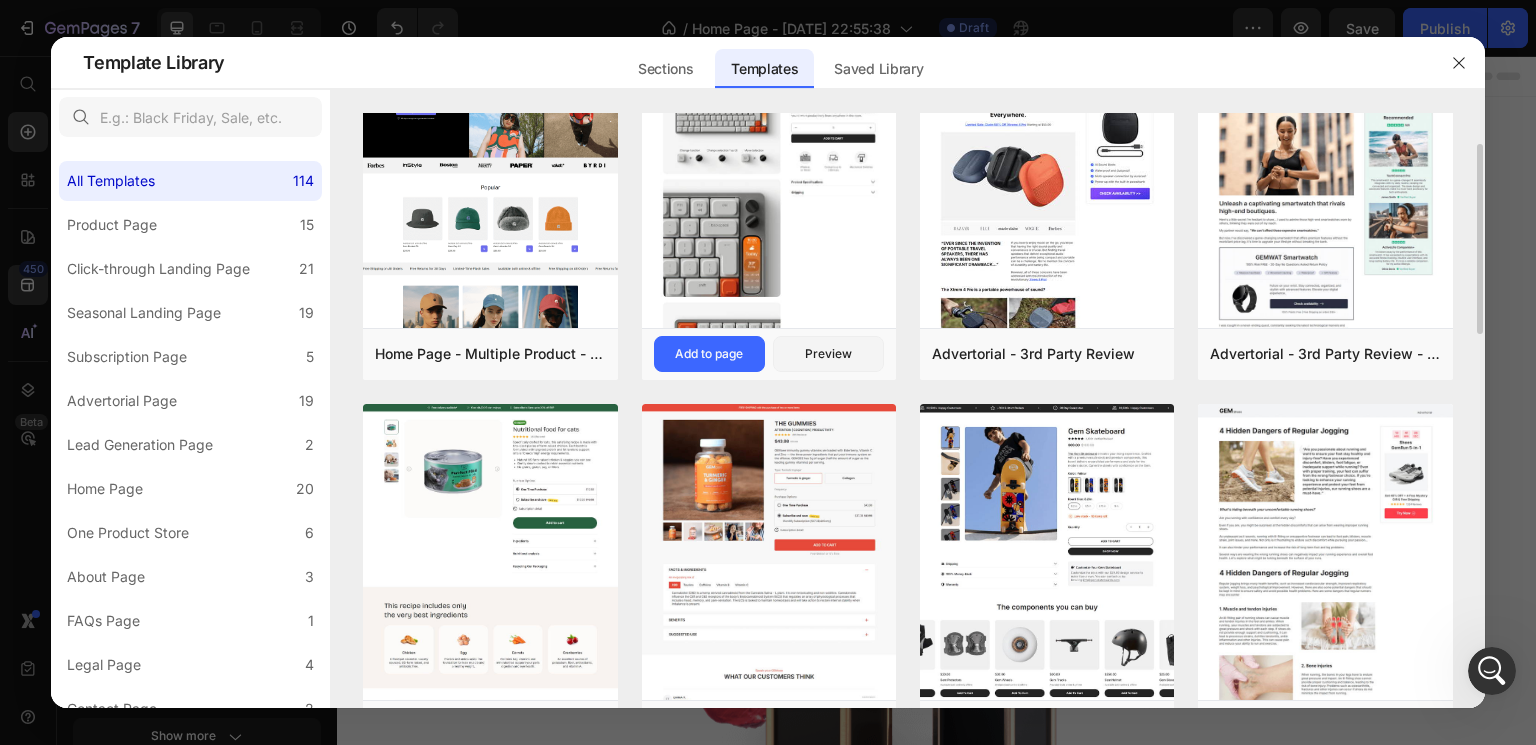 scroll, scrollTop: 80, scrollLeft: 0, axis: vertical 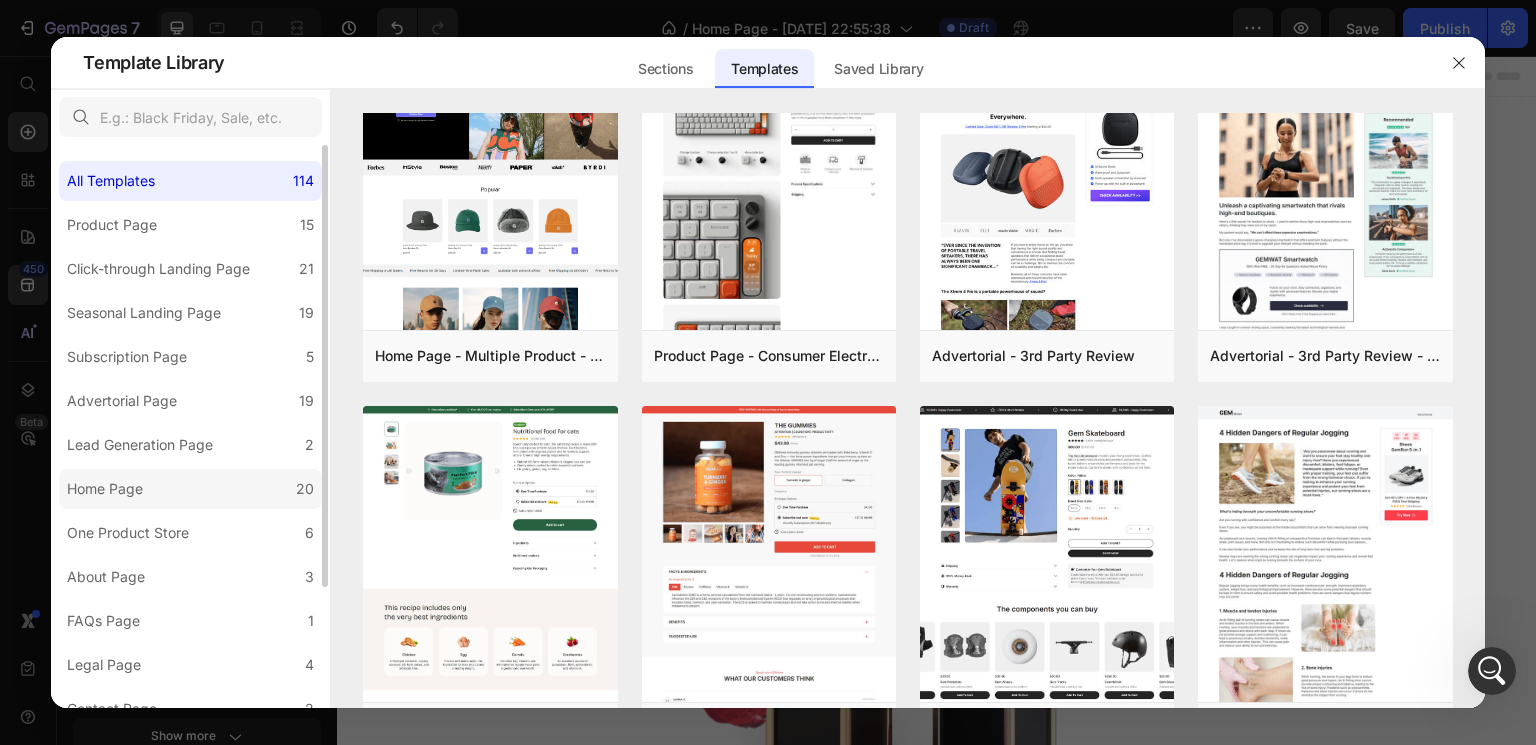 drag, startPoint x: 147, startPoint y: 495, endPoint x: 106, endPoint y: 490, distance: 41.303753 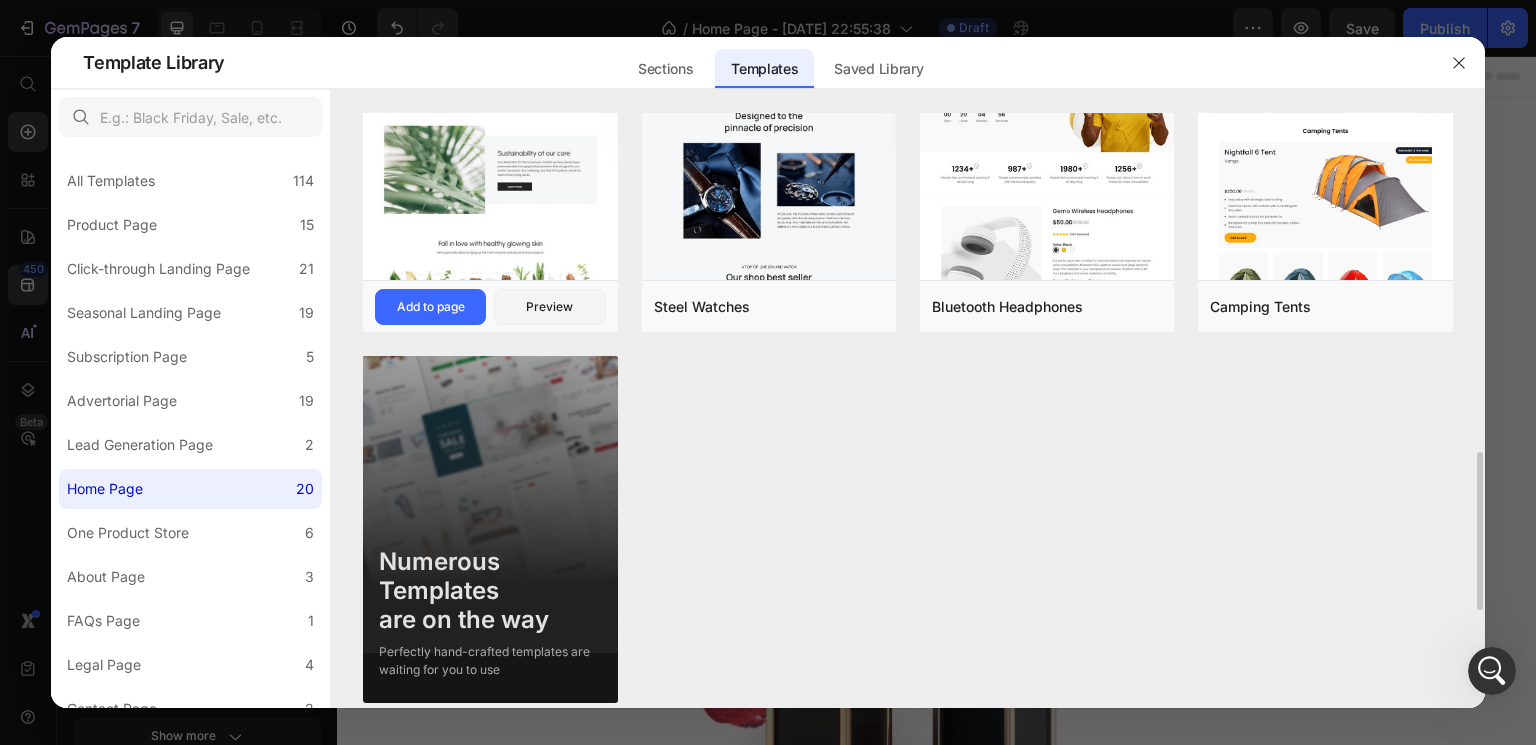 scroll, scrollTop: 1402, scrollLeft: 0, axis: vertical 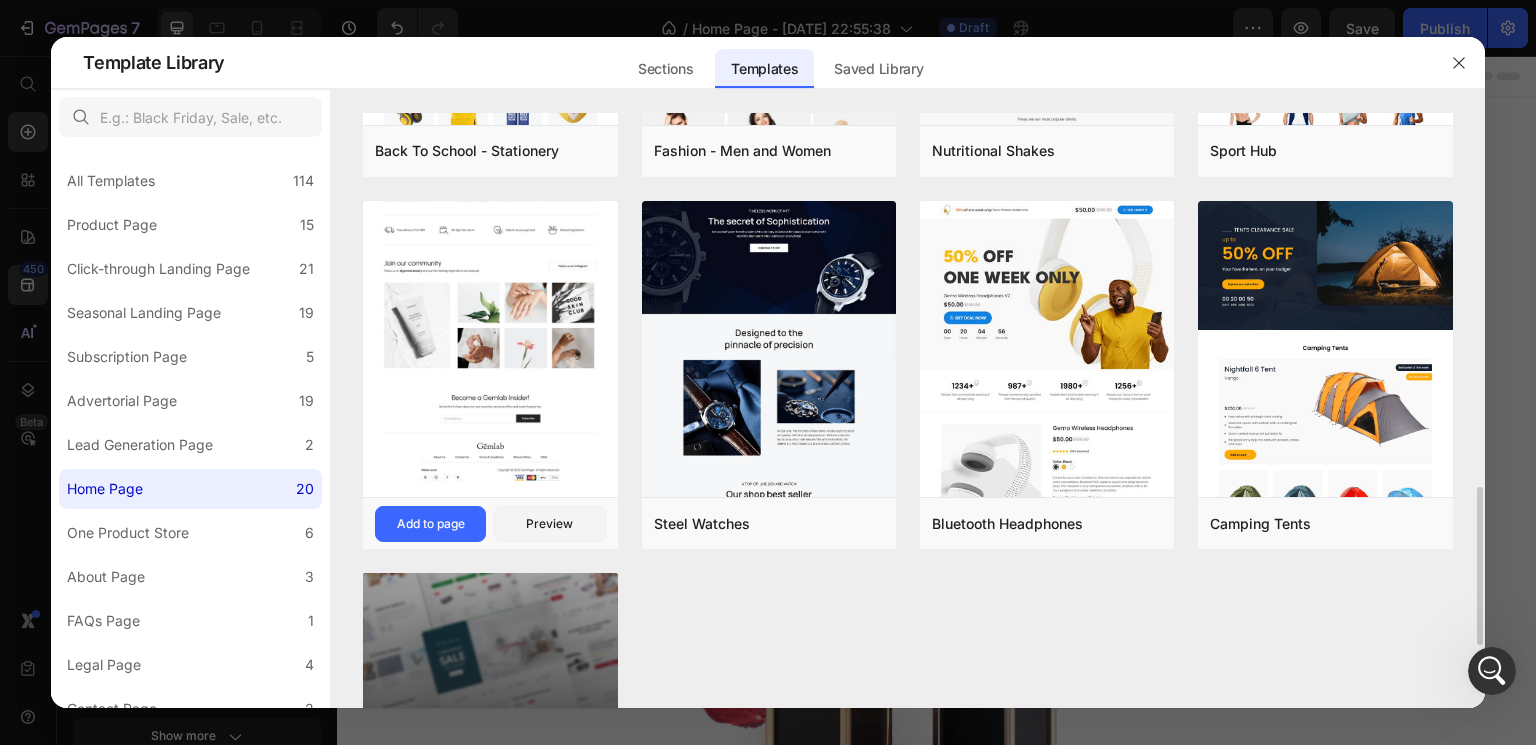 click at bounding box center [490, -89] 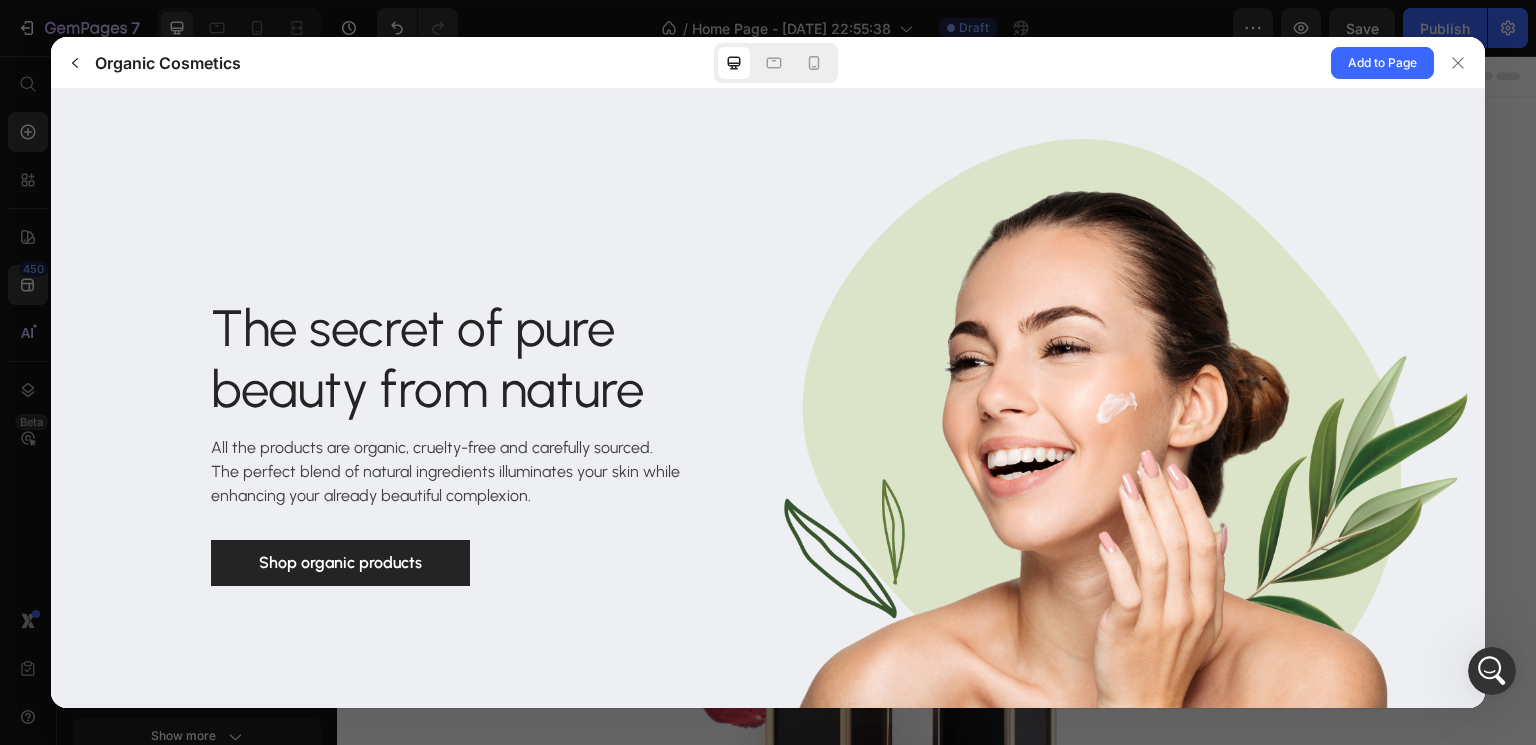 scroll, scrollTop: 0, scrollLeft: 0, axis: both 